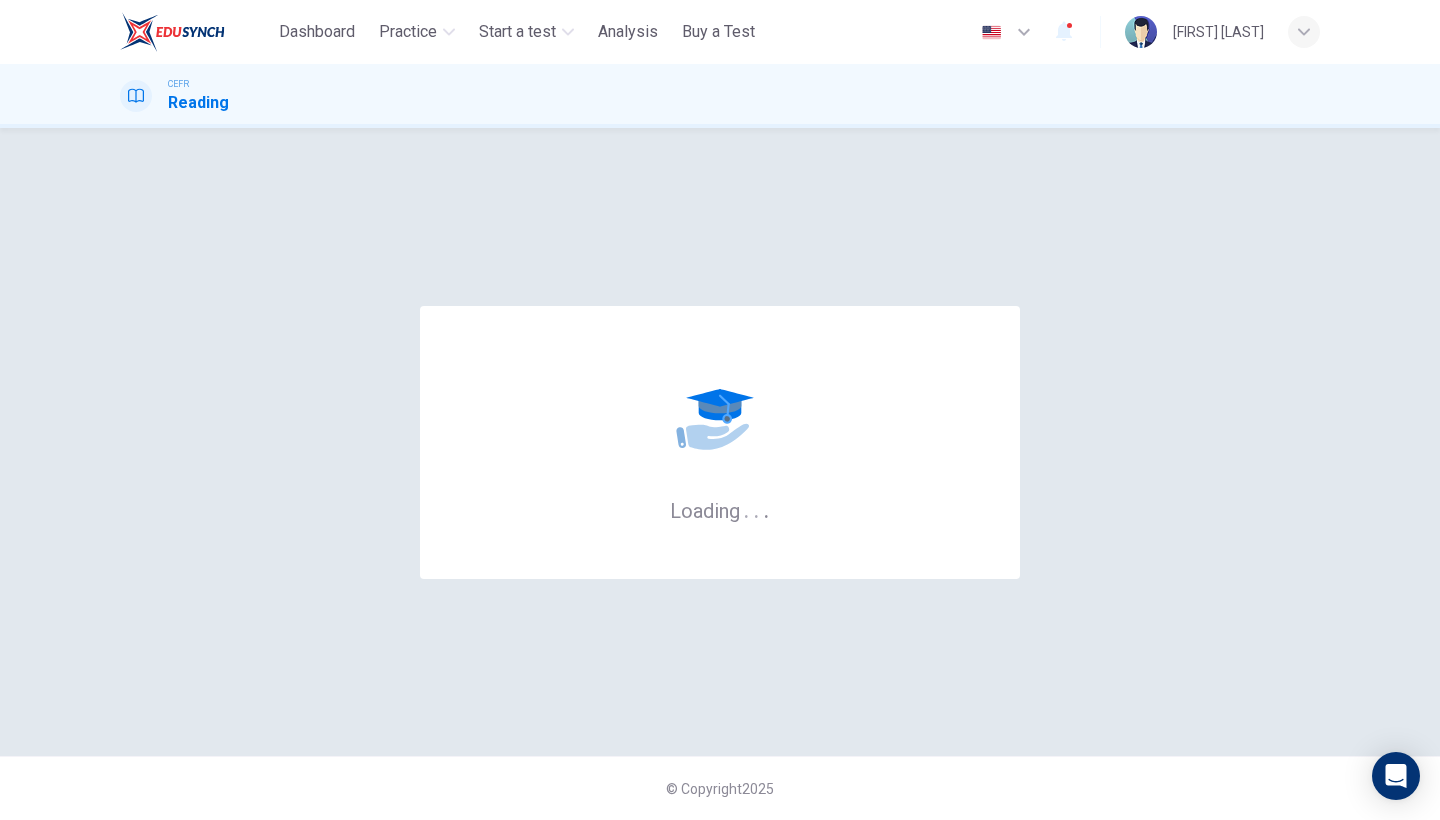 scroll, scrollTop: 0, scrollLeft: 0, axis: both 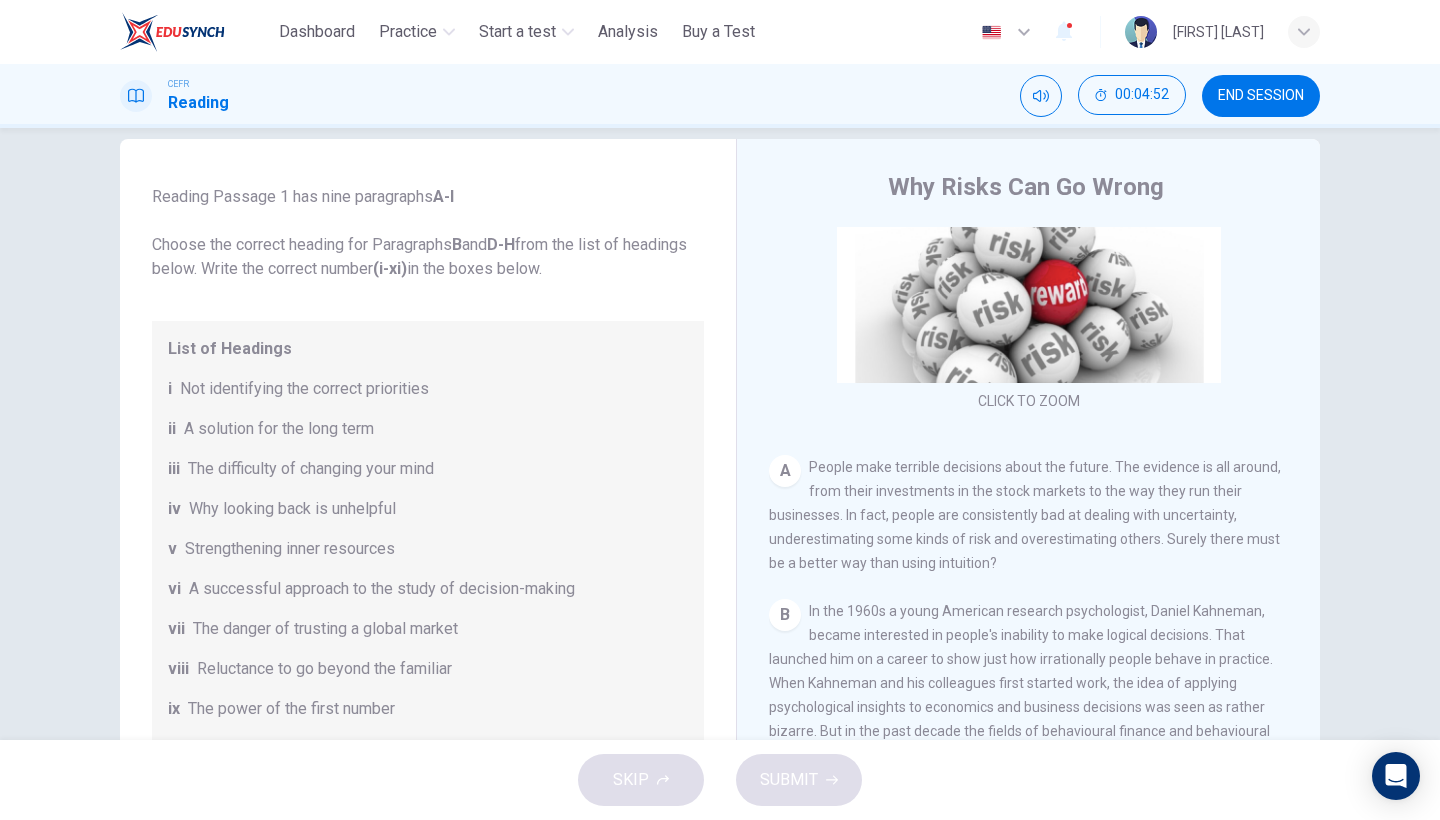 drag, startPoint x: 340, startPoint y: 671, endPoint x: 375, endPoint y: 649, distance: 41.340054 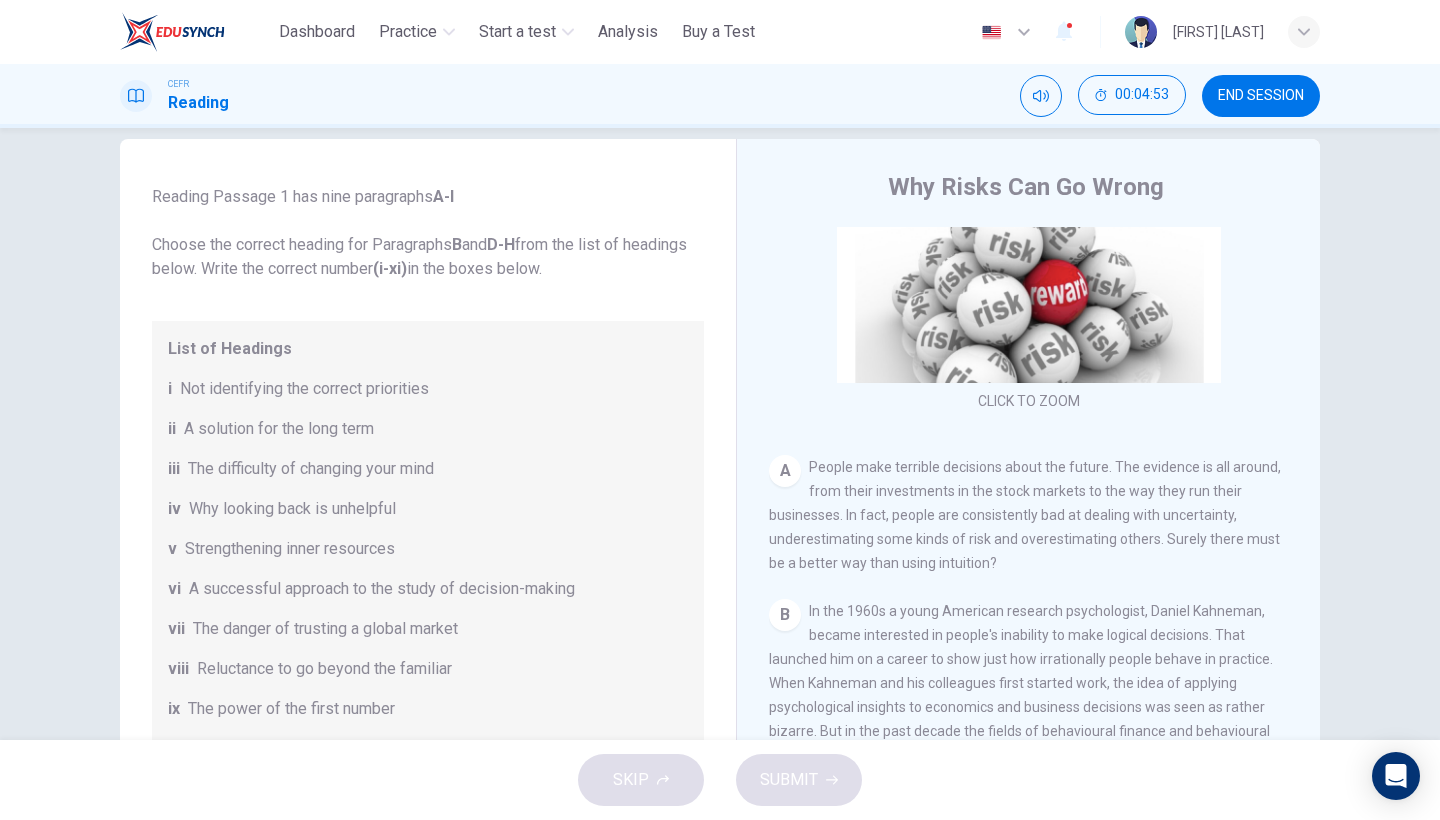 click on "A" at bounding box center (785, 471) 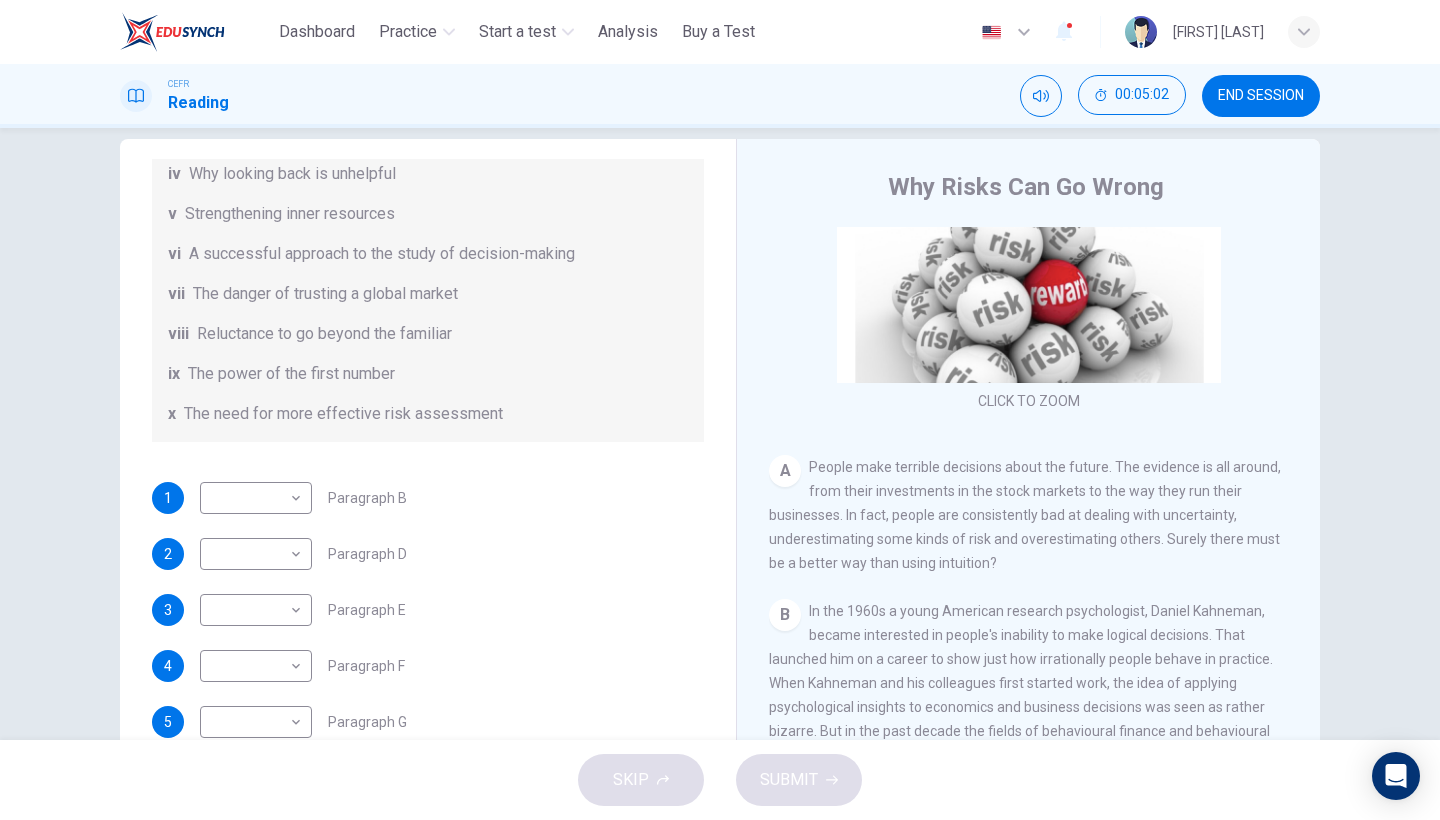 scroll, scrollTop: 385, scrollLeft: 0, axis: vertical 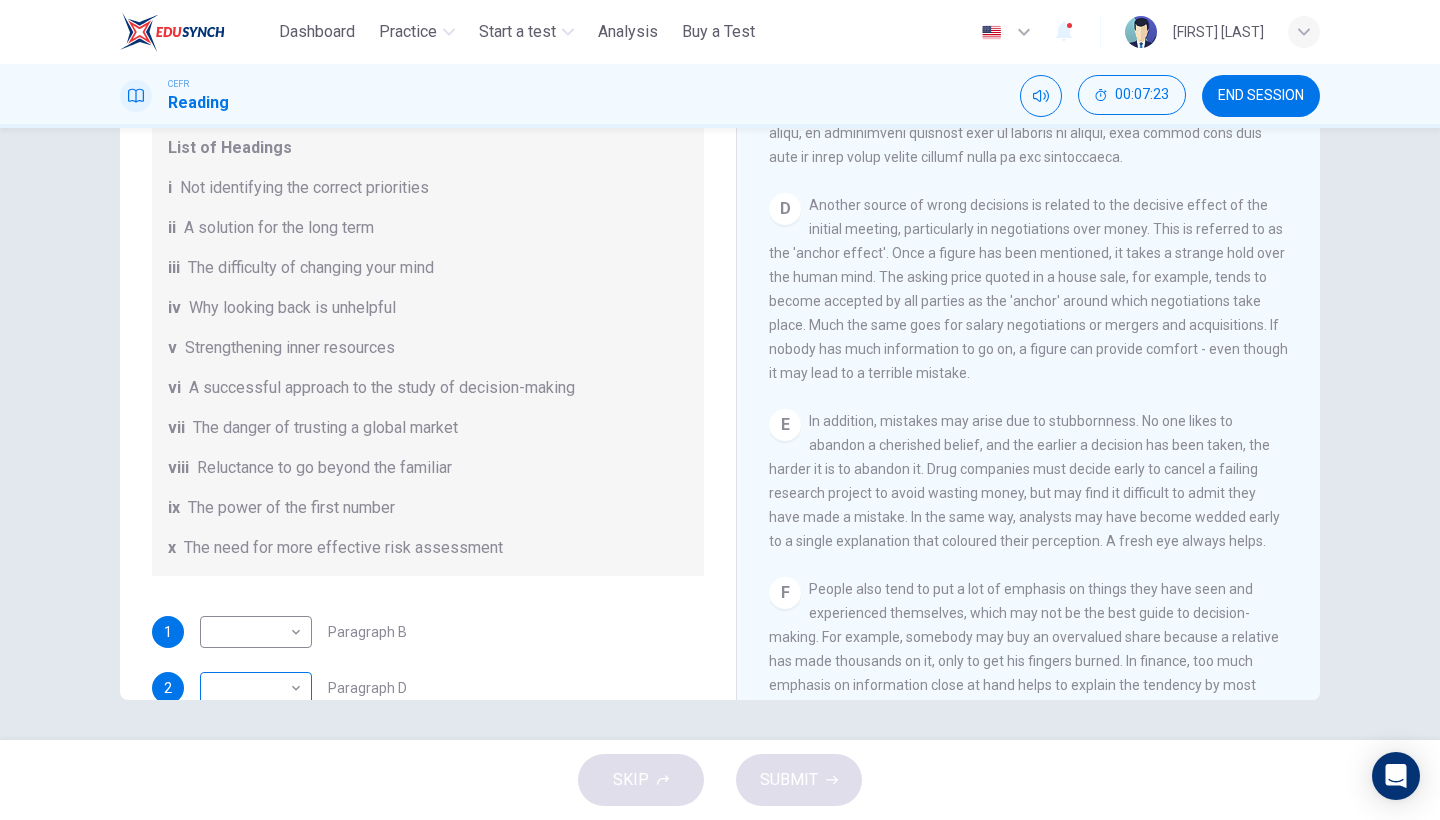 click on "This site uses cookies, as explained in our Privacy Policy. If you agree to the use of cookies, please click the Accept button and continue to browse our site. Privacy Policy Accept Dashboard Practice Start a test Analysis Buy a Test English ** ​ [FIRST] [LAST] CEFR Reading 00:07:23 END SESSION Questions 1 - 6 Reading Passage 1 has nine paragraphs A-I
Choose the correct heading for Paragraphs B and D-H from the list of headings below.
Write the correct number (i-xi) in the boxes below. List of Headings i Not identifying the correct priorities ii A solution for the long term iii The difficulty of changing your mind iv Why looking back is unhelpful v Strengthening inner resources vi A successful approach to the study of decision-making vii The danger of trusting a global market viii Reluctance to go beyond the familiar ix The power of the first number x The need for more effective risk assessment 1 ​ ​ Paragraph B 2 ​ ​ Paragraph D 3 ​ ​ Paragraph E 4 ​ ​ Paragraph F 5" at bounding box center (720, 410) 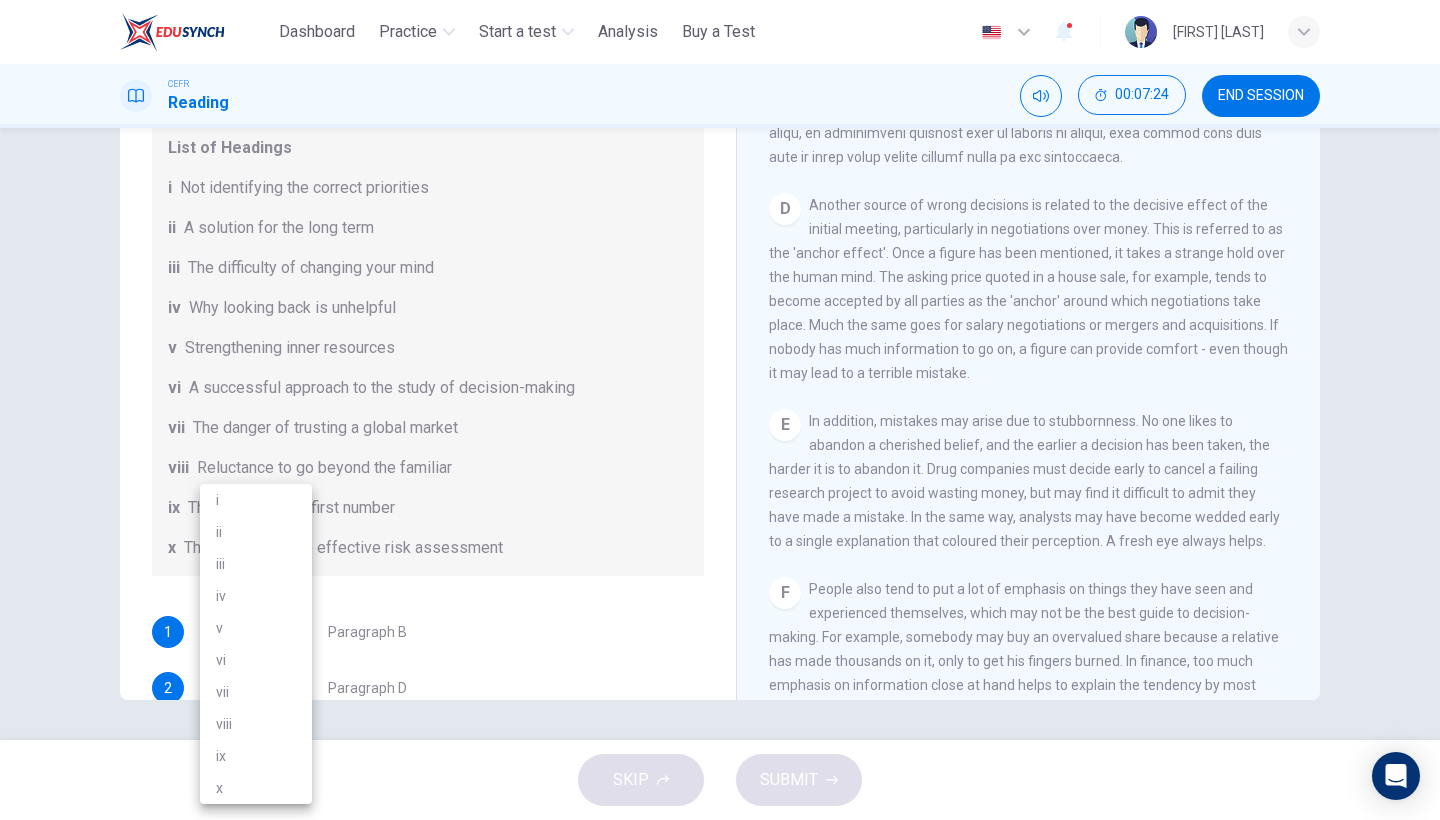 click on "ix" at bounding box center [256, 756] 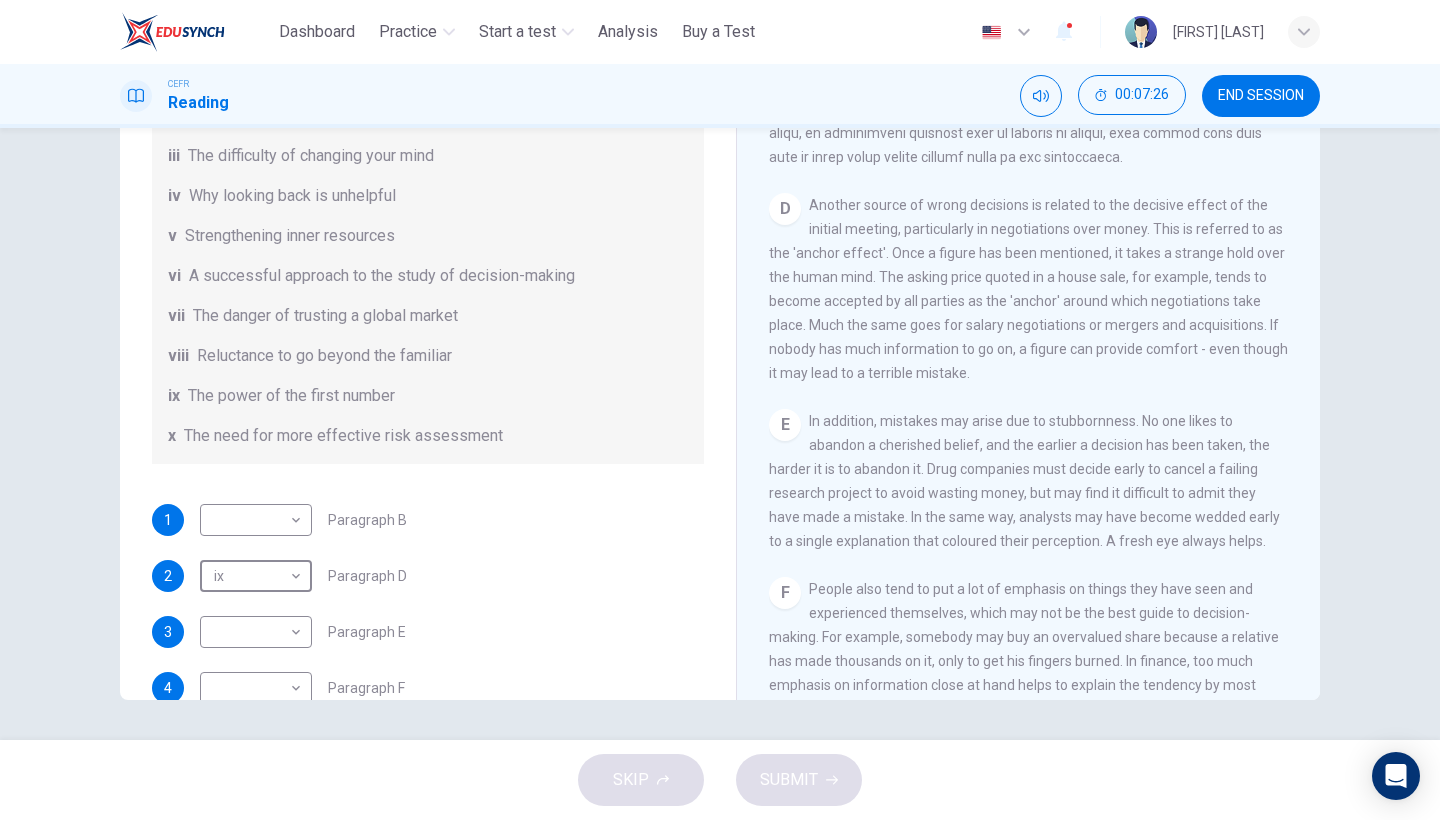 scroll, scrollTop: 230, scrollLeft: 0, axis: vertical 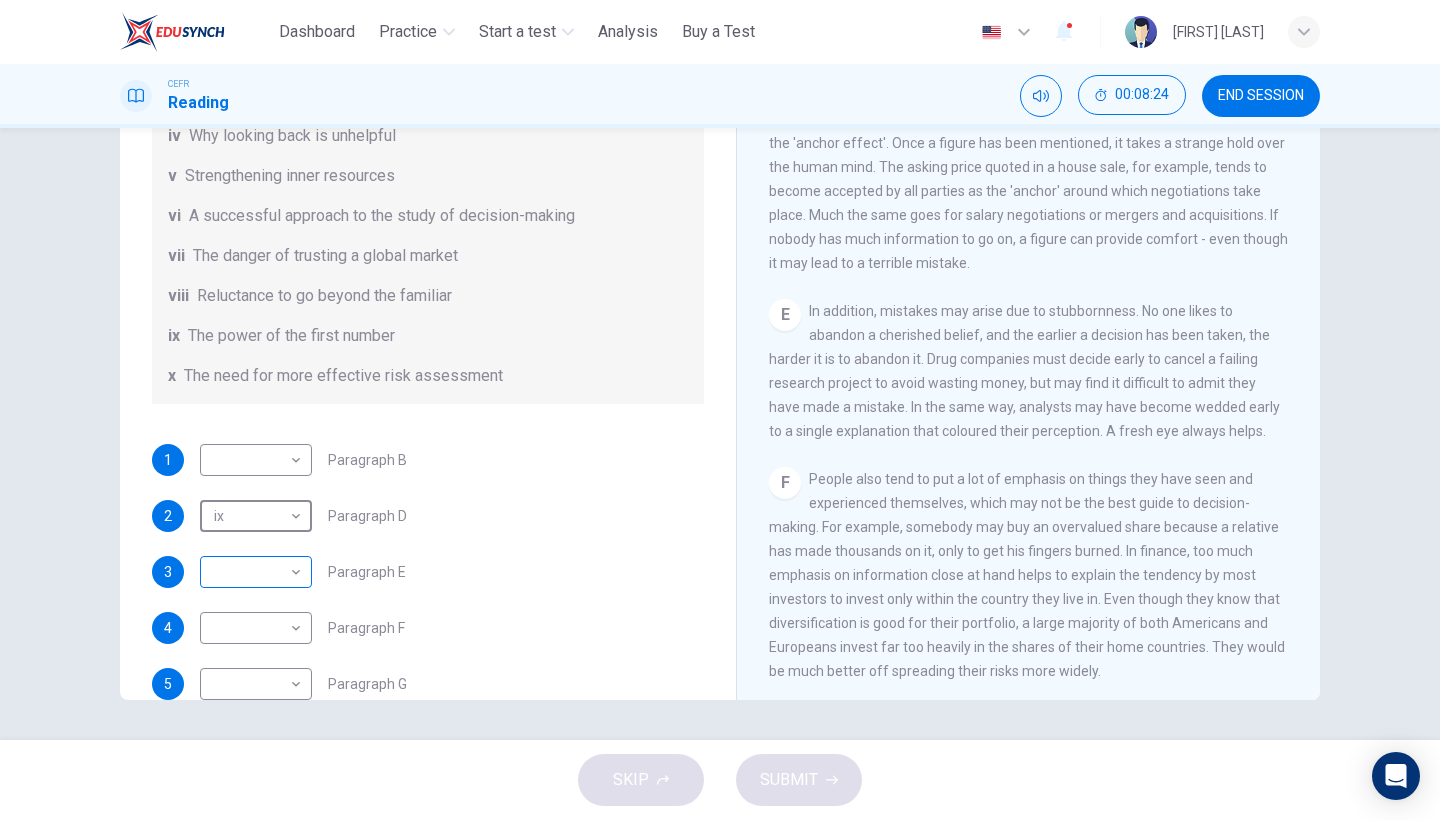 click on "This site uses cookies, as explained in our Privacy Policy. If you agree to the use of cookies, please click the Accept button and continue to browse our site. Privacy Policy Accept Dashboard Practice Start a test Analysis Buy a Test English ** ​ [FIRST] [LAST] CEFR Reading 00:08:24 END SESSION Questions 1 - 6 Reading Passage 1 has nine paragraphs A-I
Choose the correct heading for Paragraphs B and D-H from the list of headings below.
Write the correct number (i-xi) in the boxes below. List of Headings i Not identifying the correct priorities ii A solution for the long term iii The difficulty of changing your mind iv Why looking back is unhelpful v Strengthening inner resources vi A successful approach to the study of decision-making vii The danger of trusting a global market viii Reluctance to go beyond the familiar ix The power of the first number x The need for more effective risk assessment 1 ​ ​ Paragraph B 2 ix ** ​ Paragraph D 3 ​ ​ Paragraph E 4 ​ ​ Paragraph F 5 6" at bounding box center (720, 410) 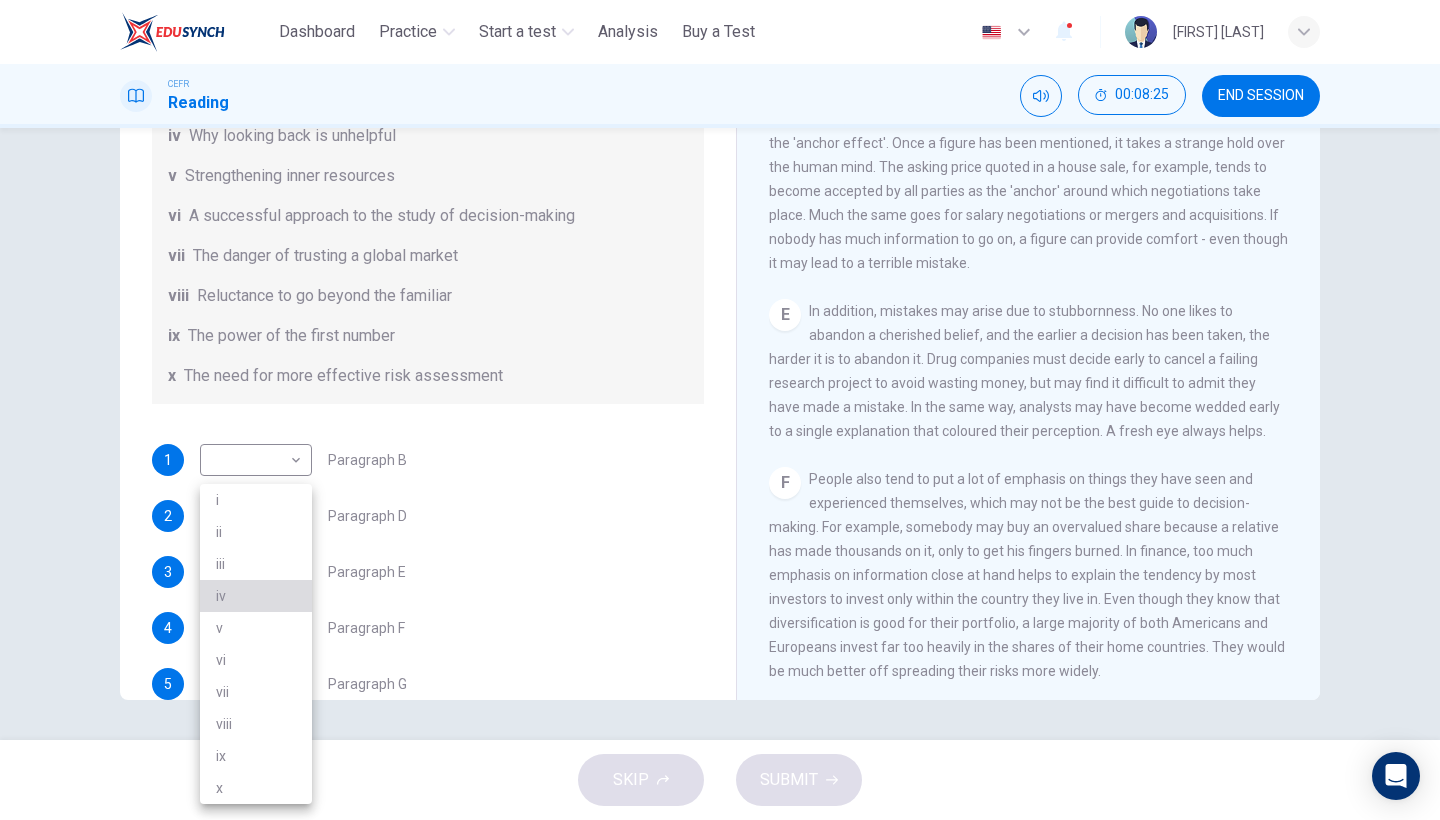 click on "iv" at bounding box center (256, 596) 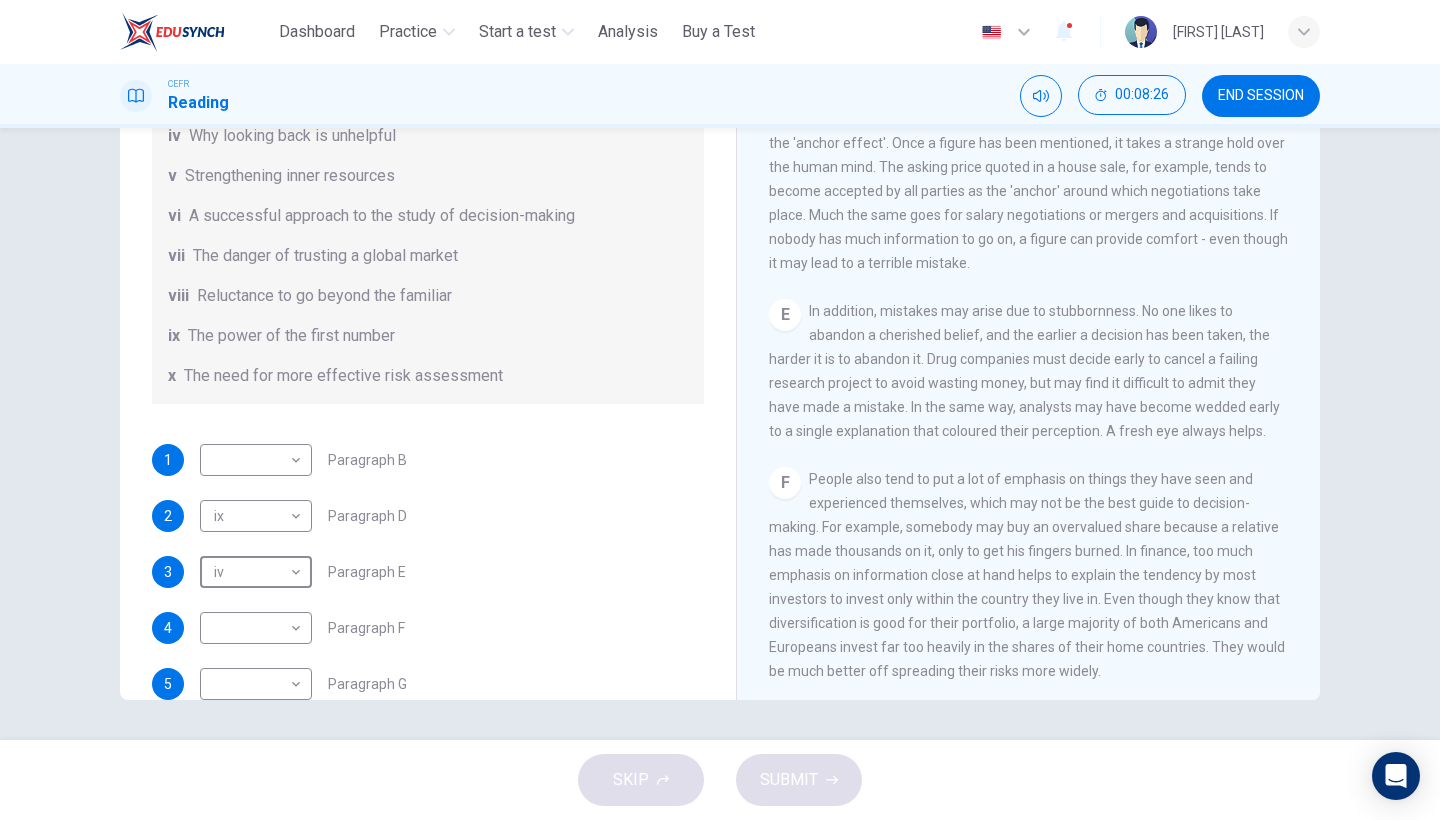 scroll, scrollTop: 1316, scrollLeft: 0, axis: vertical 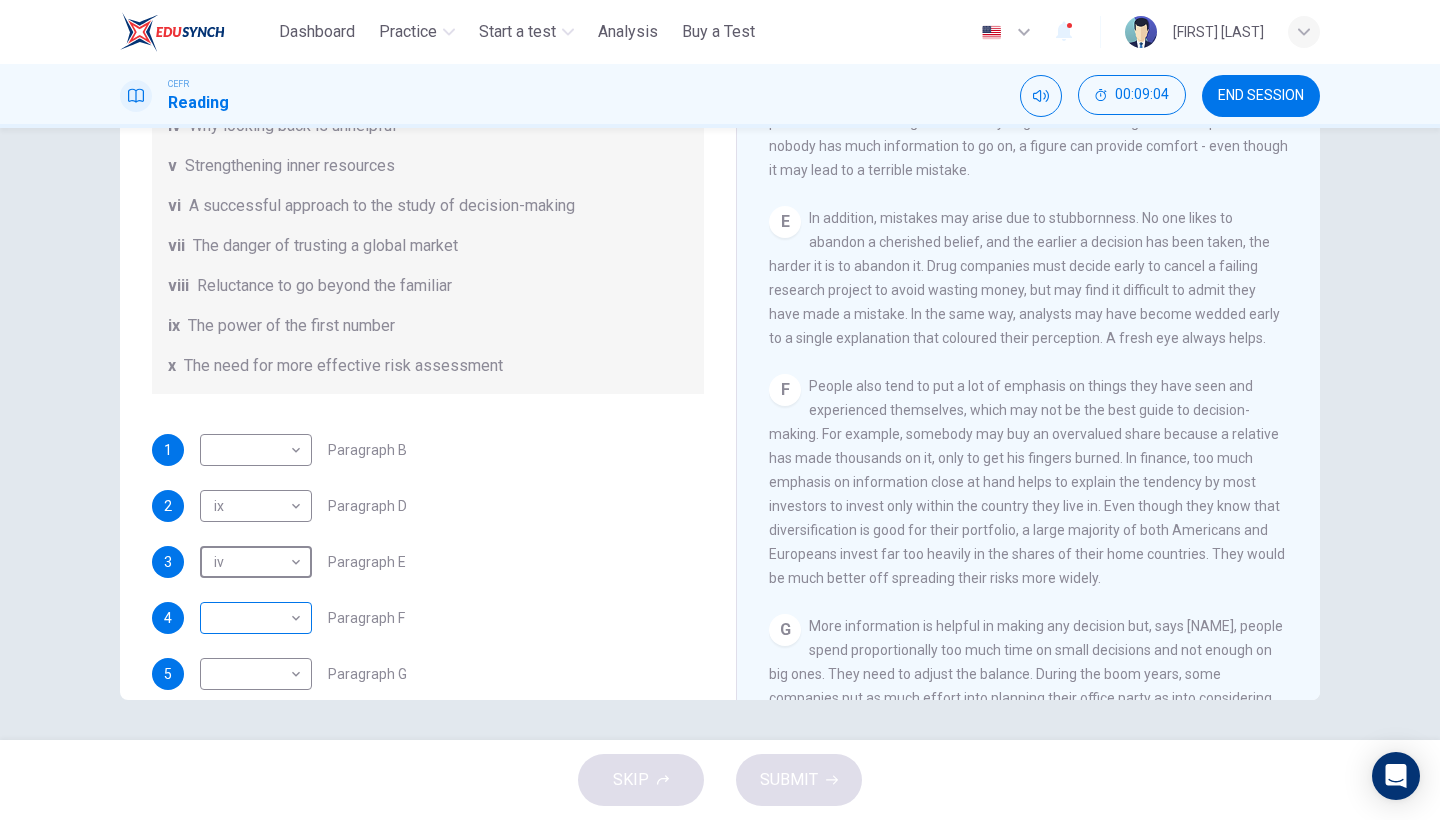 click on "This site uses cookies, as explained in our Privacy Policy. If you agree to the use of cookies, please click the Accept button and continue to browse our site. Privacy Policy Accept Dashboard Practice Start a test Analysis Buy a Test English ** ​ [FIRST] [LAST] CEFR Reading 00:09:04 END SESSION Questions 1 - 6 Reading Passage 1 has nine paragraphs A-I
Choose the correct heading for Paragraphs B and D-H from the list of headings below.
Write the correct number (i-xi) in the boxes below. List of Headings i Not identifying the correct priorities ii A solution for the long term iii The difficulty of changing your mind iv Why looking back is unhelpful v Strengthening inner resources vi A successful approach to the study of decision-making vii The danger of trusting a global market viii Reluctance to go beyond the familiar ix The power of the first number x The need for more effective risk assessment 1 ​ ​ Paragraph B 2 ix ** ​ Paragraph D 3 iv ** ​ Paragraph E 4 ​ ​ Paragraph F 5" at bounding box center [720, 410] 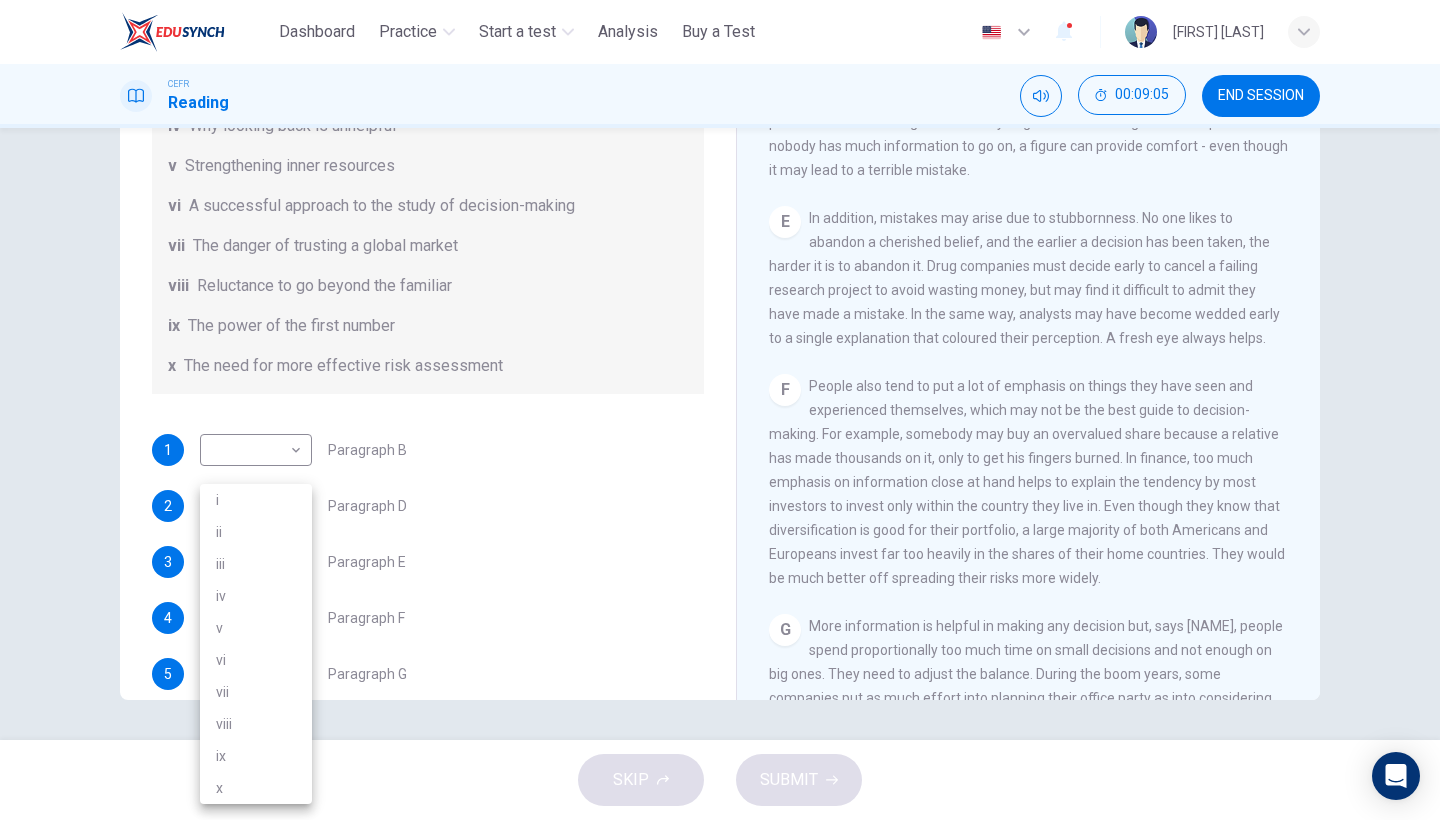 click on "viii" at bounding box center [256, 724] 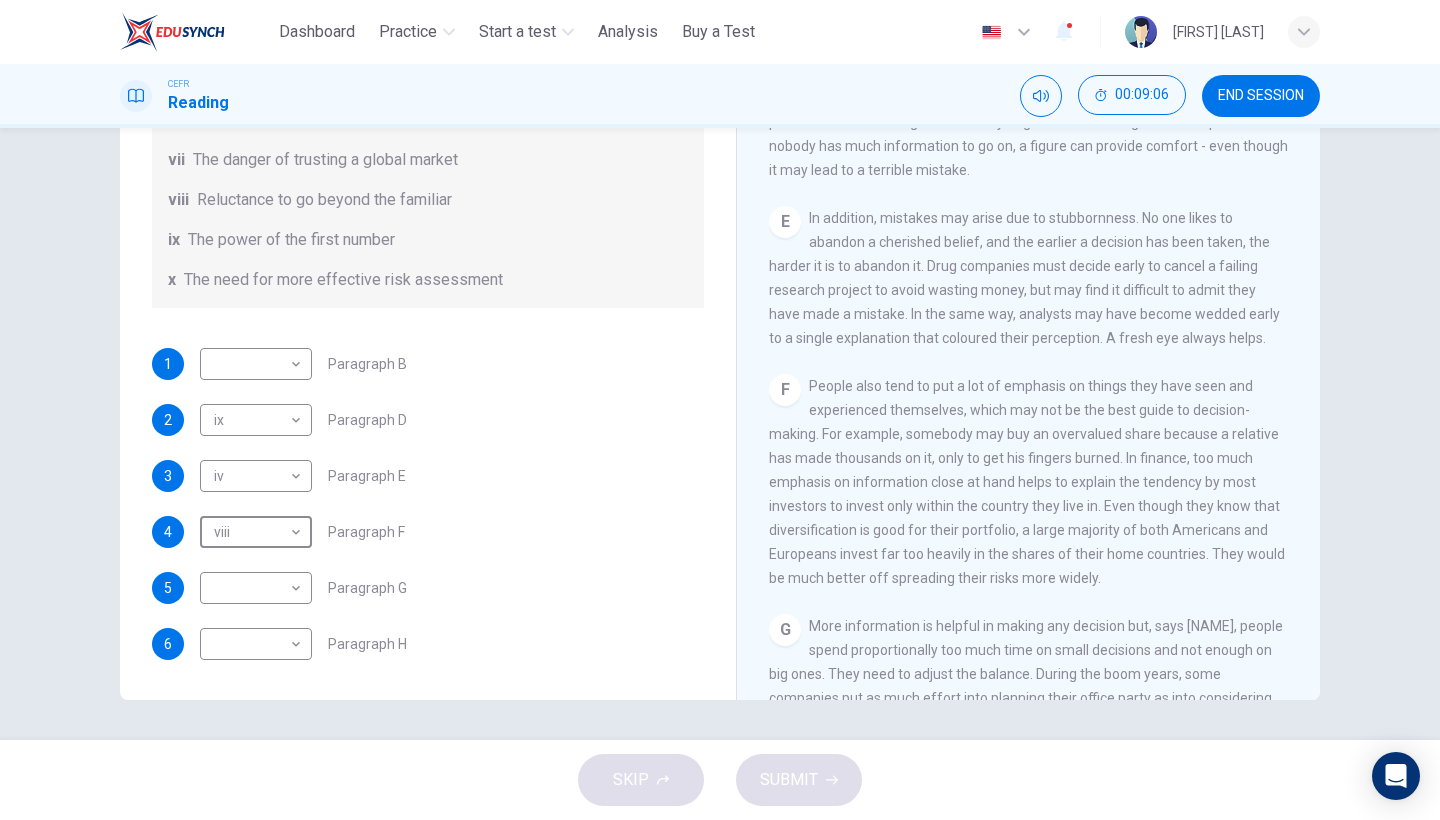 scroll, scrollTop: 385, scrollLeft: 0, axis: vertical 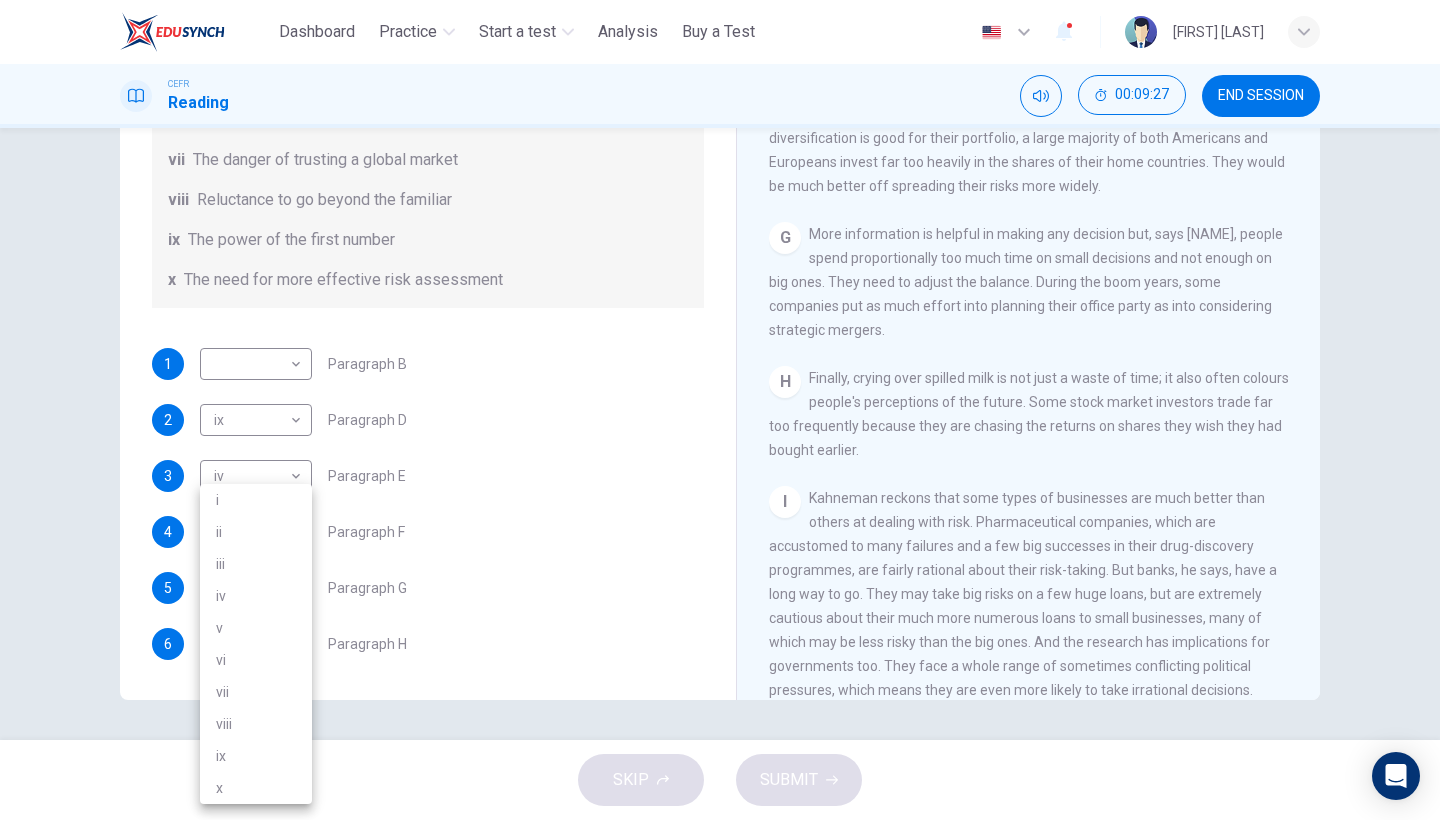 click on "This site uses cookies, as explained in our Privacy Policy. If you agree to the use of cookies, please click the Accept button and continue to browse our site. Privacy Policy Accept Dashboard Practice Start a test Analysis Buy a Test English ** ​ [FIRST] [LAST] CEFR Reading 00:09:27 END SESSION Questions 1 - 6 Reading Passage 1 has nine paragraphs A-I
Choose the correct heading for Paragraphs B and D-H from the list of headings below.
Write the correct number (i-xi) in the boxes below. List of Headings i Not identifying the correct priorities ii A solution for the long term iii The difficulty of changing your mind iv Why looking back is unhelpful v Strengthening inner resources vi A successful approach to the study of decision-making vii The danger of trusting a global market viii Reluctance to go beyond the familiar ix The power of the first number x The need for more effective risk assessment 1 ​ ​ Paragraph B 2 ix ** ​ Paragraph D 3 iv ** ​ Paragraph E 4 ​ ​ Paragraph F 5 ​ 6" at bounding box center (720, 410) 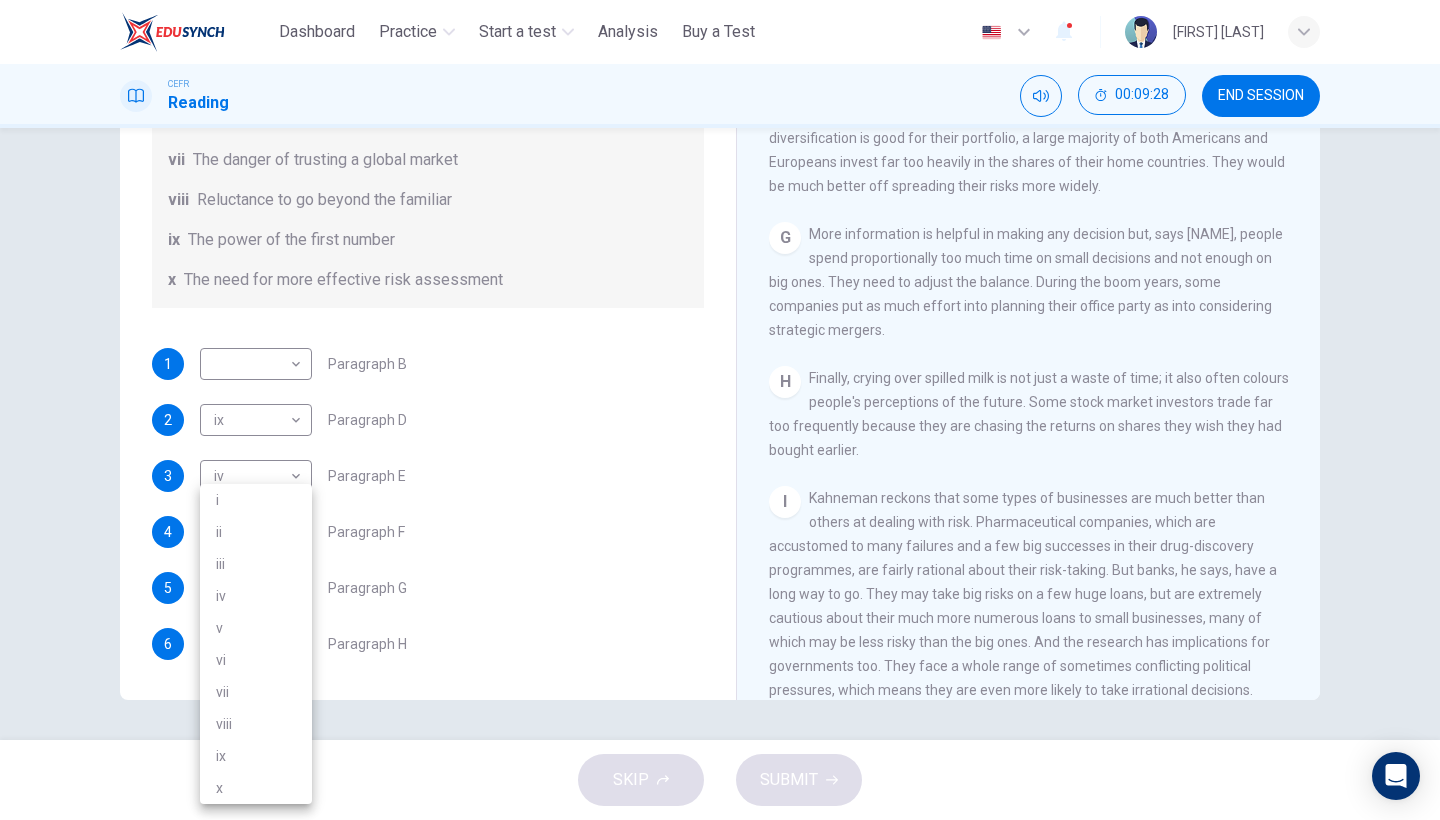 click on "x" at bounding box center (256, 788) 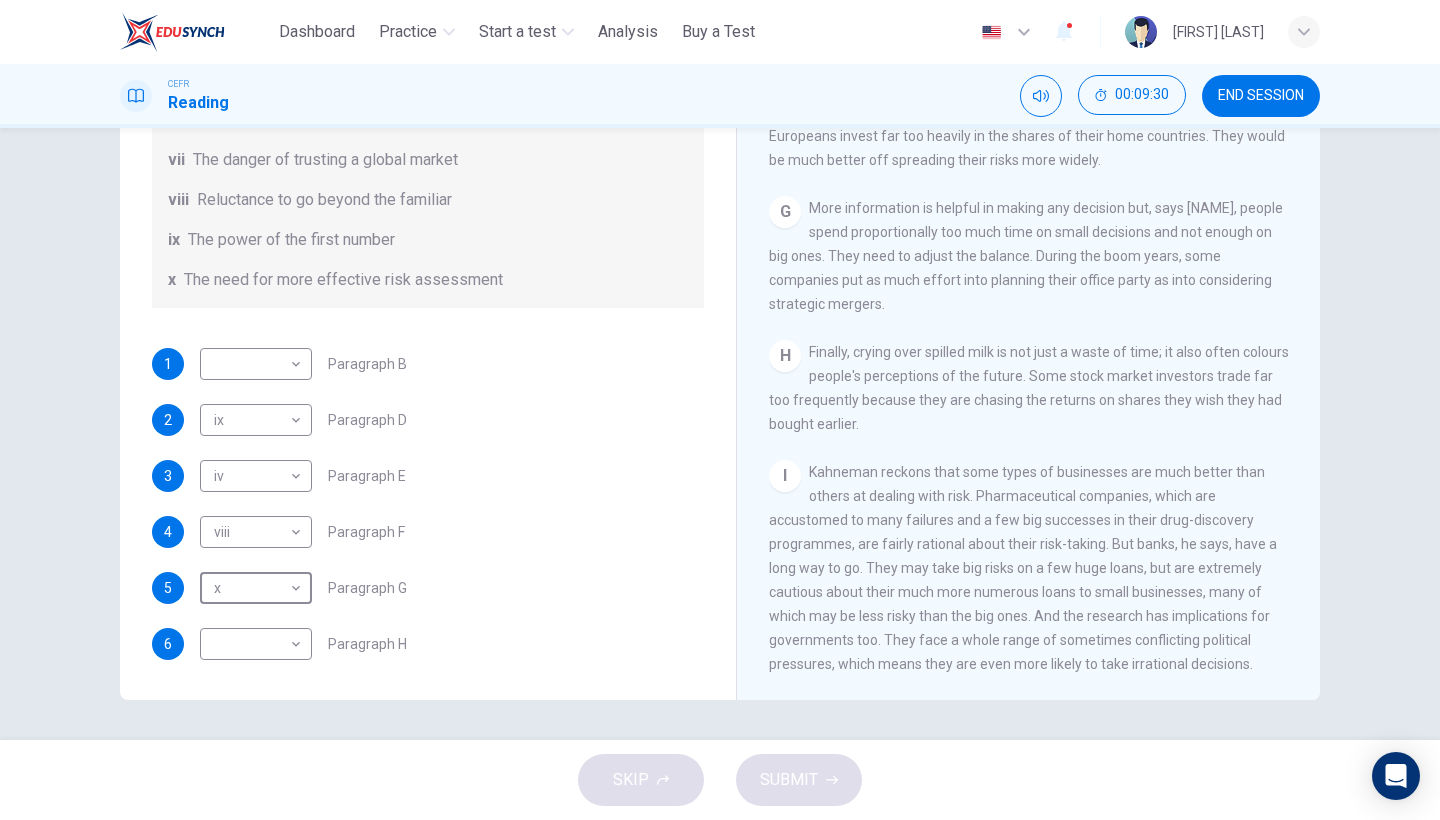 scroll, scrollTop: 1734, scrollLeft: 0, axis: vertical 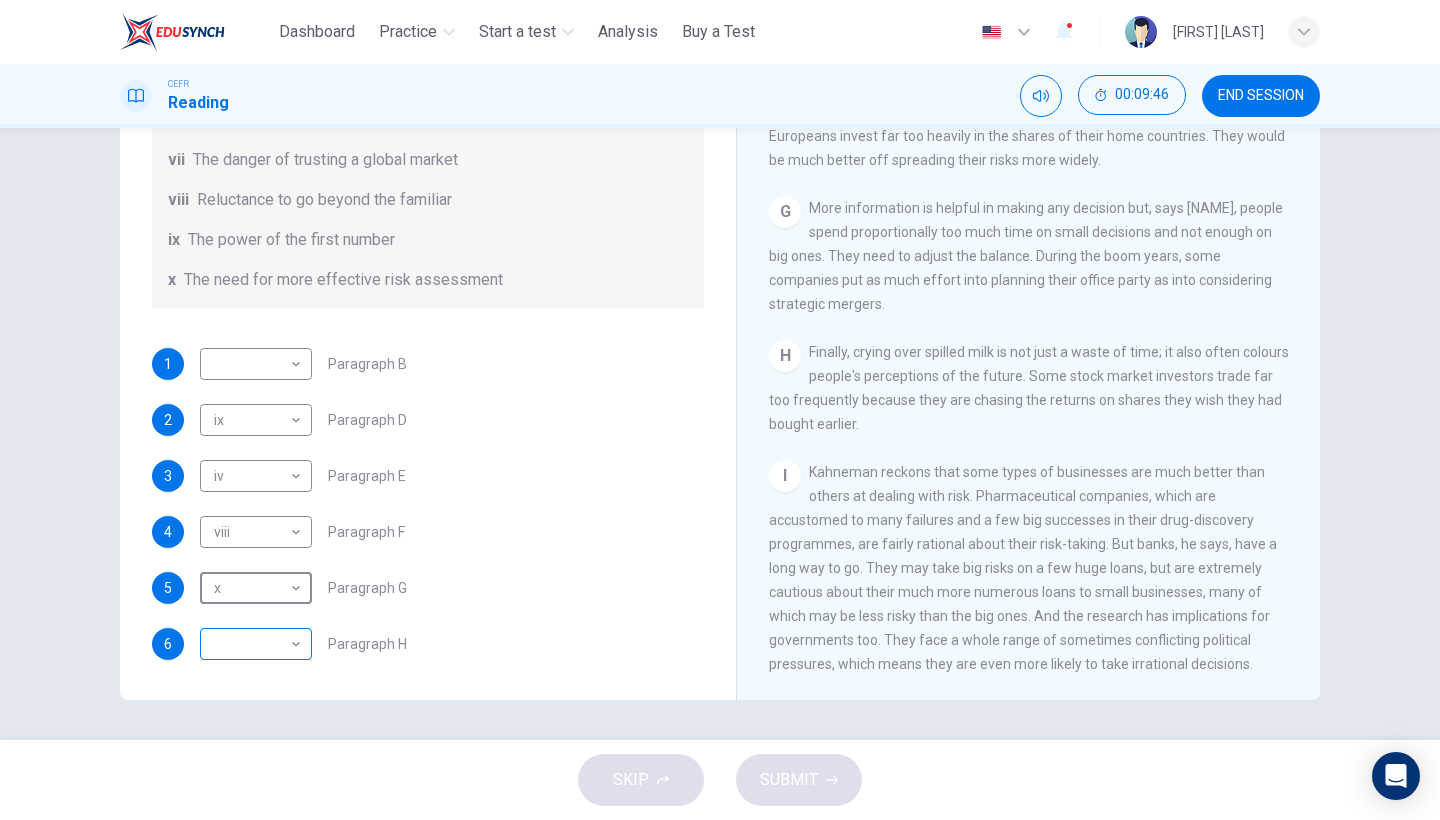 click on "This site uses cookies, as explained in our Privacy Policy. If you agree to the use of cookies, please click the Accept button and continue to browse our site. Privacy Policy Accept Dashboard Practice Start a test Analysis Buy a Test English ** ​ [FIRST] [LAST] CEFR Reading 00:09:46 END SESSION Questions 1 - 6 Reading Passage 1 has nine paragraphs A-I
Choose the correct heading for Paragraphs B and D-H from the list of headings below.
Write the correct number (i-xi) in the boxes below. List of Headings i Not identifying the correct priorities ii A solution for the long term iii The difficulty of changing your mind iv Why looking back is unhelpful v Strengthening inner resources vi A successful approach to the study of decision-making vii The danger of trusting a global market viii Reluctance to go beyond the familiar ix The power of the first number x The need for more effective risk assessment 1 ​ ​ Paragraph B 2 ix ** ​ Paragraph D 3 iv ** ​ Paragraph E 4 viii **** ​ 5 x * 6" at bounding box center [720, 410] 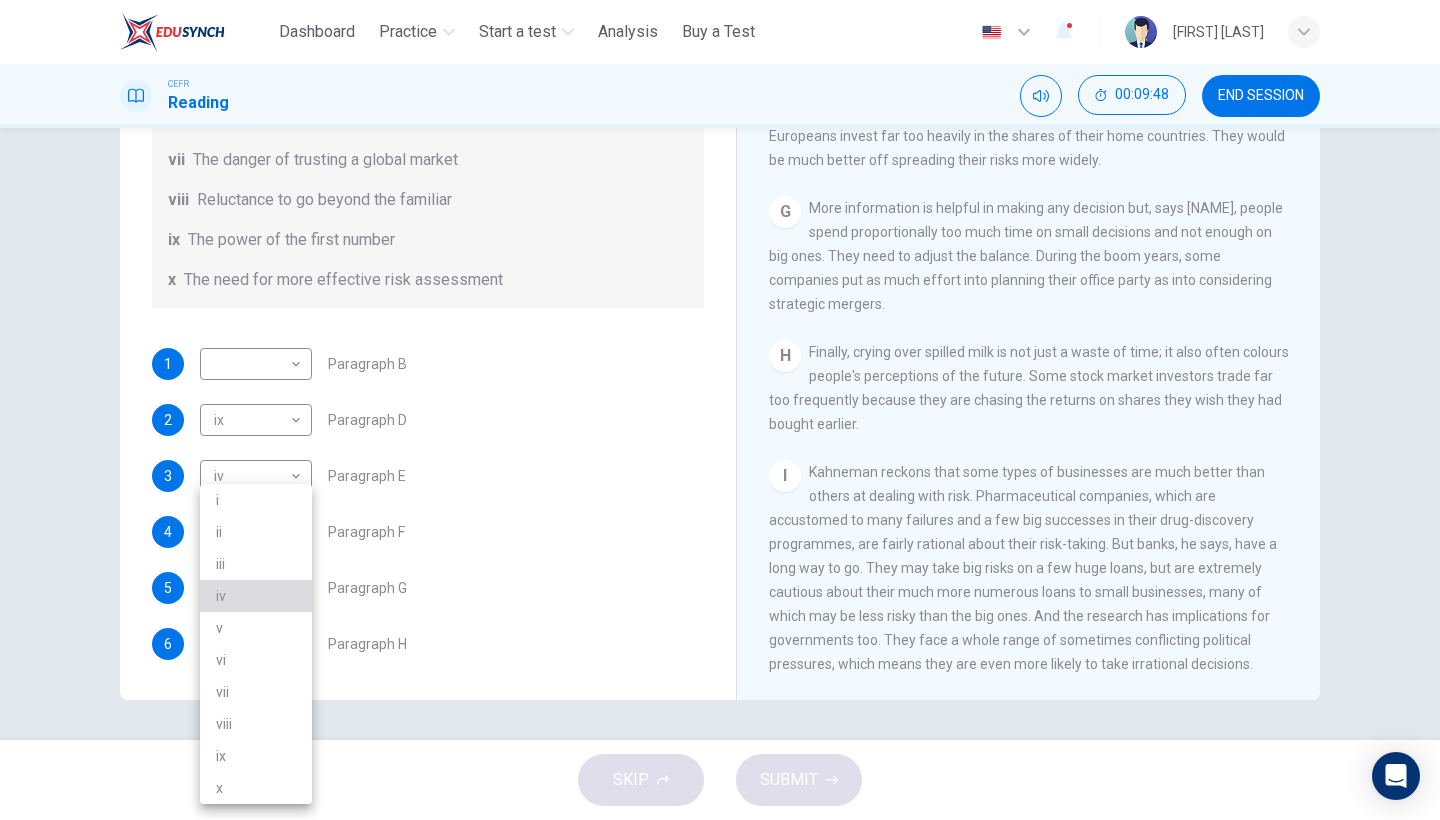 click on "iv" at bounding box center (256, 596) 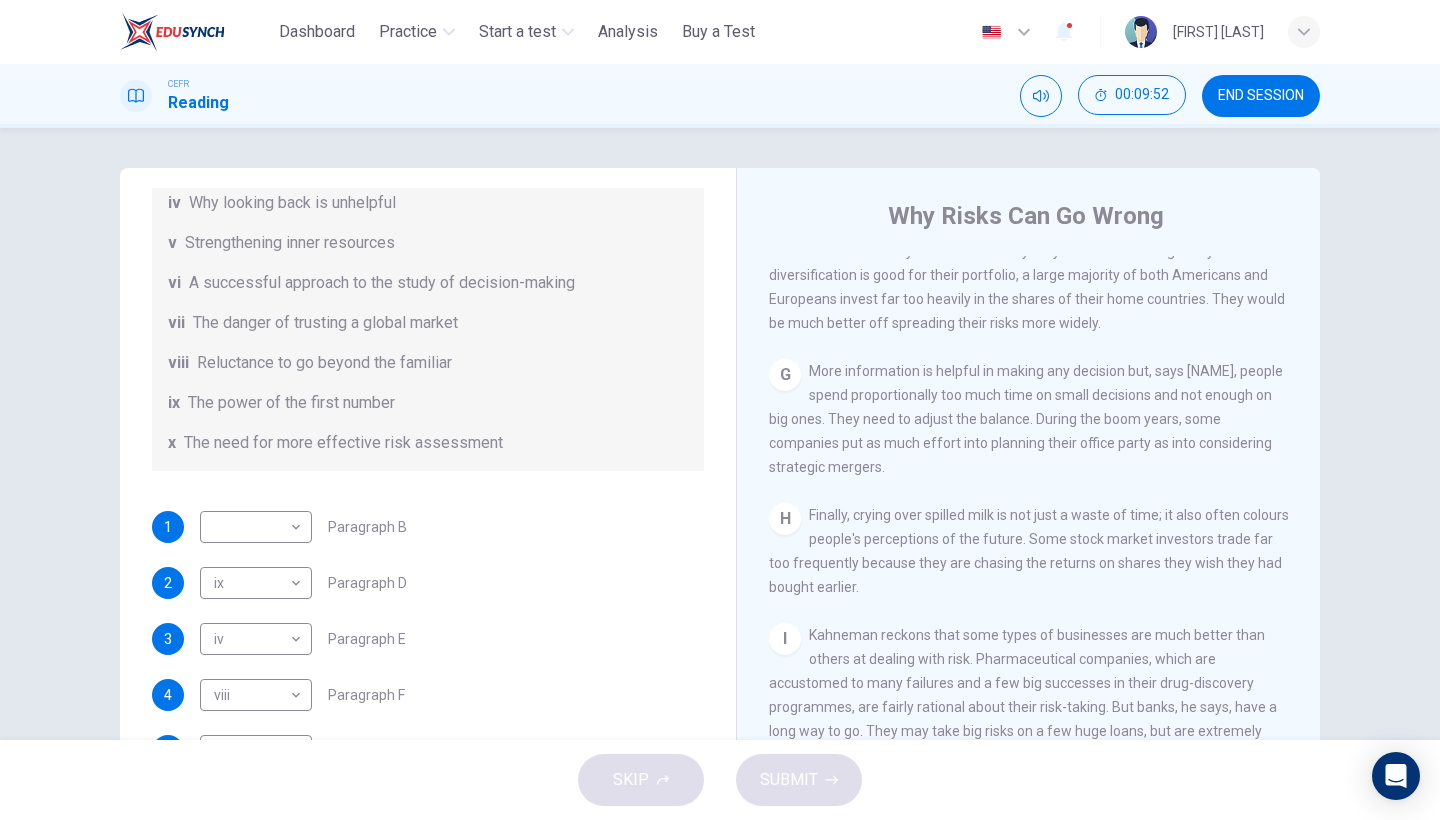 scroll, scrollTop: 0, scrollLeft: 0, axis: both 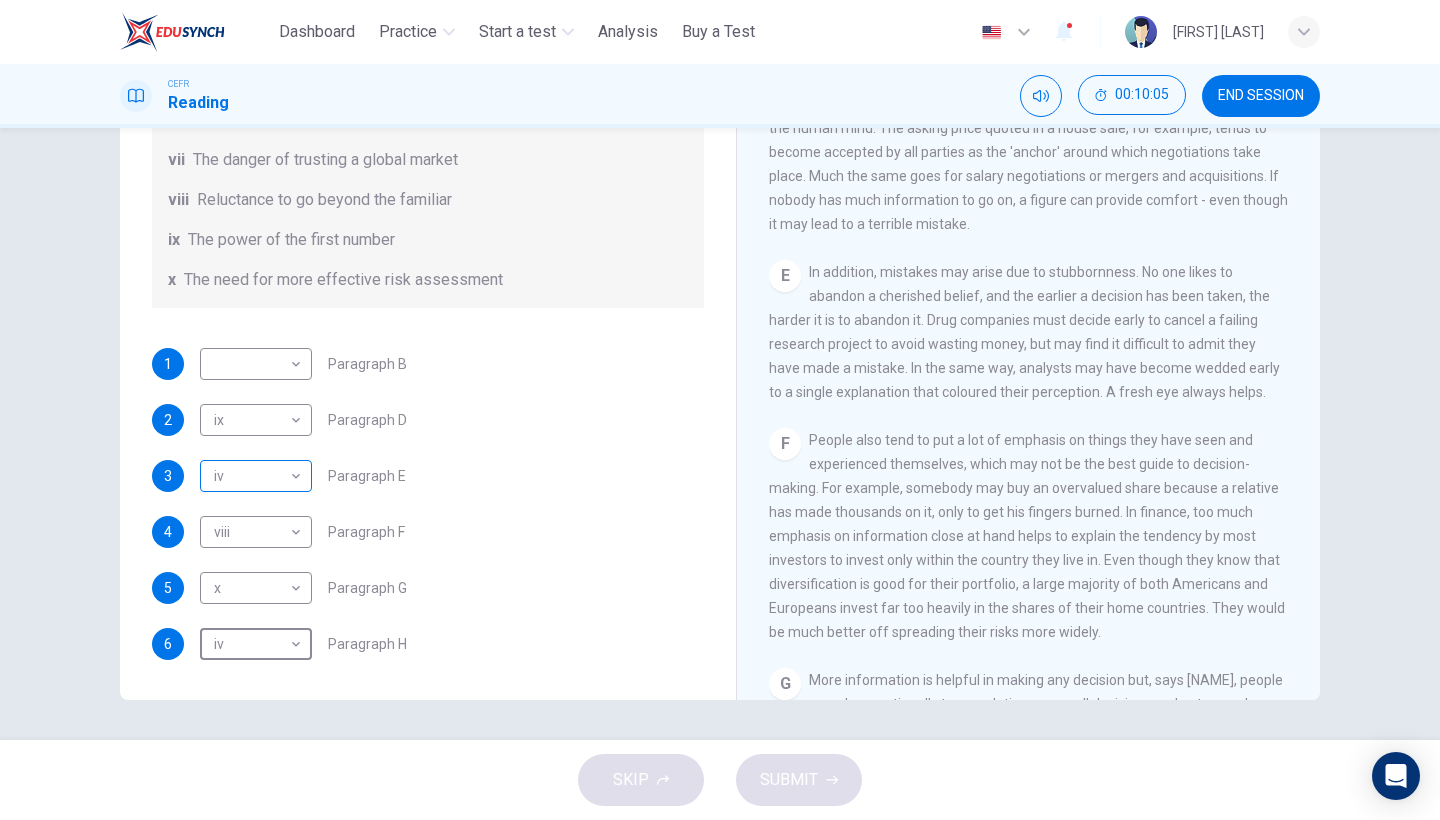 click on "This site uses cookies, as explained in our Privacy Policy. If you agree to the use of cookies, please click the Accept button and continue to browse our site. Privacy Policy Accept Dashboard Practice Start a test Analysis Buy a Test English ** ​ [FIRST] [LAST] CEFR Reading 00:10:05 END SESSION Questions 1 - 6 Reading Passage 1 has nine paragraphs A-I
Choose the correct heading for Paragraphs B and D-H from the list of headings below.
Write the correct number (i-xi) in the boxes below. List of Headings i Not identifying the correct priorities ii A solution for the long term iii The difficulty of changing your mind iv Why looking back is unhelpful v Strengthening inner resources vi A successful approach to the study of decision-making vii The danger of trusting a global market viii Reluctance to go beyond the familiar ix The power of the first number x The need for more effective risk assessment 1 ​ ​ Paragraph B 2 ix ** ​ Paragraph D 3 iv ** ​ Paragraph E 4 viii **** ​ 5 x * 6" at bounding box center [720, 410] 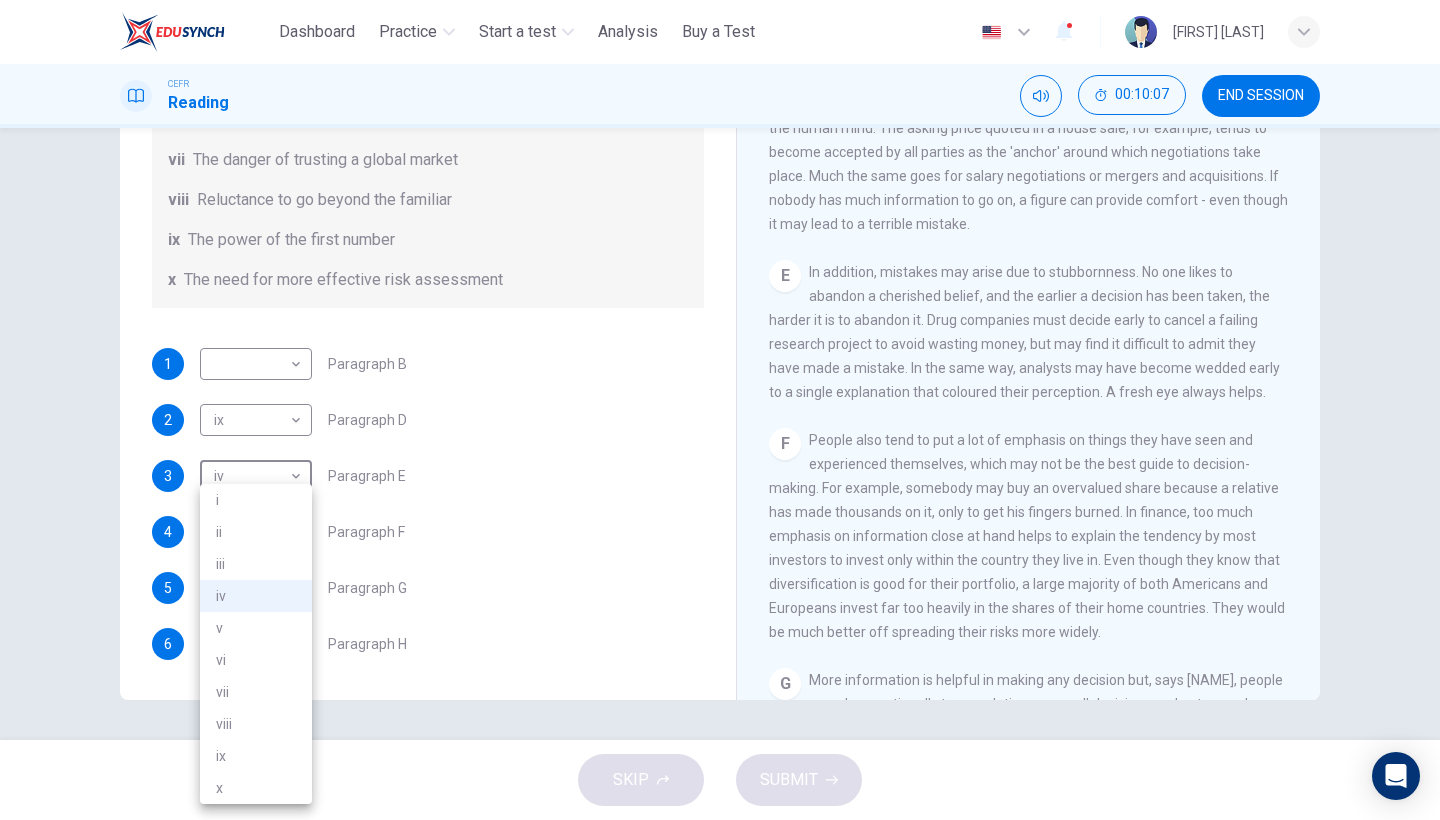 click on "x" at bounding box center [256, 788] 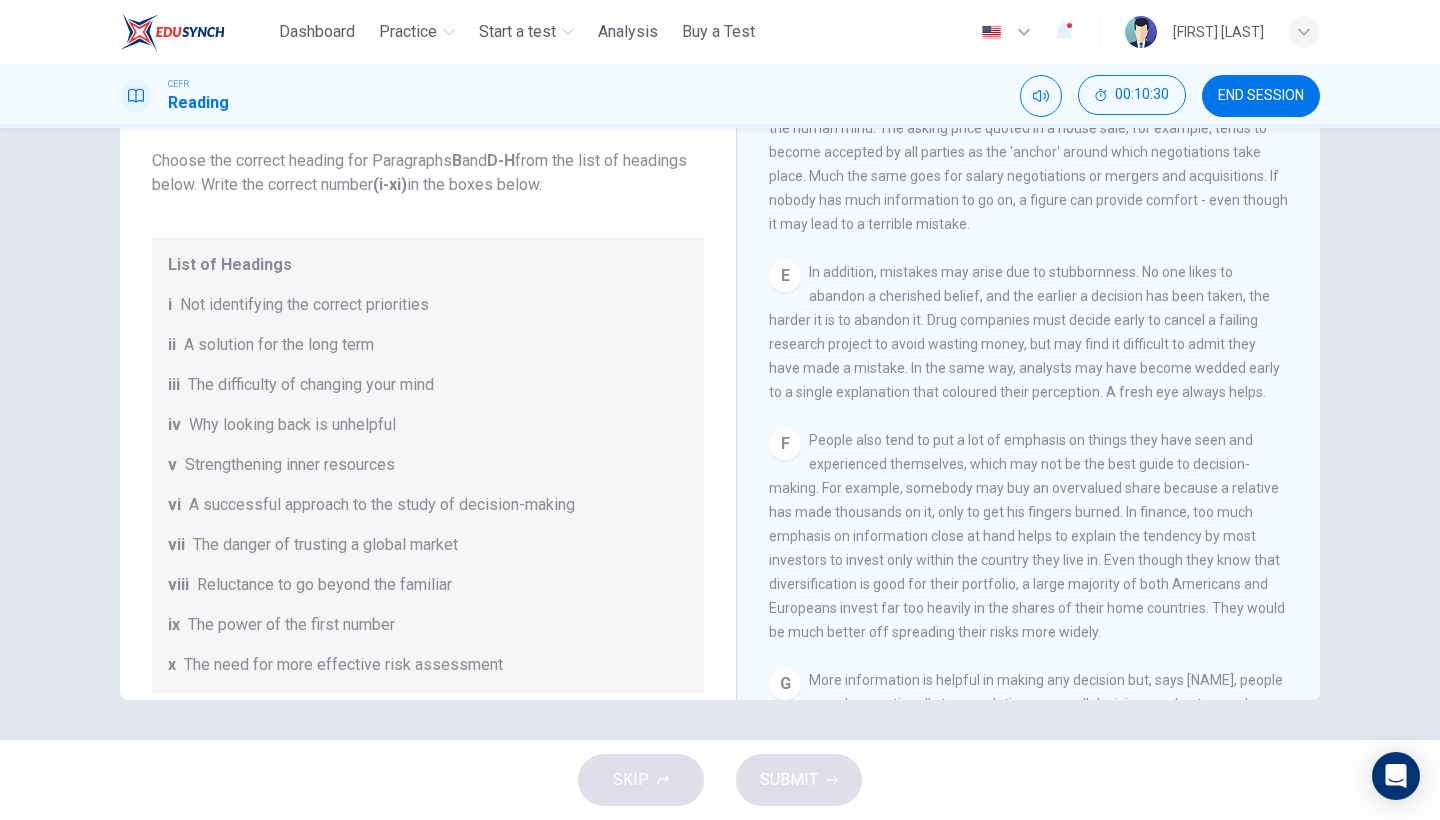 scroll, scrollTop: 0, scrollLeft: 0, axis: both 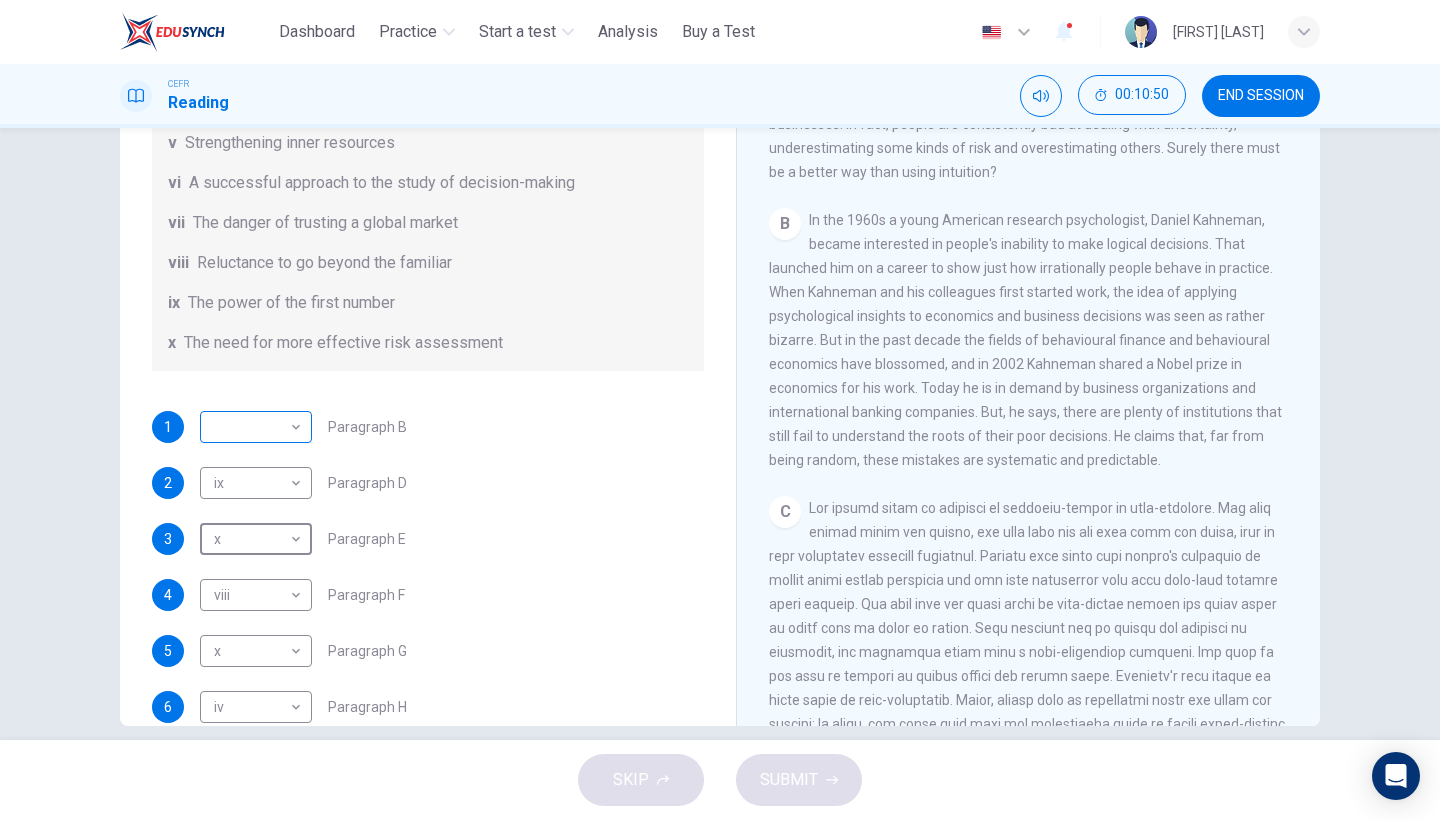 click on "This site uses cookies, as explained in our Privacy Policy. If you agree to the use of cookies, please click the Accept button and continue to browse our site. Privacy Policy Accept Dashboard Practice Start a test Analysis Buy a Test English ** ​ [FIRST] [LAST] CEFR Reading 00:10:50 END SESSION Questions 1 - 6 Reading Passage 1 has nine paragraphs A-I
Choose the correct heading for Paragraphs B and D-H from the list of headings below.
Write the correct number (i-xi) in the boxes below. List of Headings i Not identifying the correct priorities ii A solution for the long term iii The difficulty of changing your mind iv Why looking back is unhelpful v Strengthening inner resources vi A successful approach to the study of decision-making vii The danger of trusting a global market viii Reluctance to go beyond the familiar ix The power of the first number x The need for more effective risk assessment 1 ​ ​ Paragraph B 2 ix ** ​ Paragraph D 3 x * ​ Paragraph E 4 viii **** ​ 5 x *" at bounding box center (720, 410) 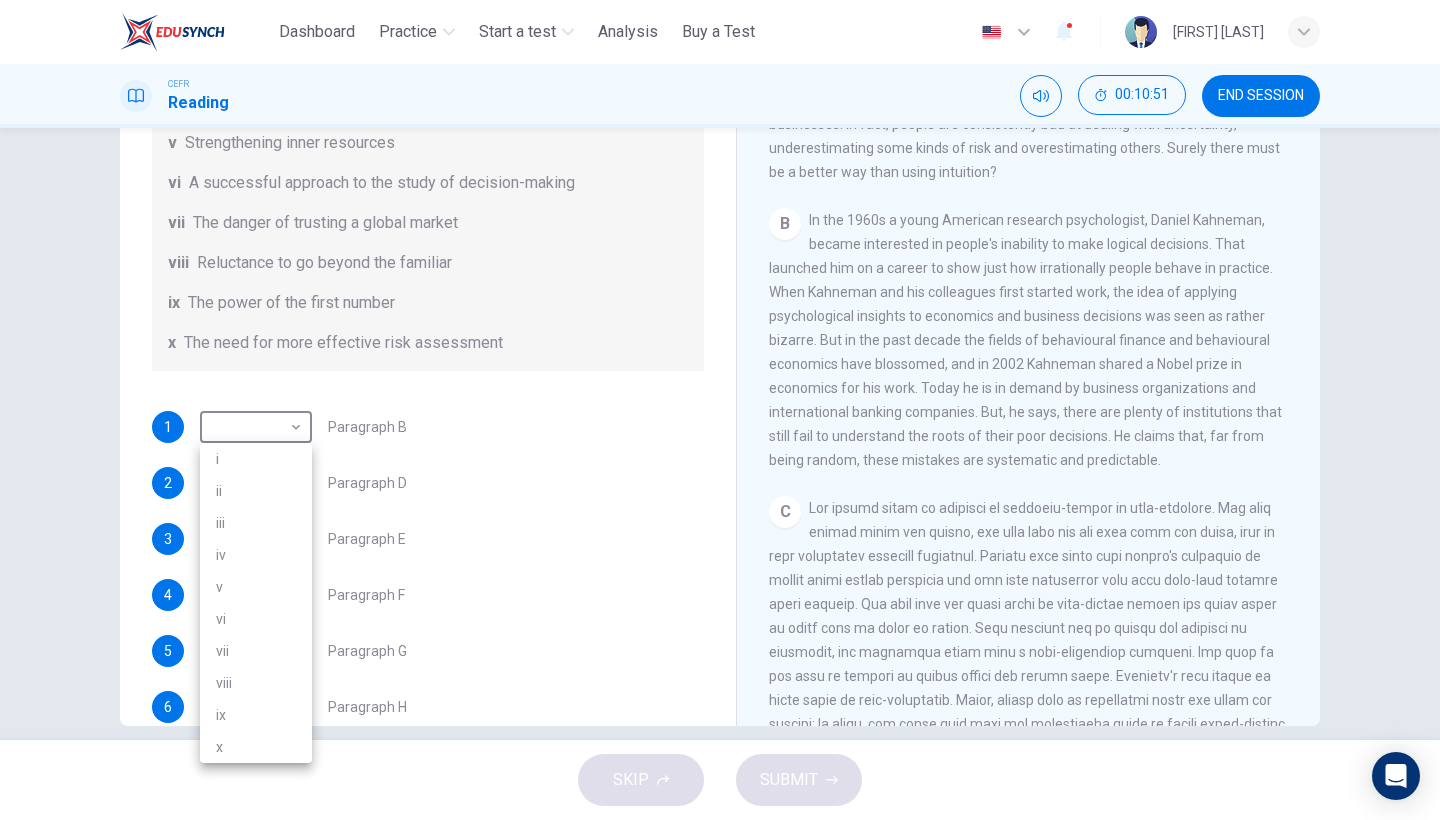 click on "v" at bounding box center [256, 587] 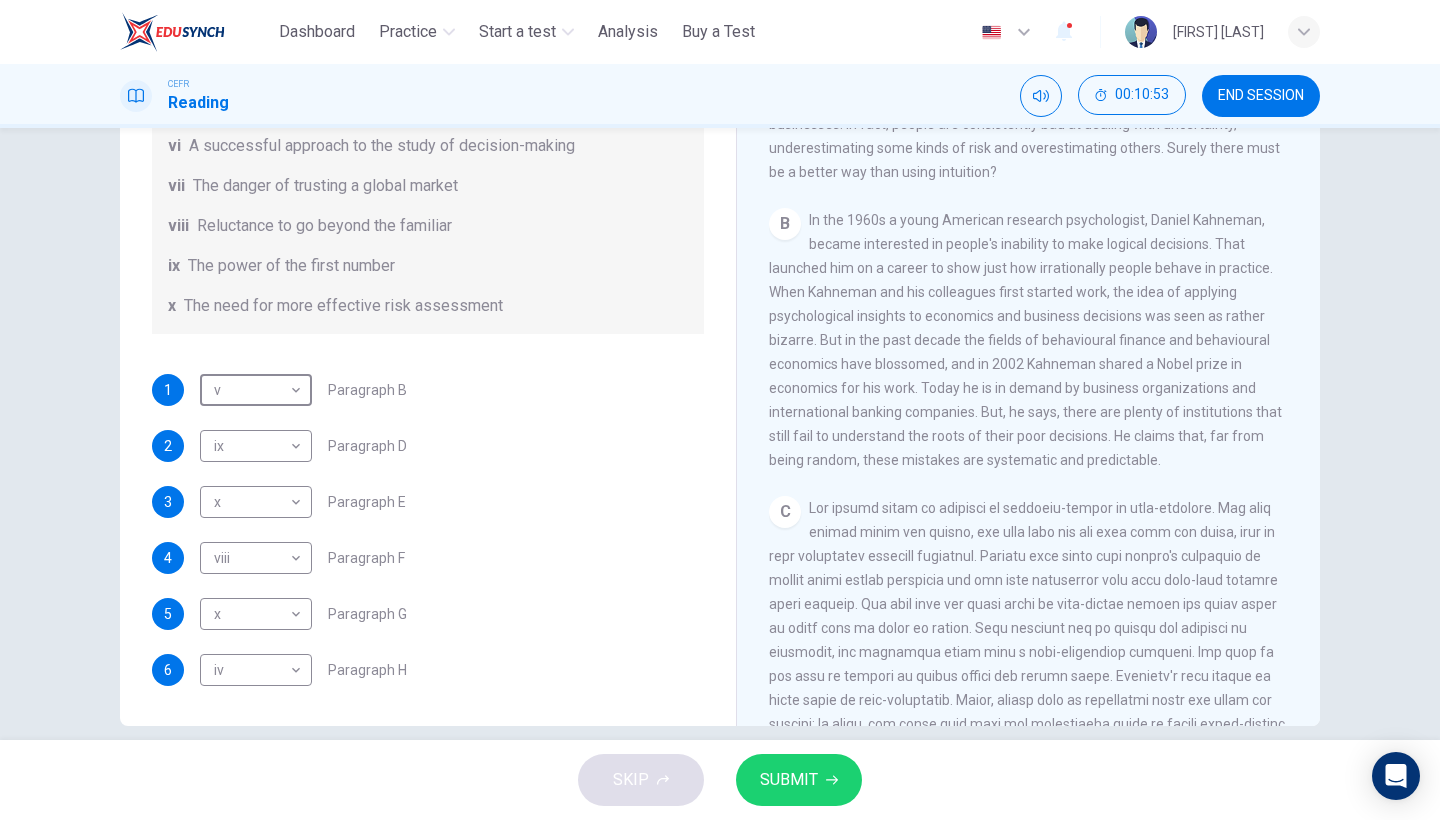 scroll, scrollTop: 385, scrollLeft: 0, axis: vertical 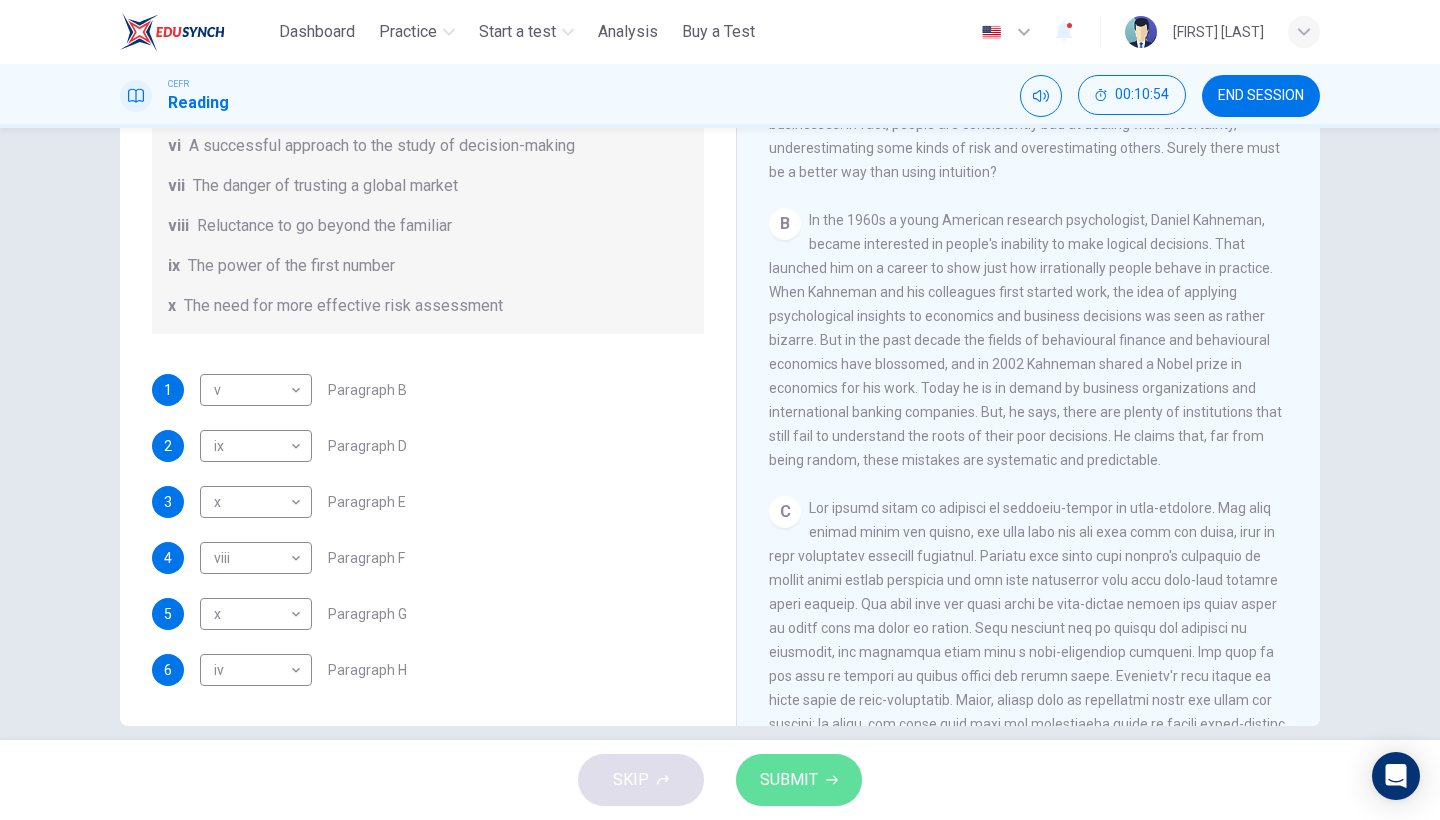 click on "SUBMIT" at bounding box center [789, 780] 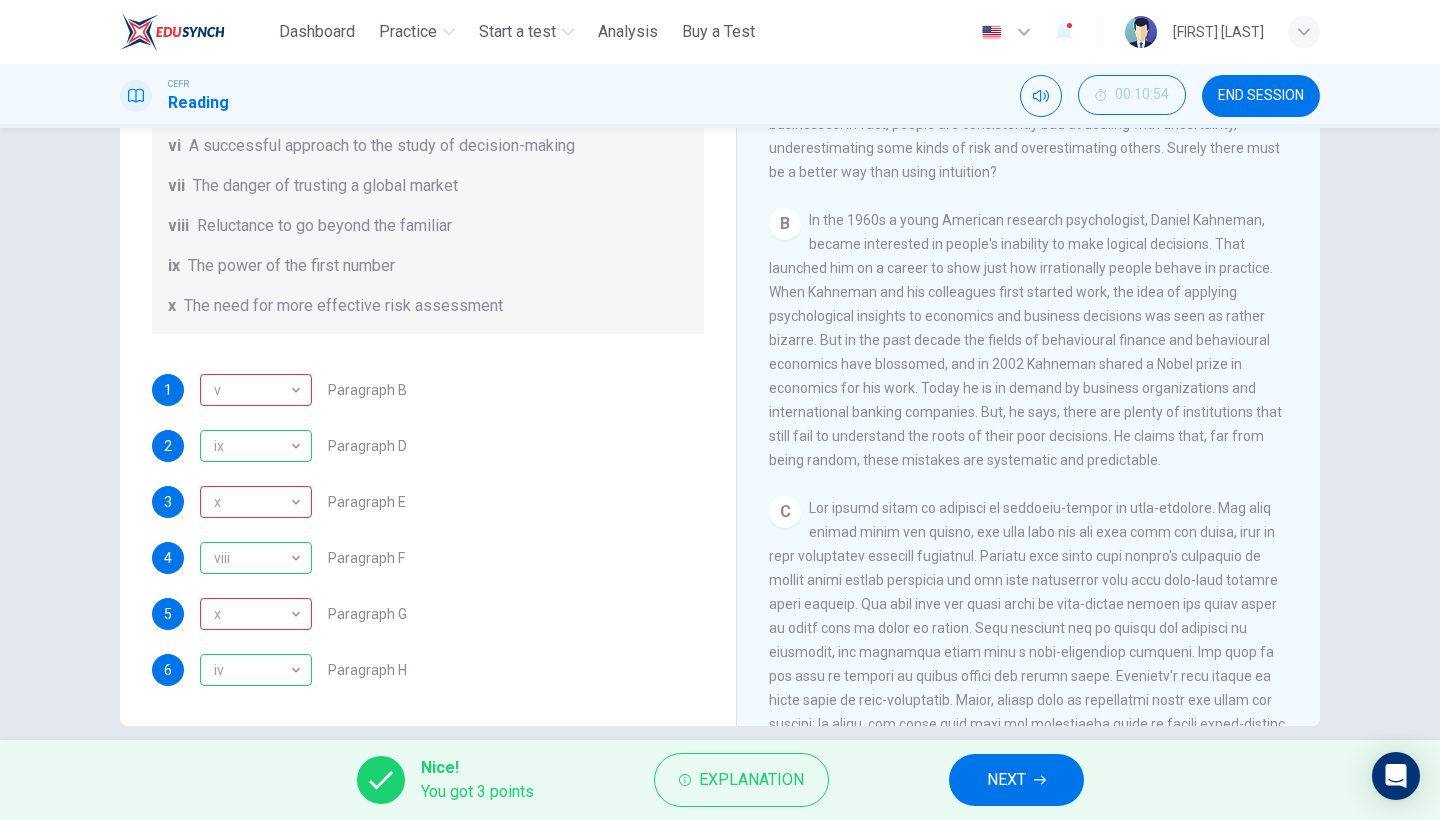 click on "Questions 1 - 6 Reading Passage 1 has nine paragraphs  A-I
Choose the correct heading for Paragraphs  B  and  D-H  from the list of headings below.
Write the correct number  (i-xi)  in the boxes below. List of Headings i Not identifying the correct priorities ii A solution for the long term iii The difficulty of changing your mind iv Why looking back is unhelpful v Strengthening inner resources vi A successful approach to the study of decision-making vii The danger of trusting a global market viii Reluctance to go beyond the familiar ix The power of the first number x The need for more effective risk assessment 1 v * ​ Paragraph B 2 ix ** ​ Paragraph D 3 x * ​ Paragraph E 4 viii **** ​ Paragraph F 5 x * ​ Paragraph G 6 iv ** ​ Paragraph H Why Risks Can Go Wrong CLICK TO ZOOM Click to Zoom A B C D E F G H I" at bounding box center [720, 378] 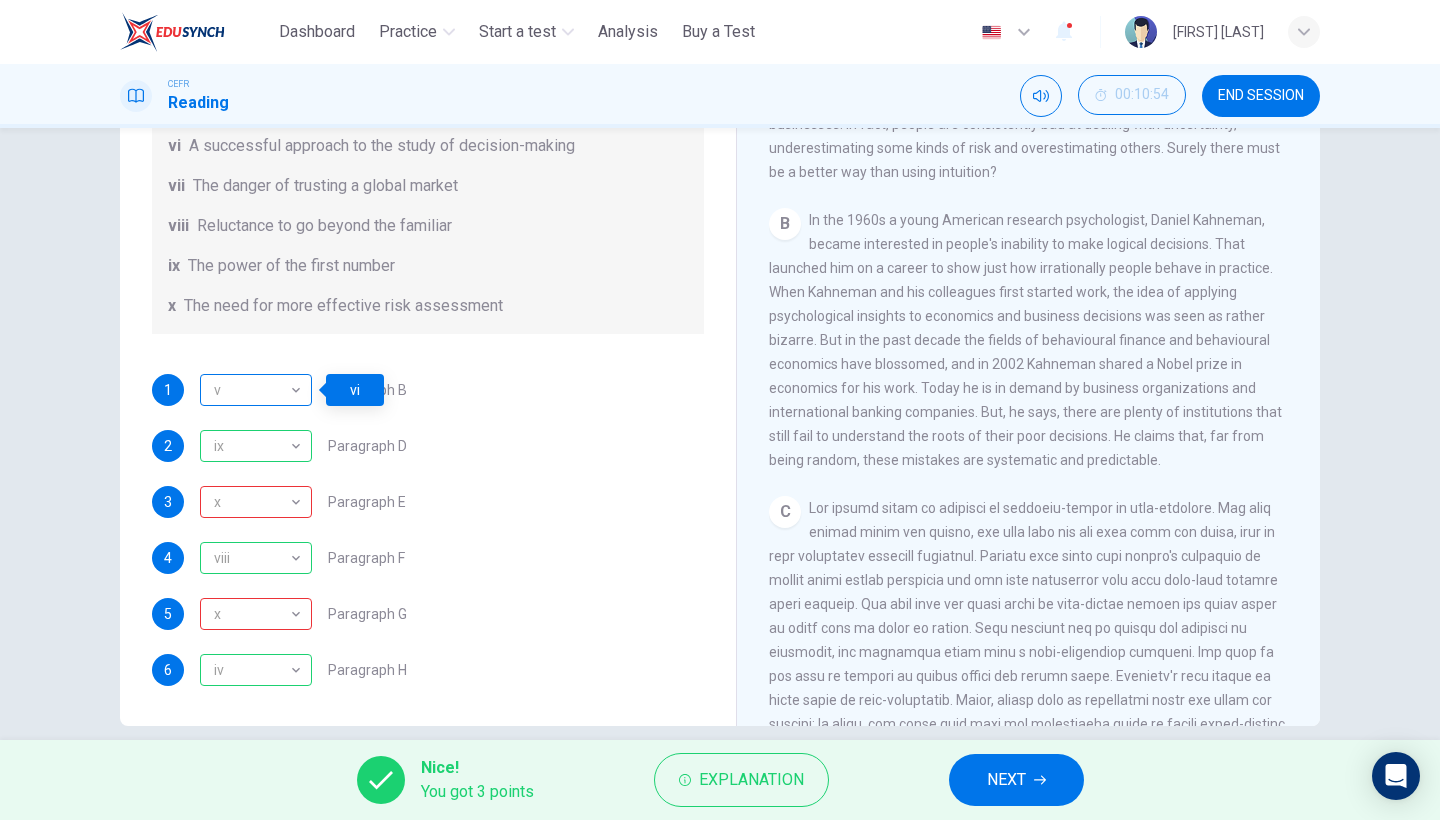 click on "v" at bounding box center (252, 390) 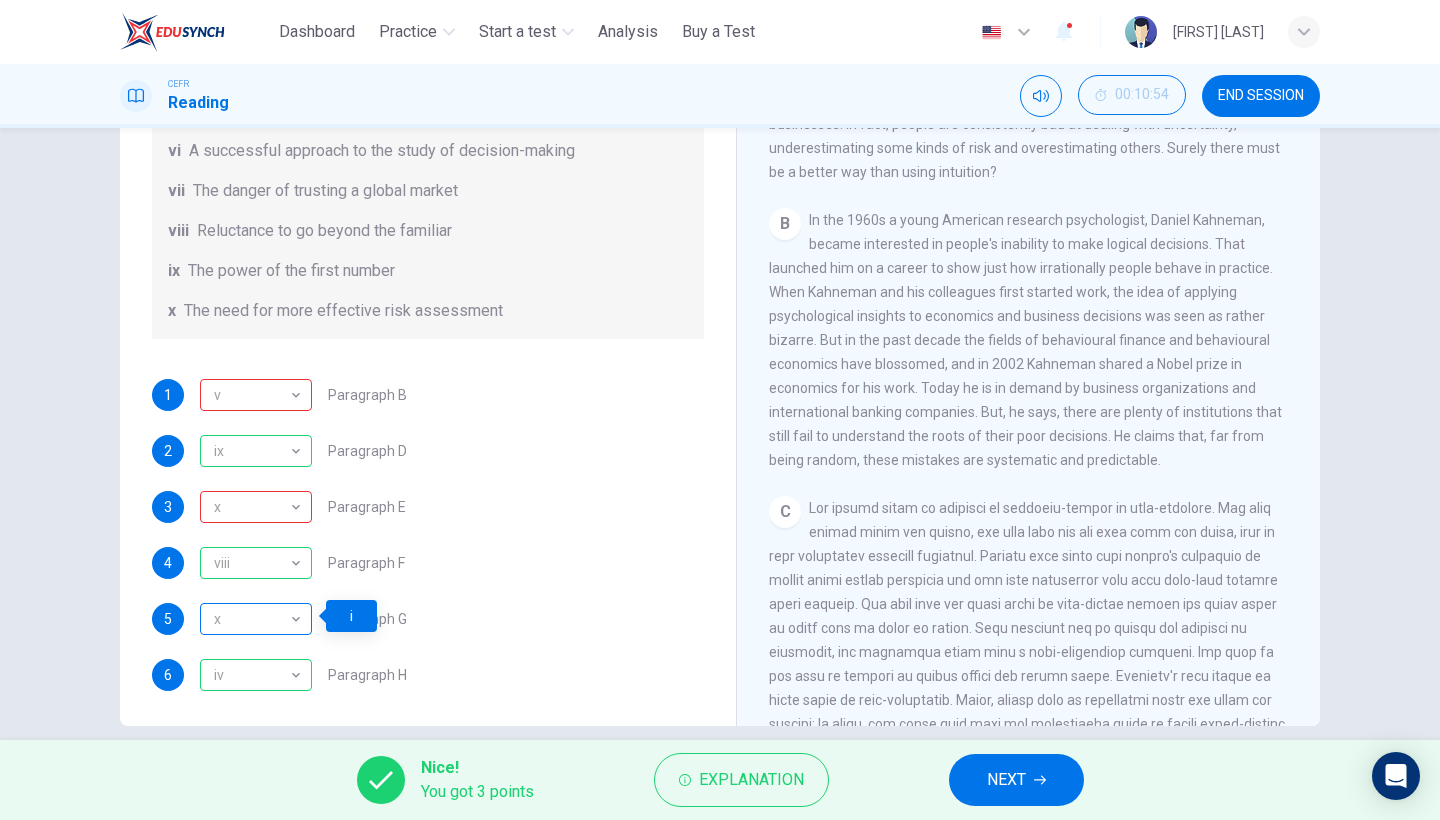scroll, scrollTop: 383, scrollLeft: 0, axis: vertical 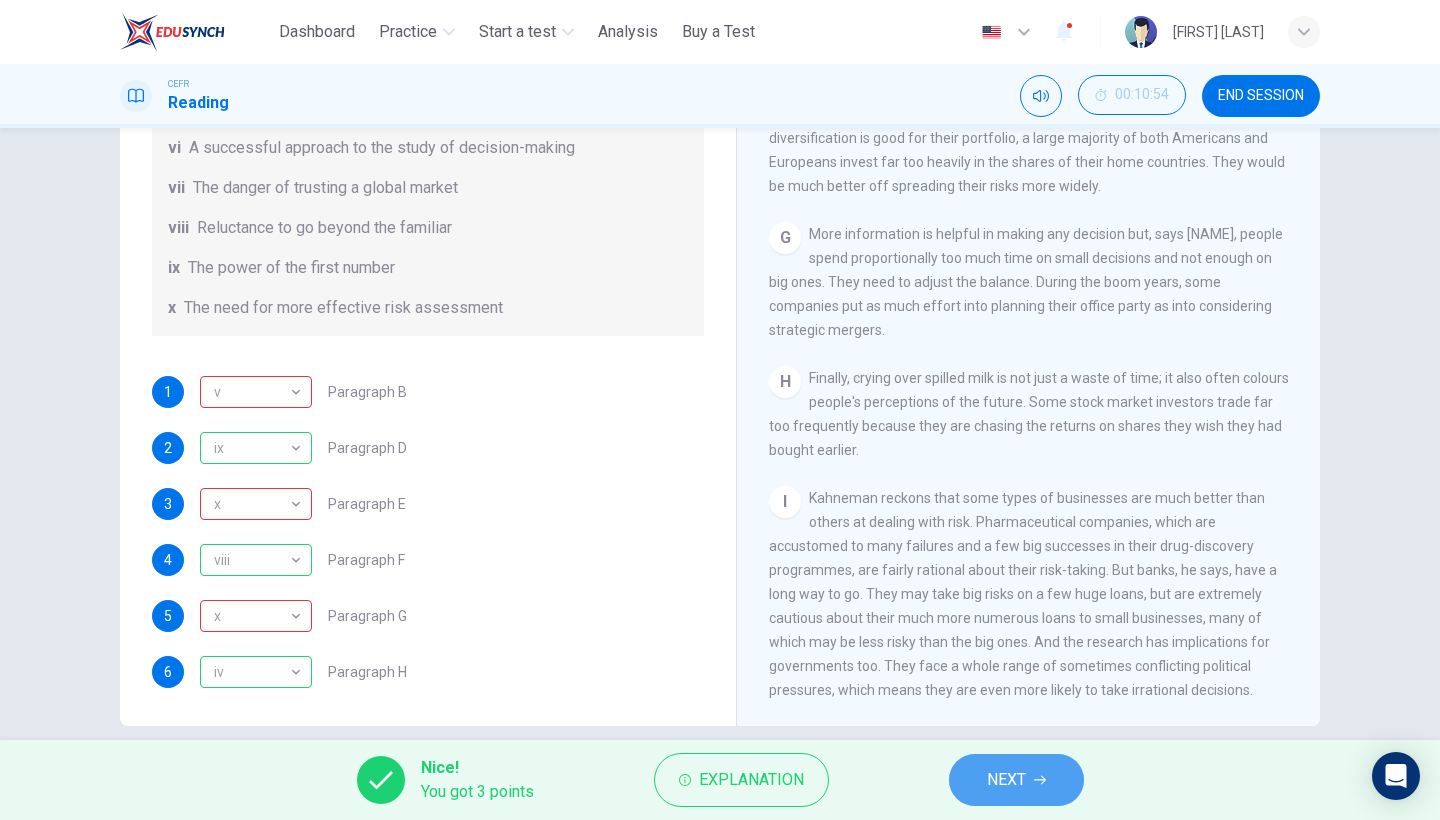 click on "NEXT" at bounding box center [1006, 780] 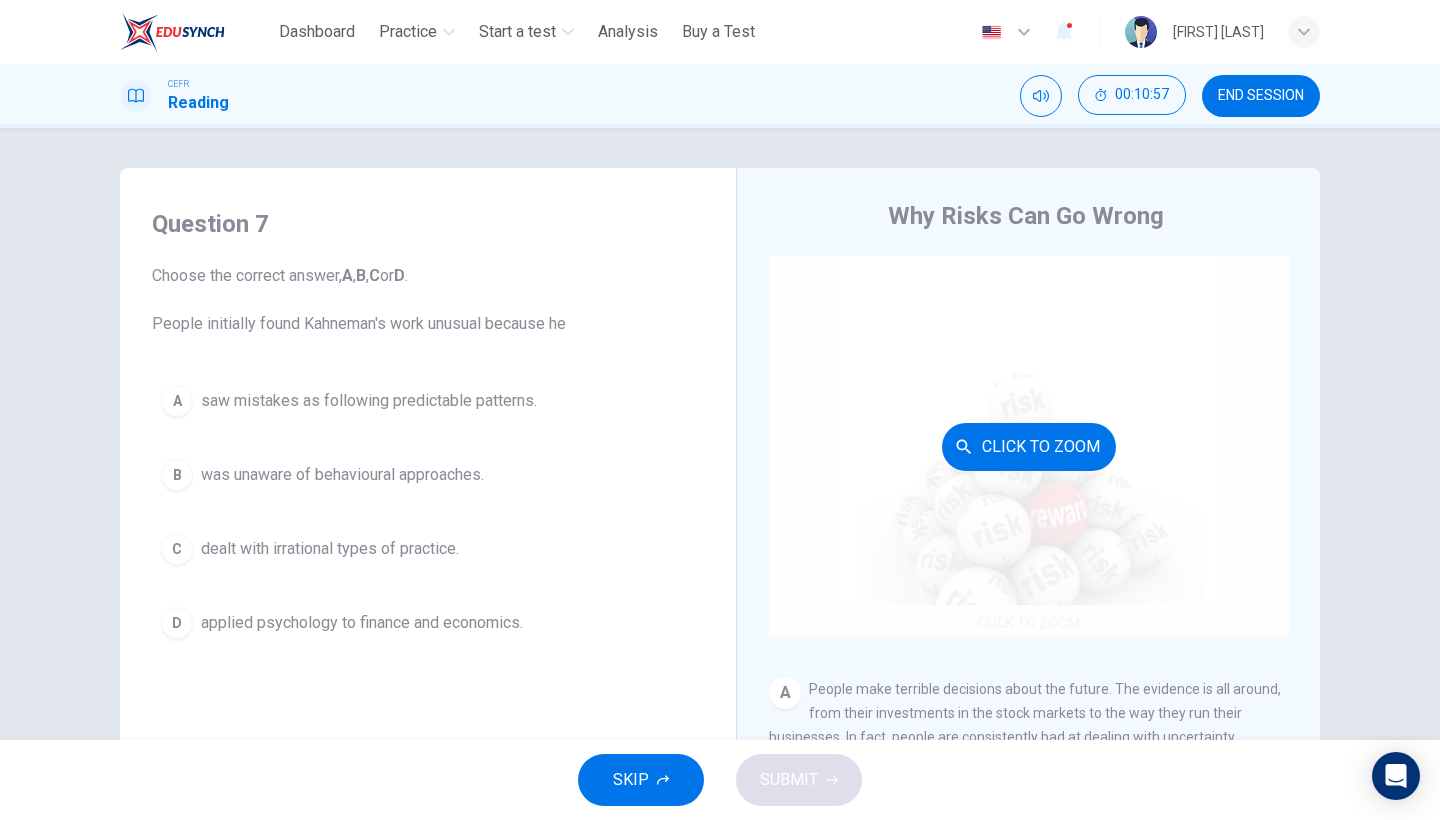 scroll, scrollTop: -3, scrollLeft: 0, axis: vertical 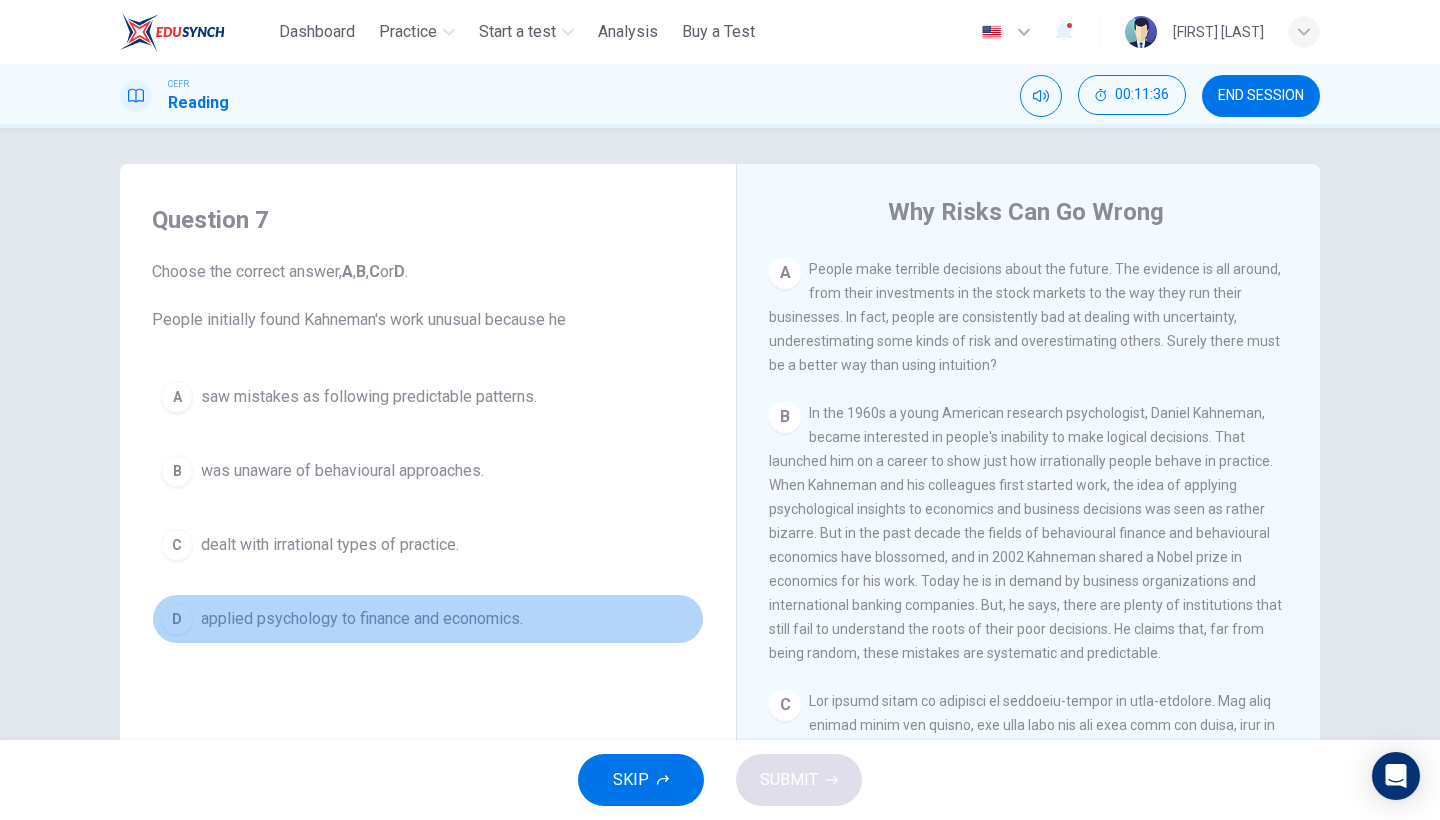 click on "D applied psychology to finance and economics." at bounding box center [428, 619] 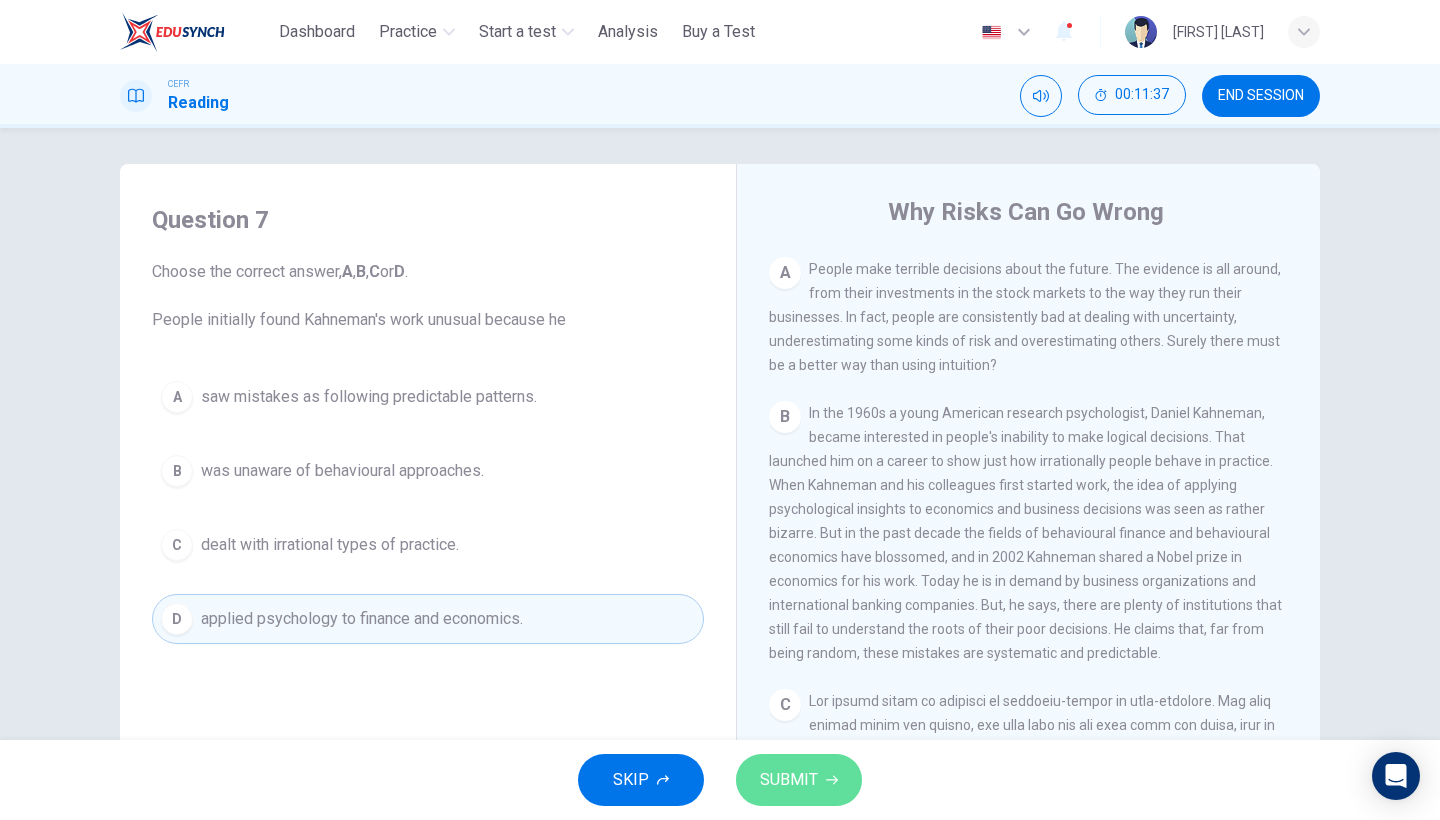 click on "SUBMIT" at bounding box center (789, 780) 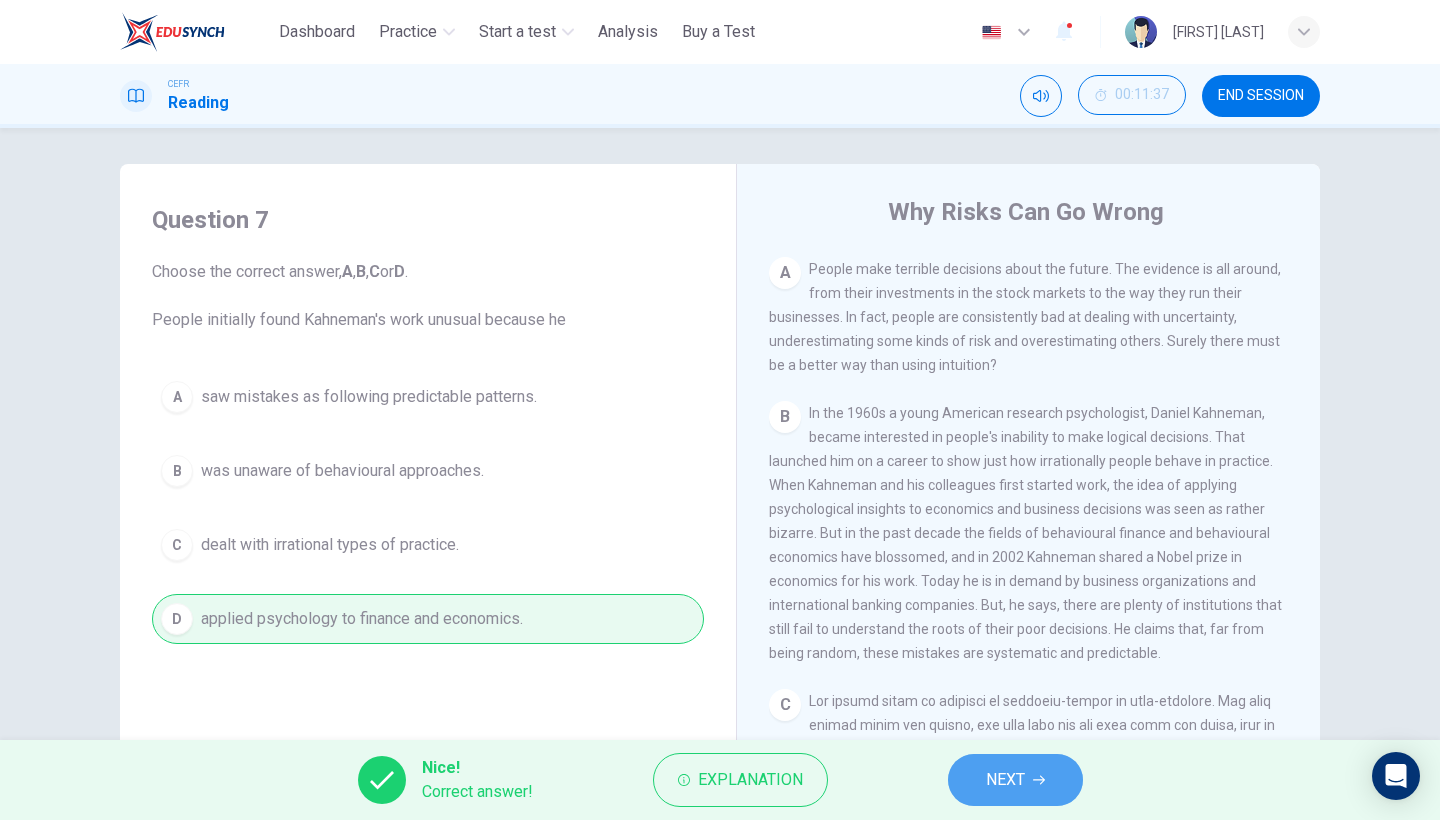 click on "NEXT" at bounding box center (1005, 780) 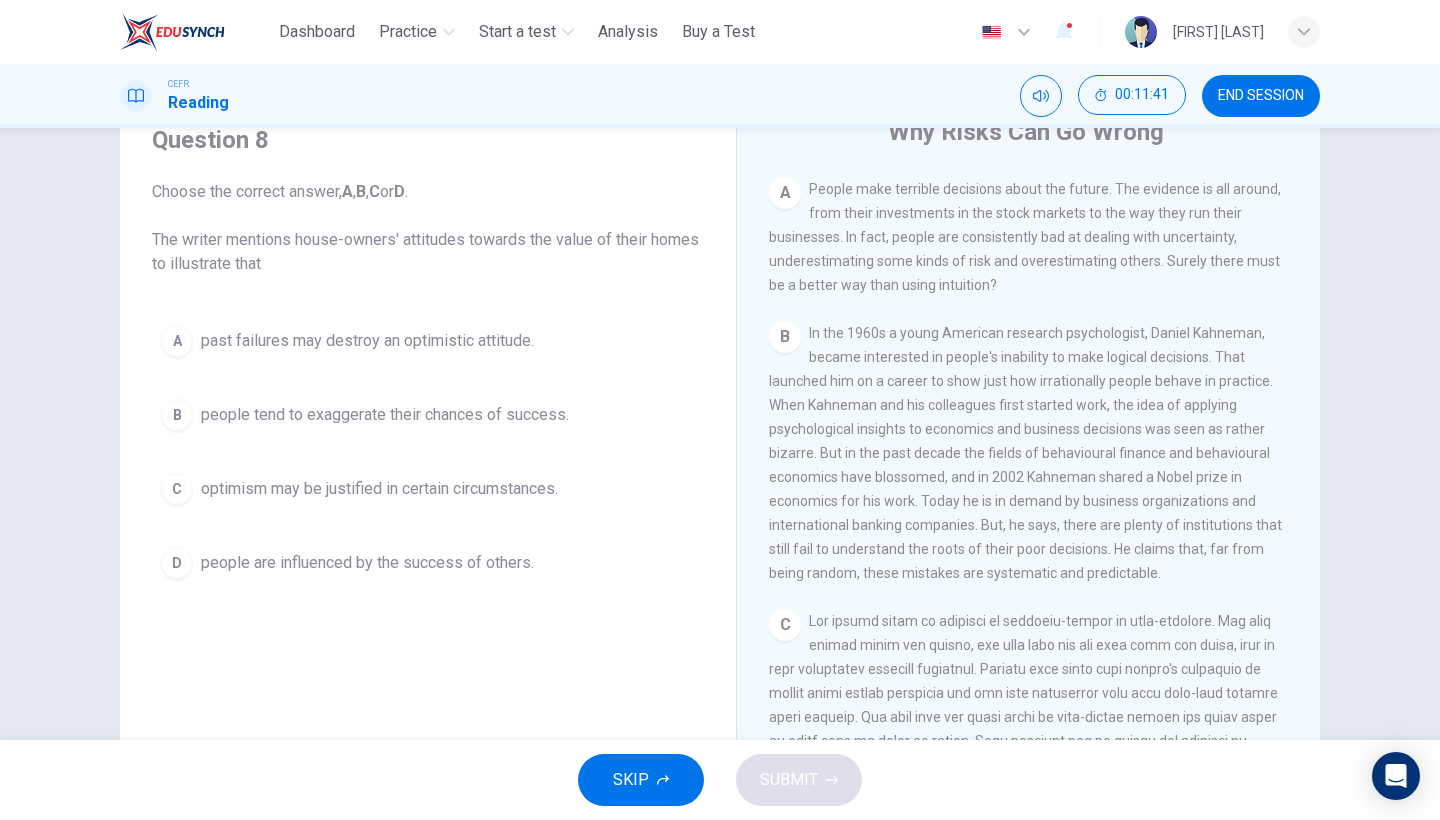 scroll, scrollTop: 82, scrollLeft: 0, axis: vertical 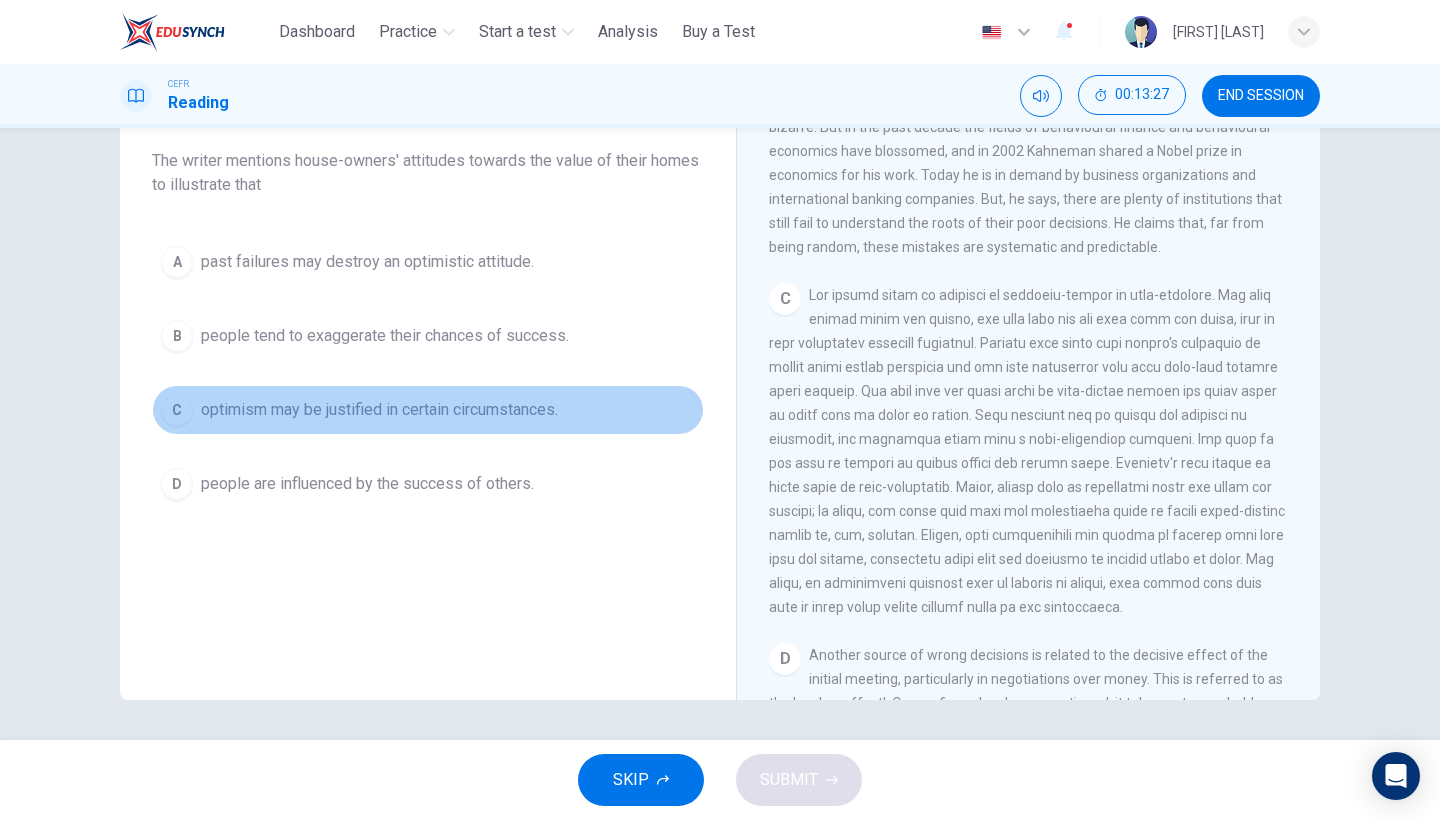 click on "C" at bounding box center (177, 410) 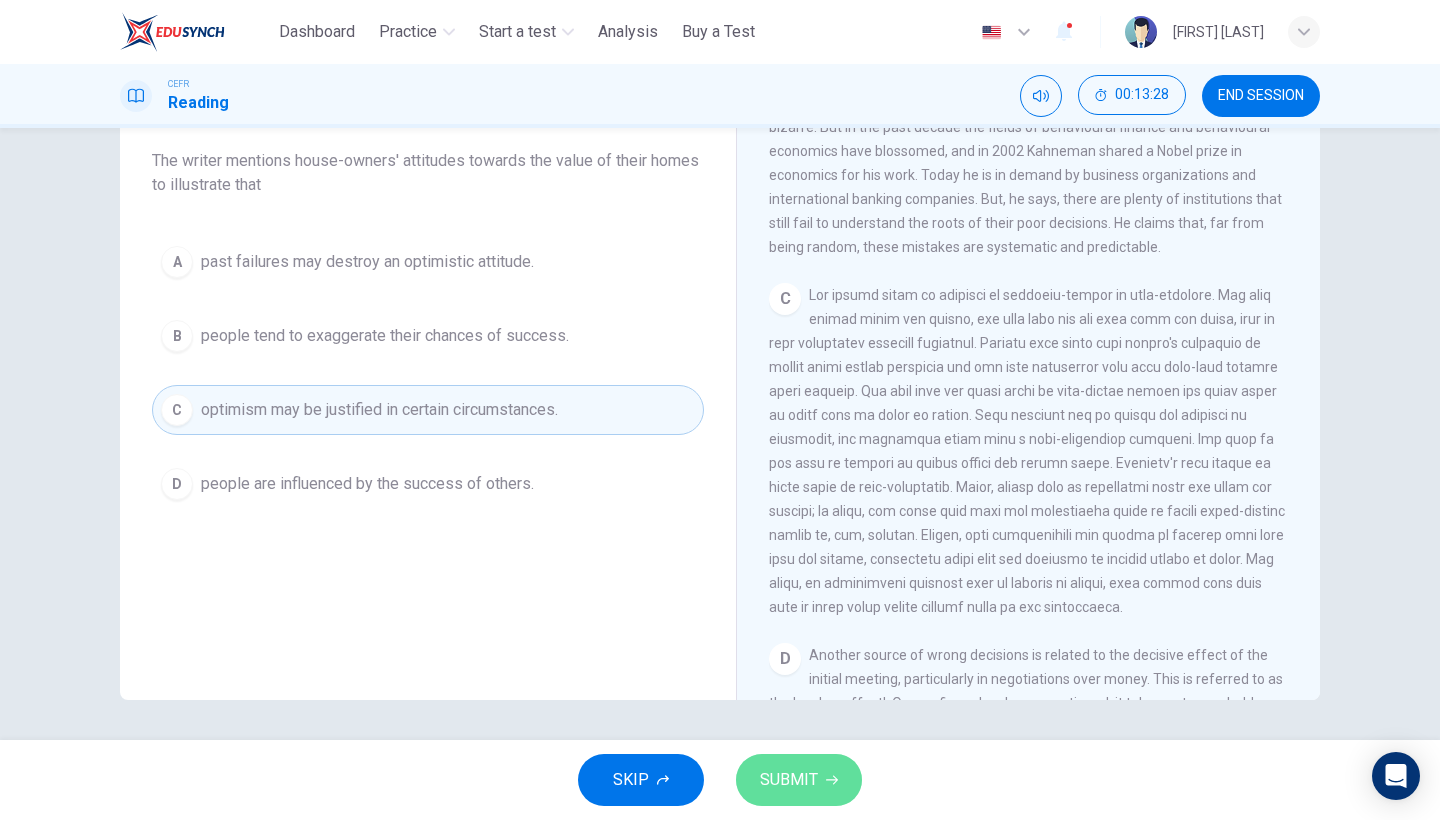click on "SUBMIT" at bounding box center [789, 780] 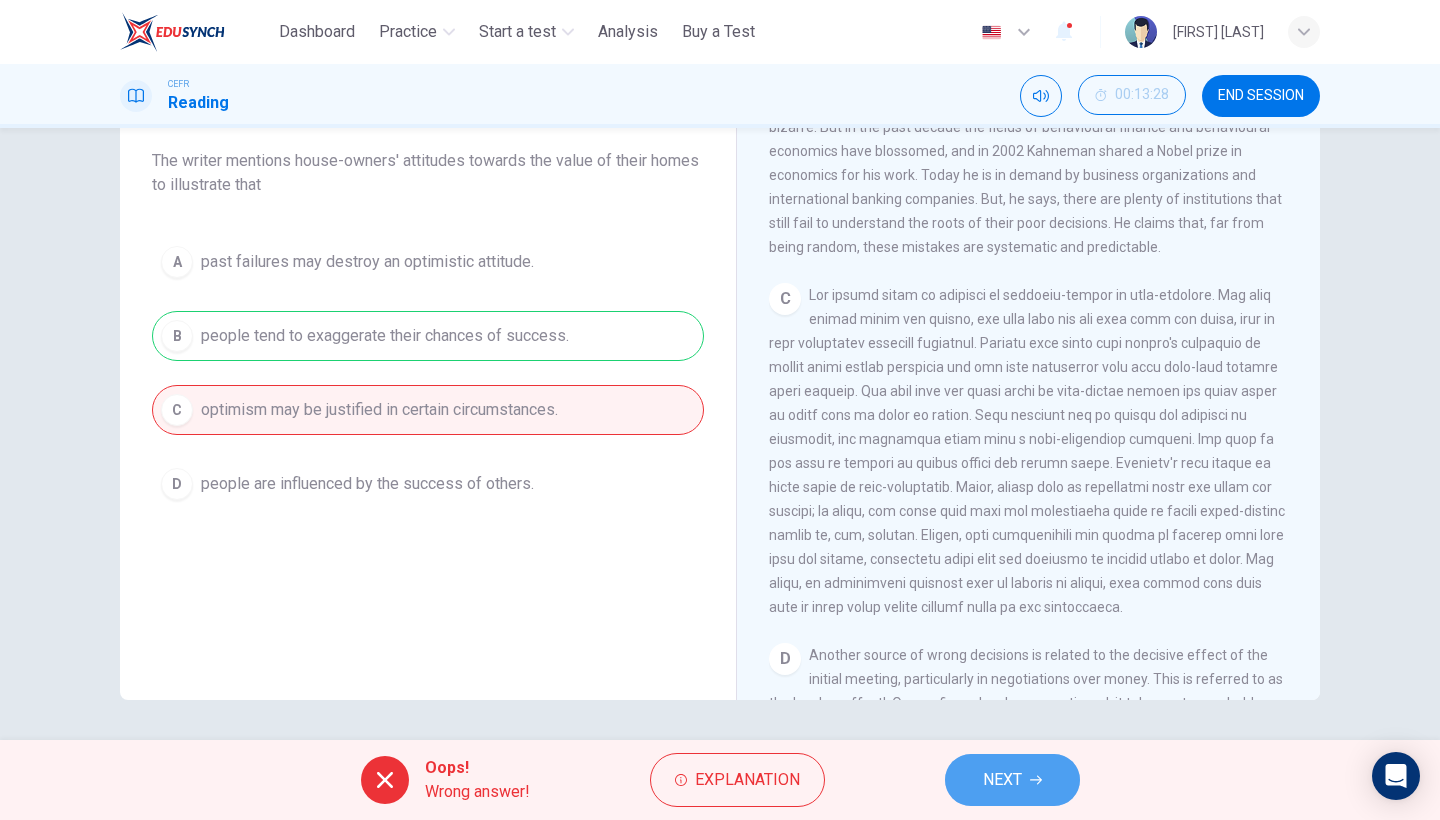click on "NEXT" at bounding box center [1012, 780] 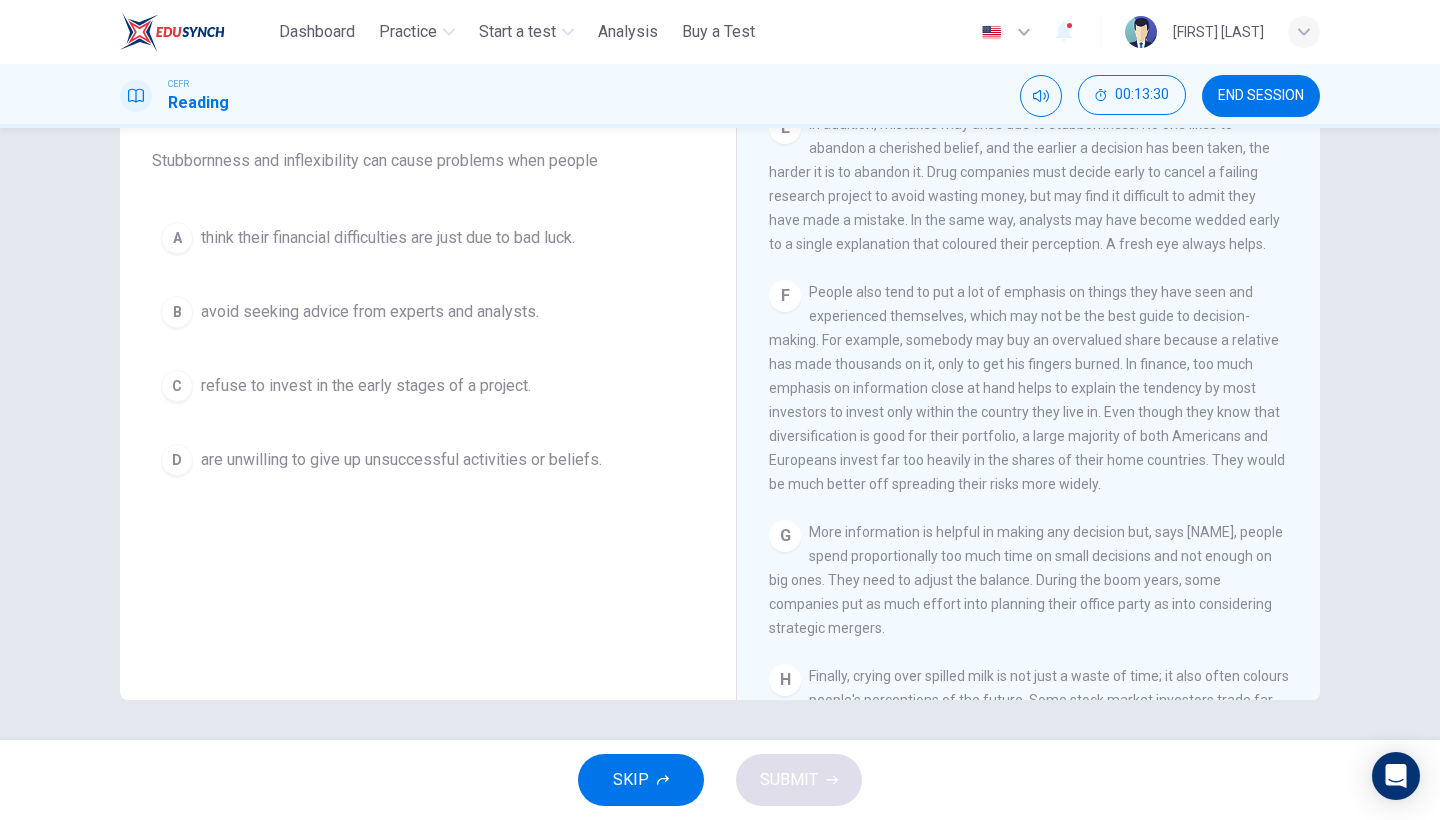 scroll, scrollTop: 1513, scrollLeft: 0, axis: vertical 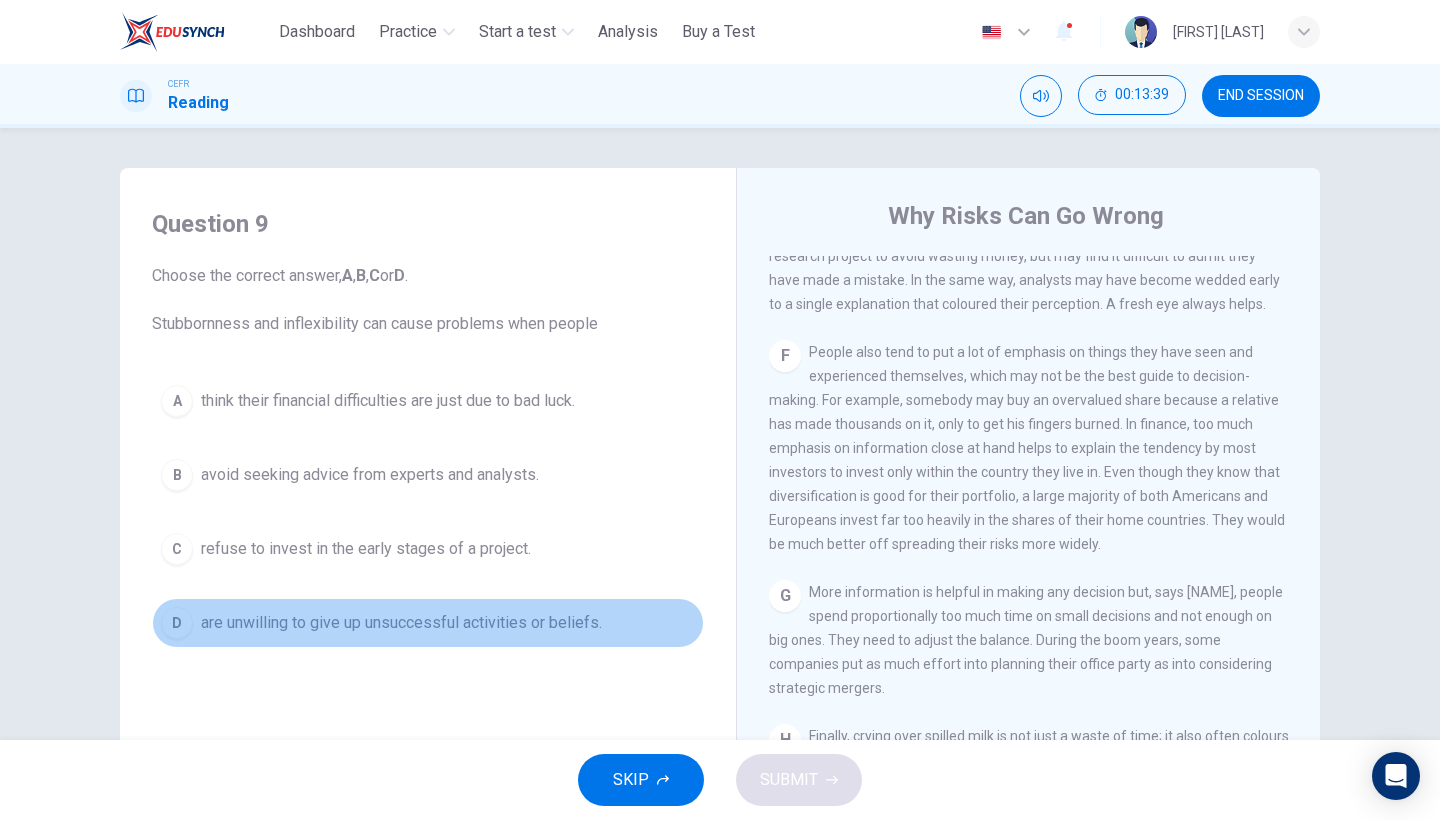 click on "D" at bounding box center (177, 623) 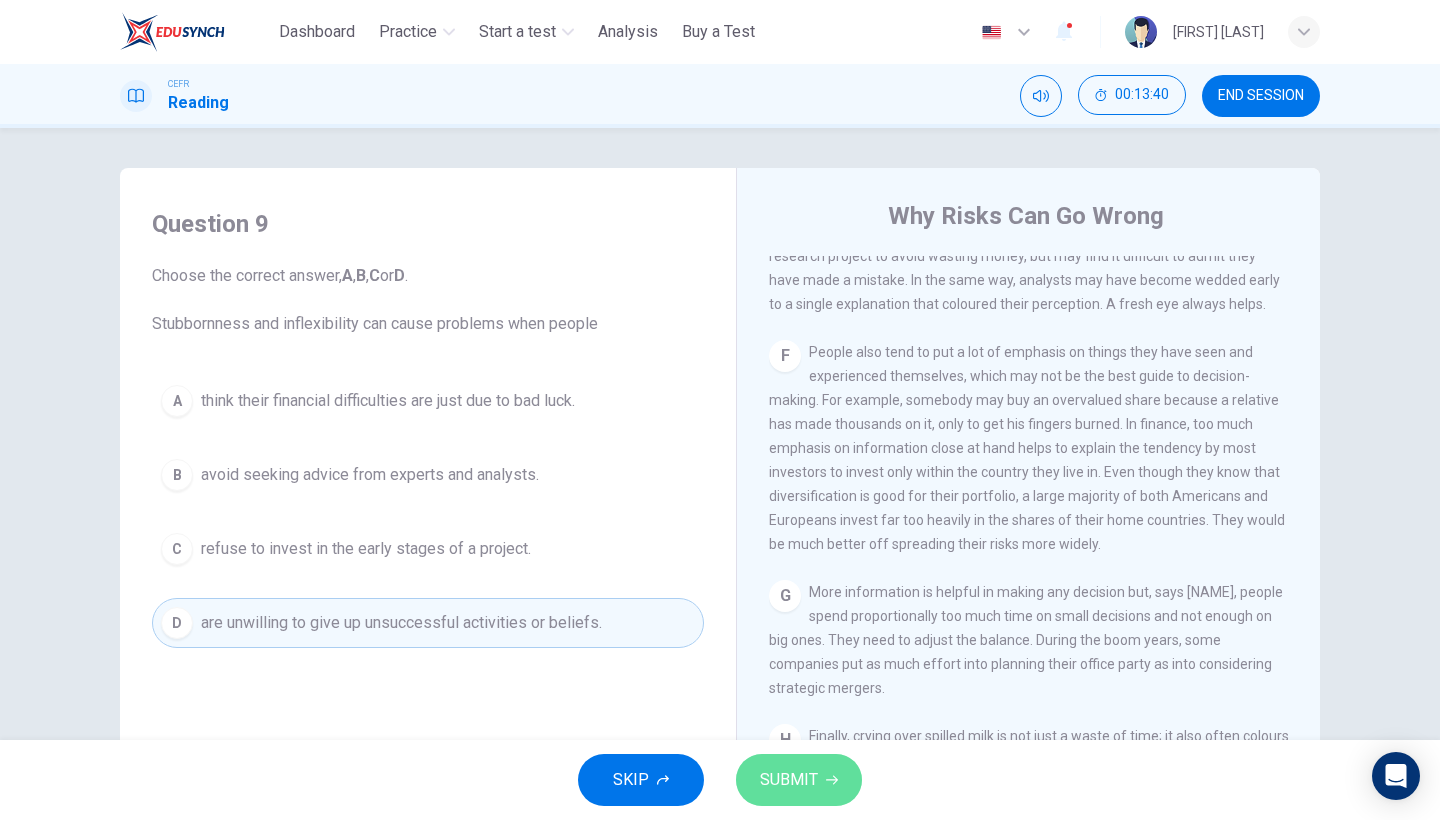 click on "SUBMIT" at bounding box center [789, 780] 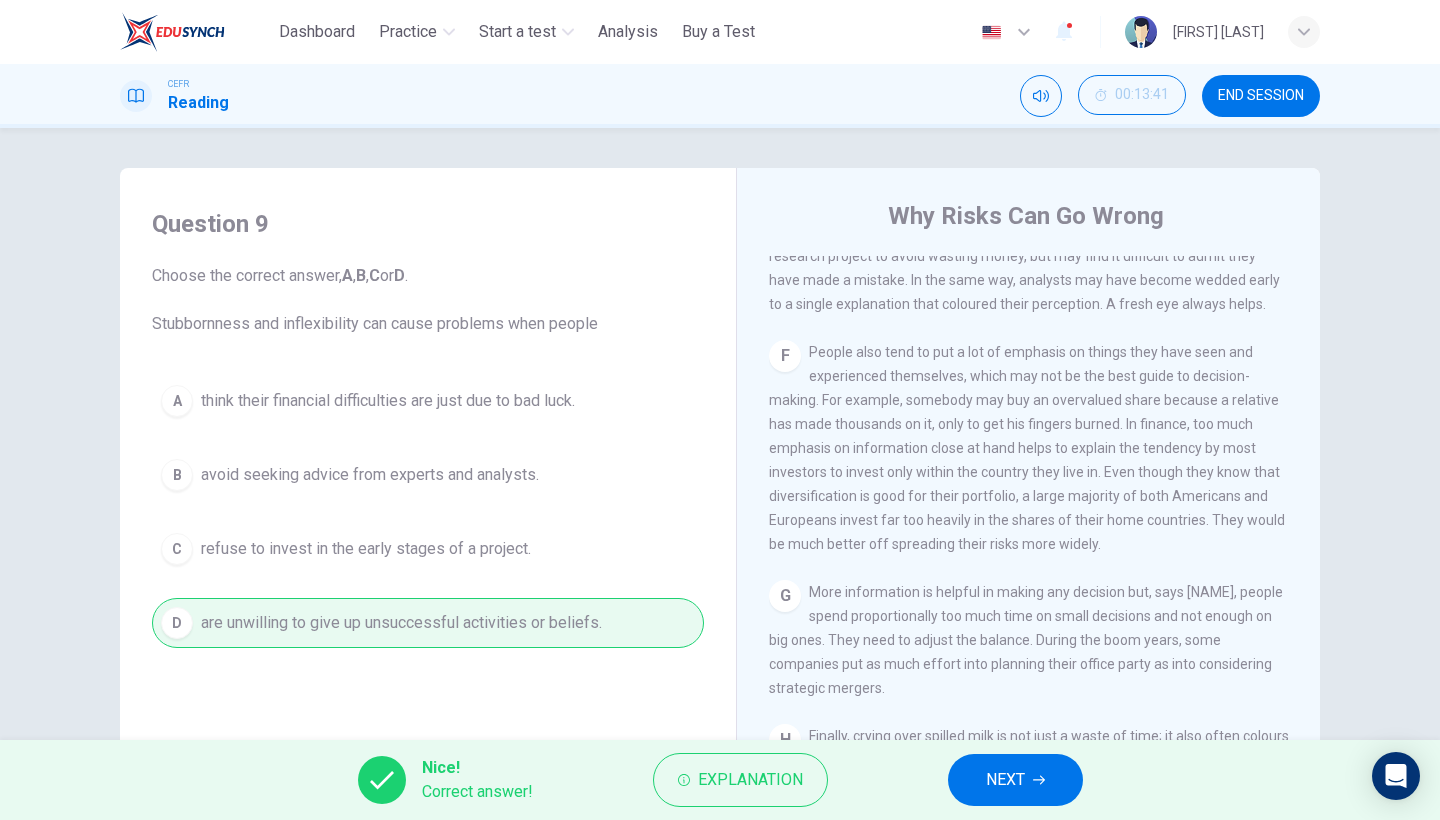 click on "NEXT" at bounding box center (1005, 780) 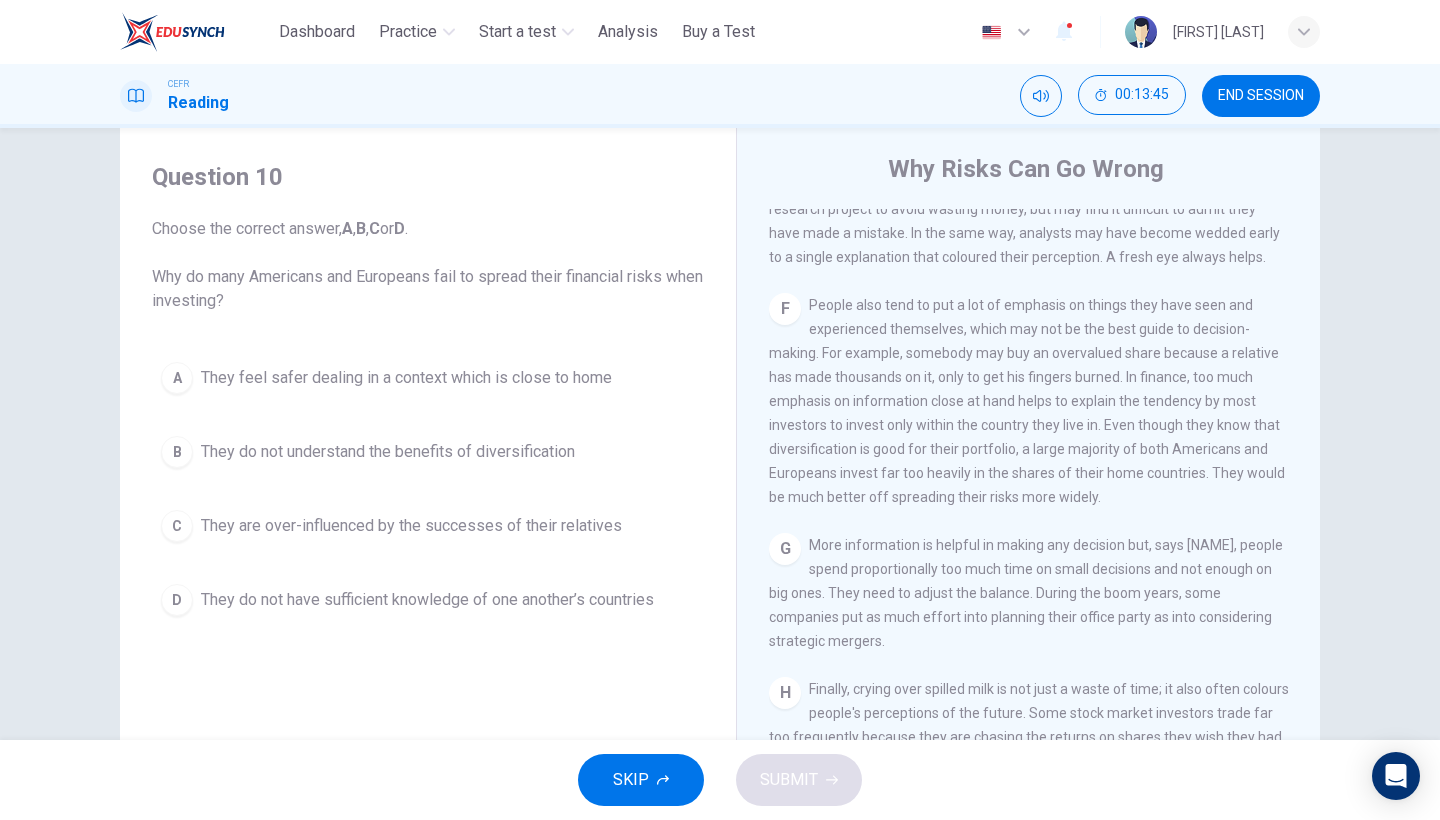 scroll, scrollTop: 73, scrollLeft: 0, axis: vertical 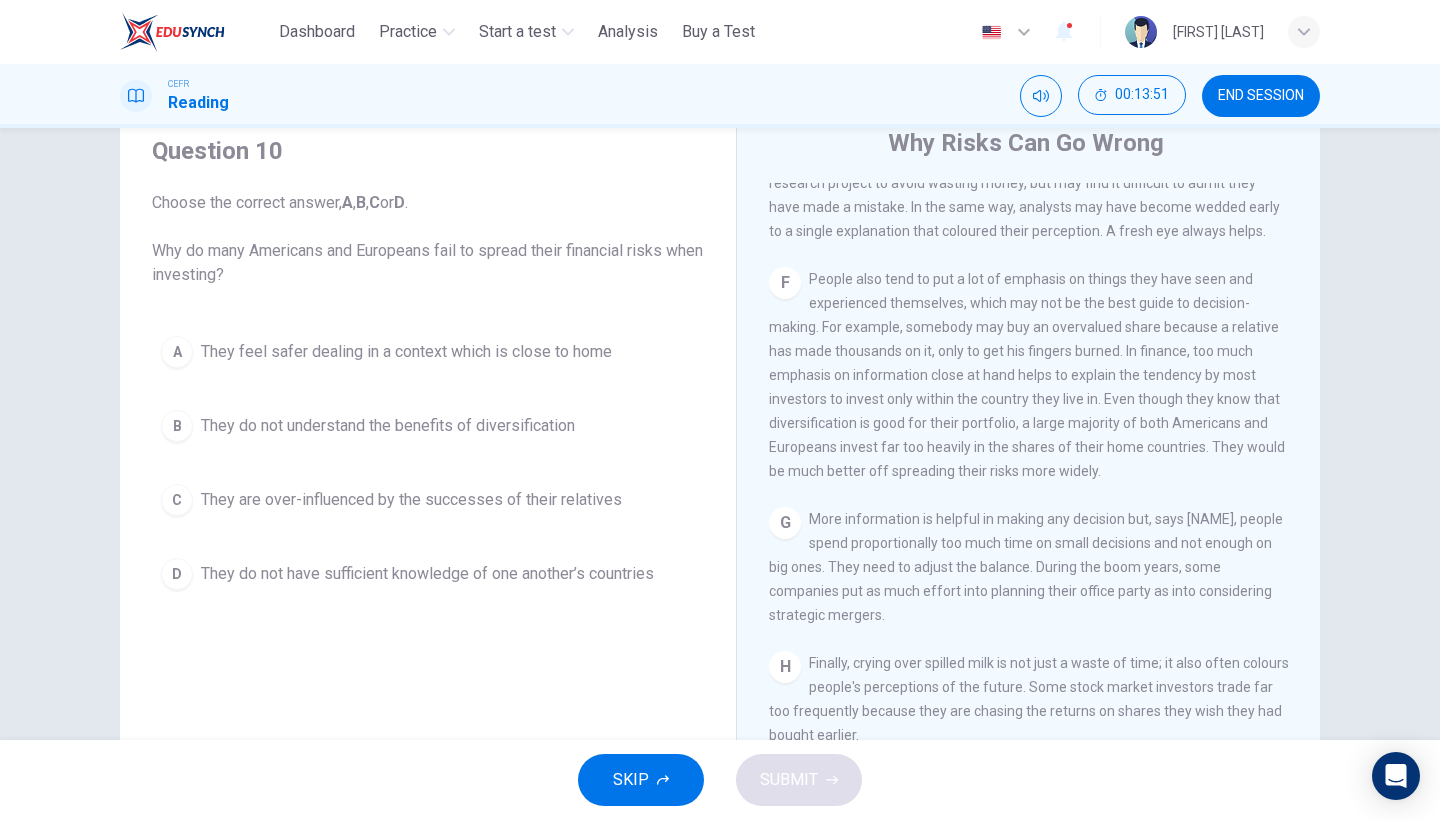 click on "A" at bounding box center [177, 352] 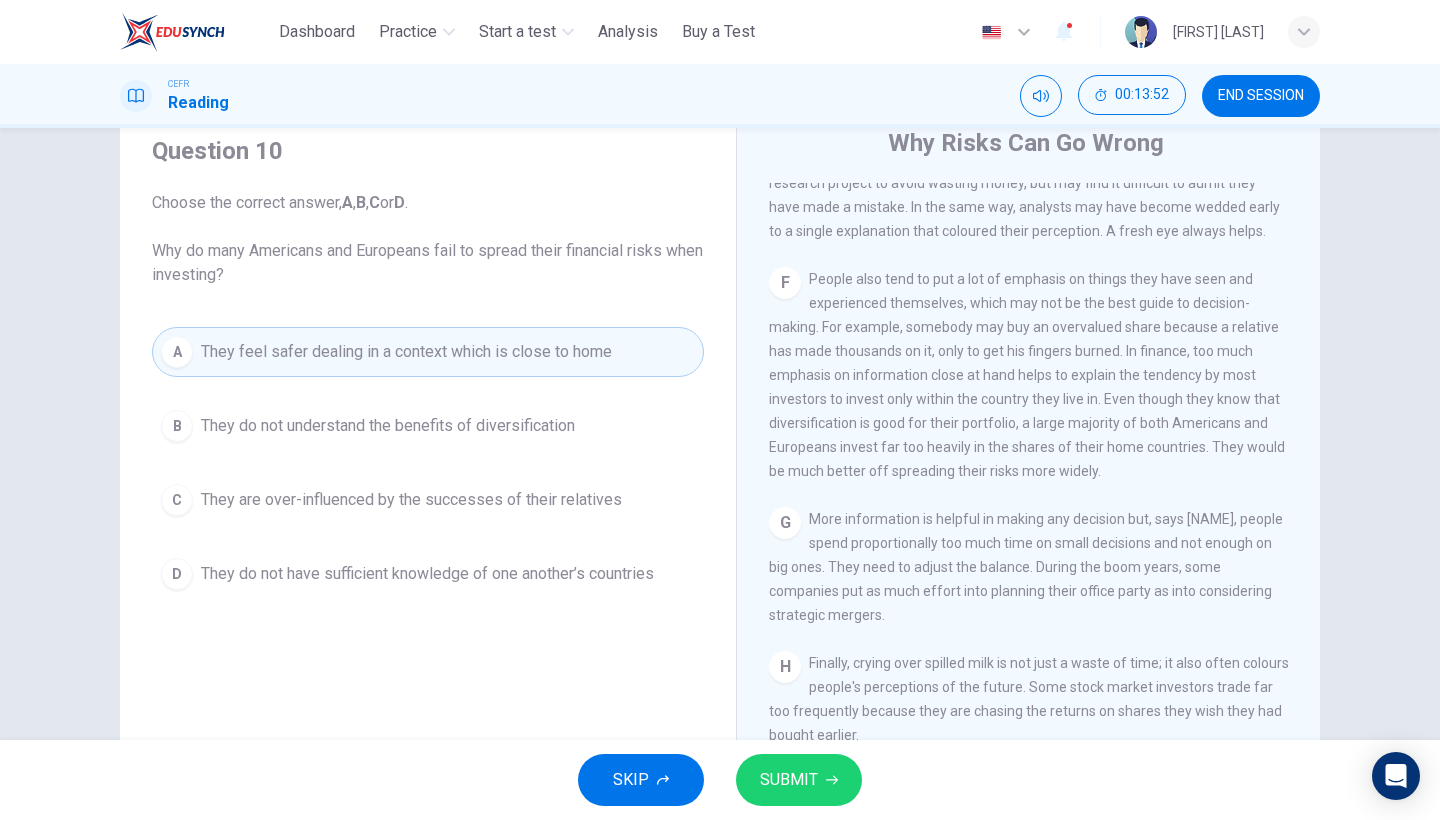 click on "SUBMIT" at bounding box center (789, 780) 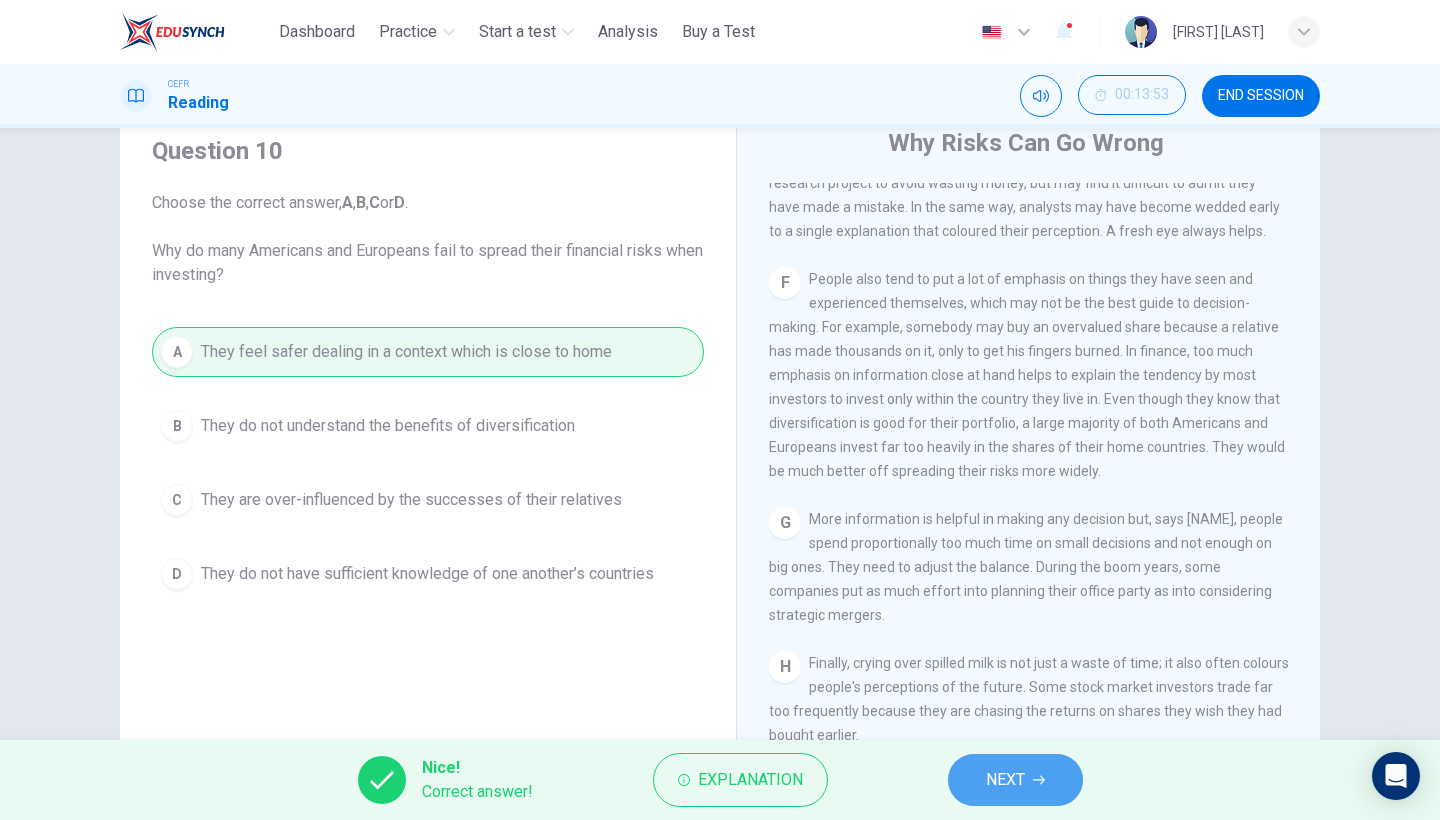 click on "NEXT" at bounding box center (1015, 780) 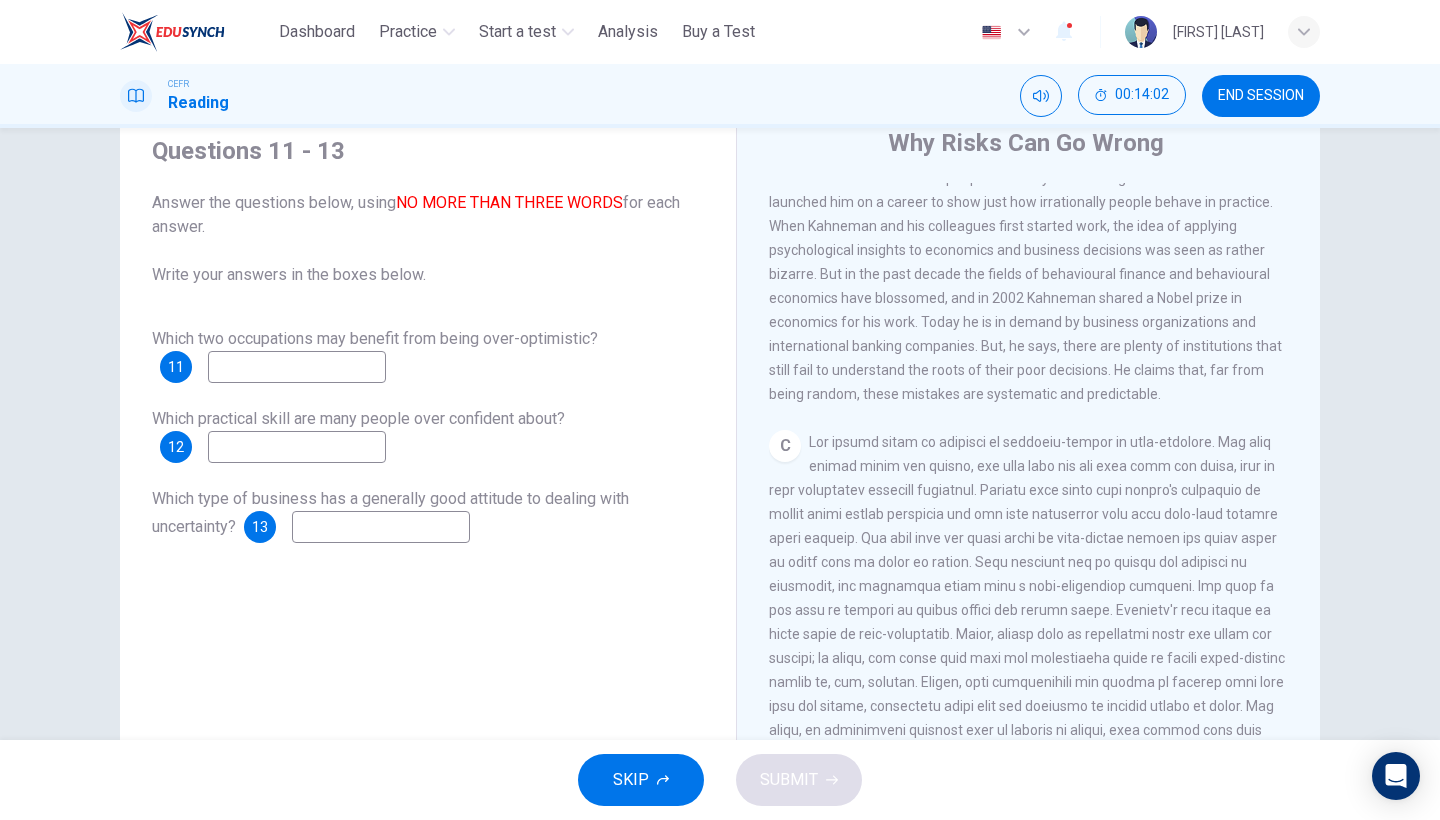 scroll, scrollTop: 629, scrollLeft: 0, axis: vertical 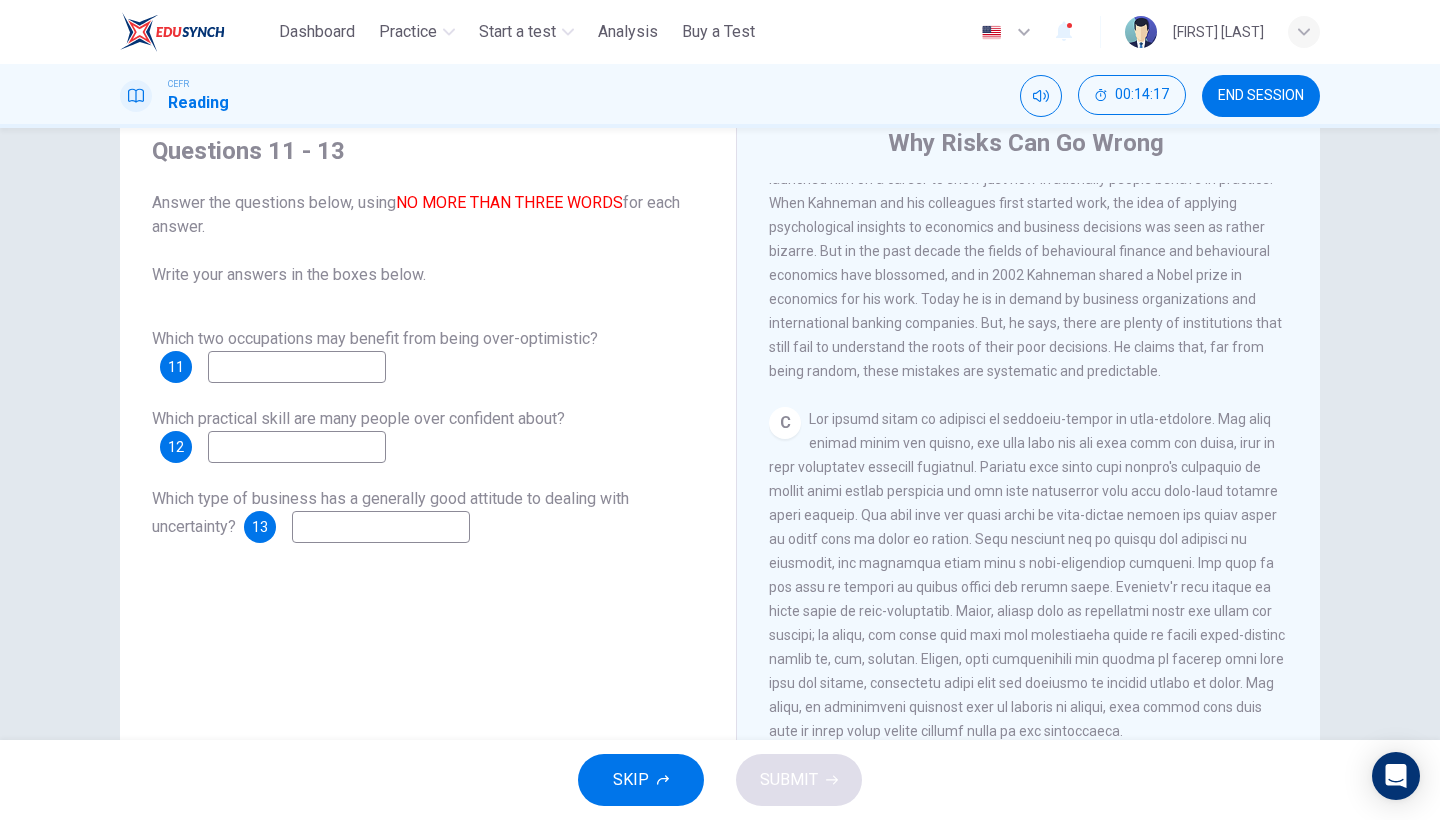 click at bounding box center (297, 367) 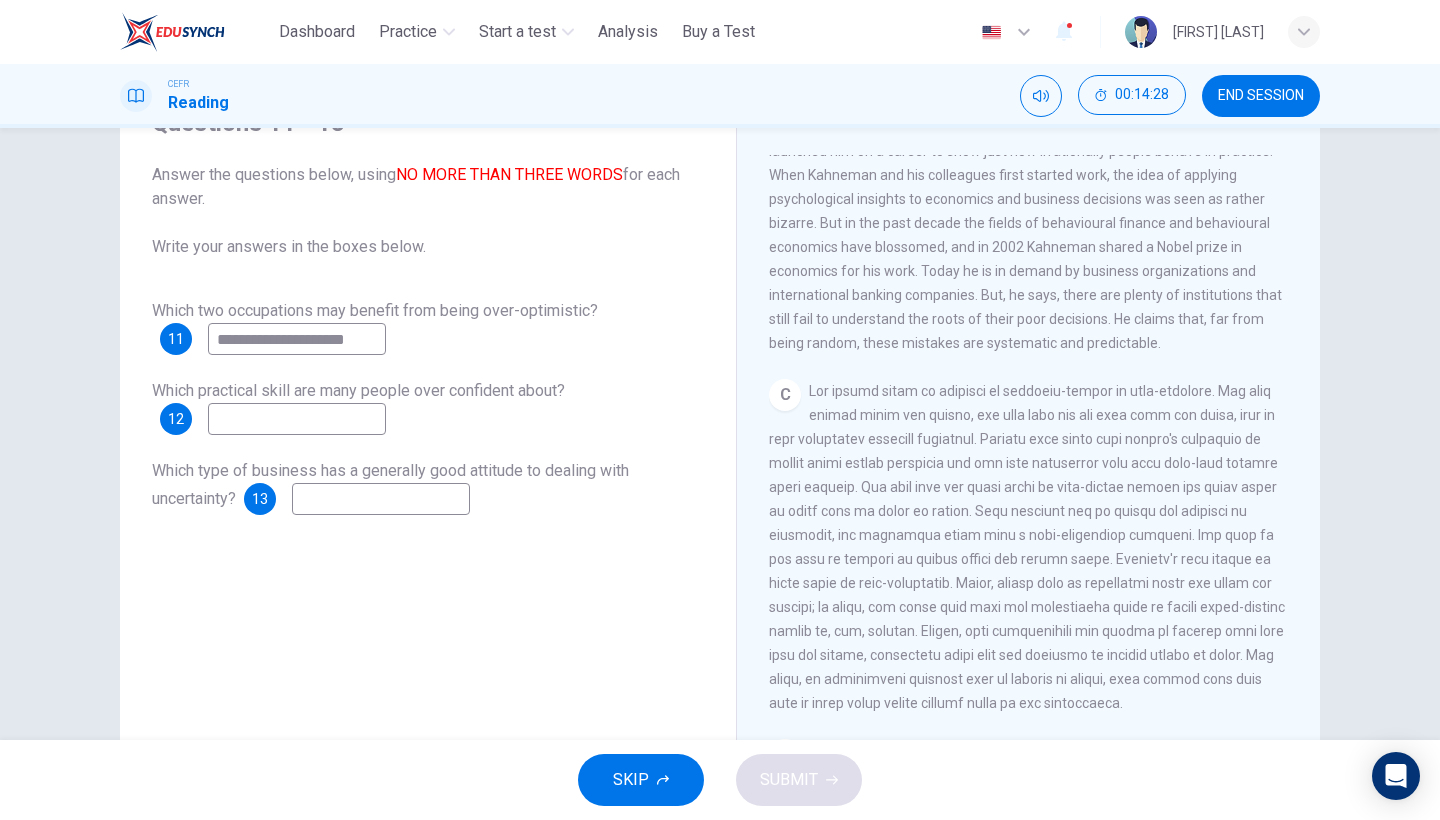 scroll, scrollTop: 102, scrollLeft: 0, axis: vertical 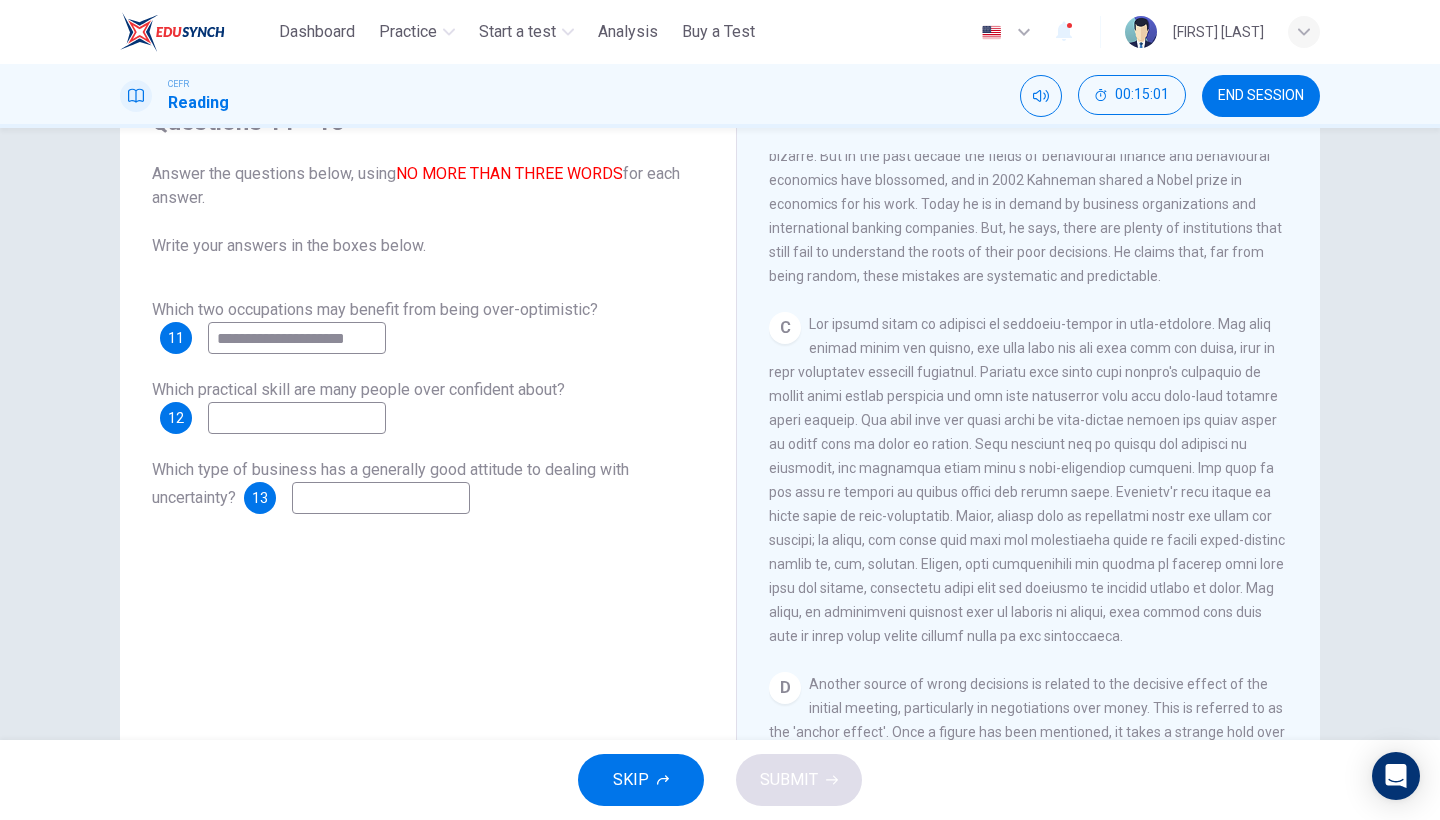 type on "**********" 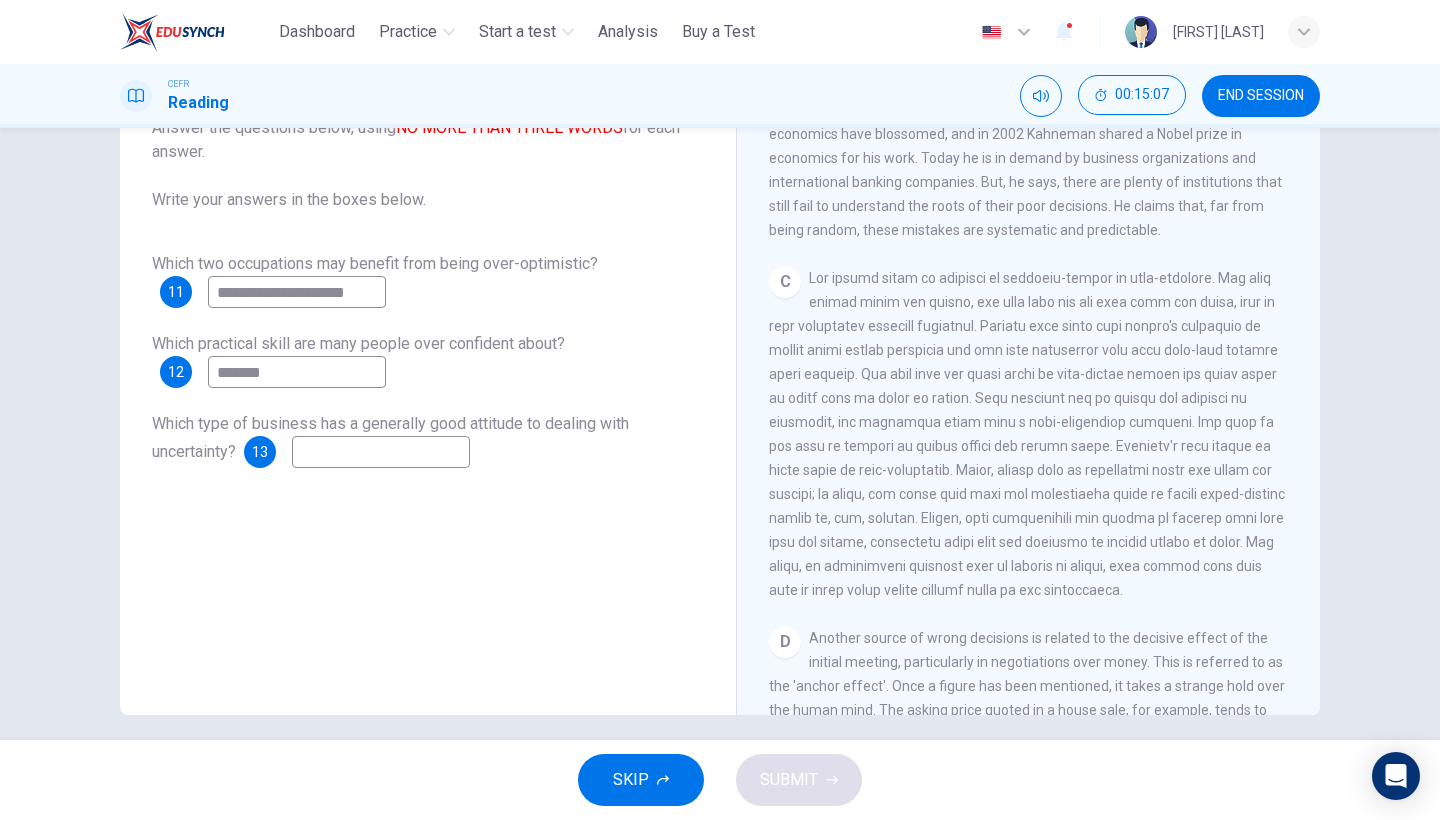 scroll, scrollTop: 152, scrollLeft: 0, axis: vertical 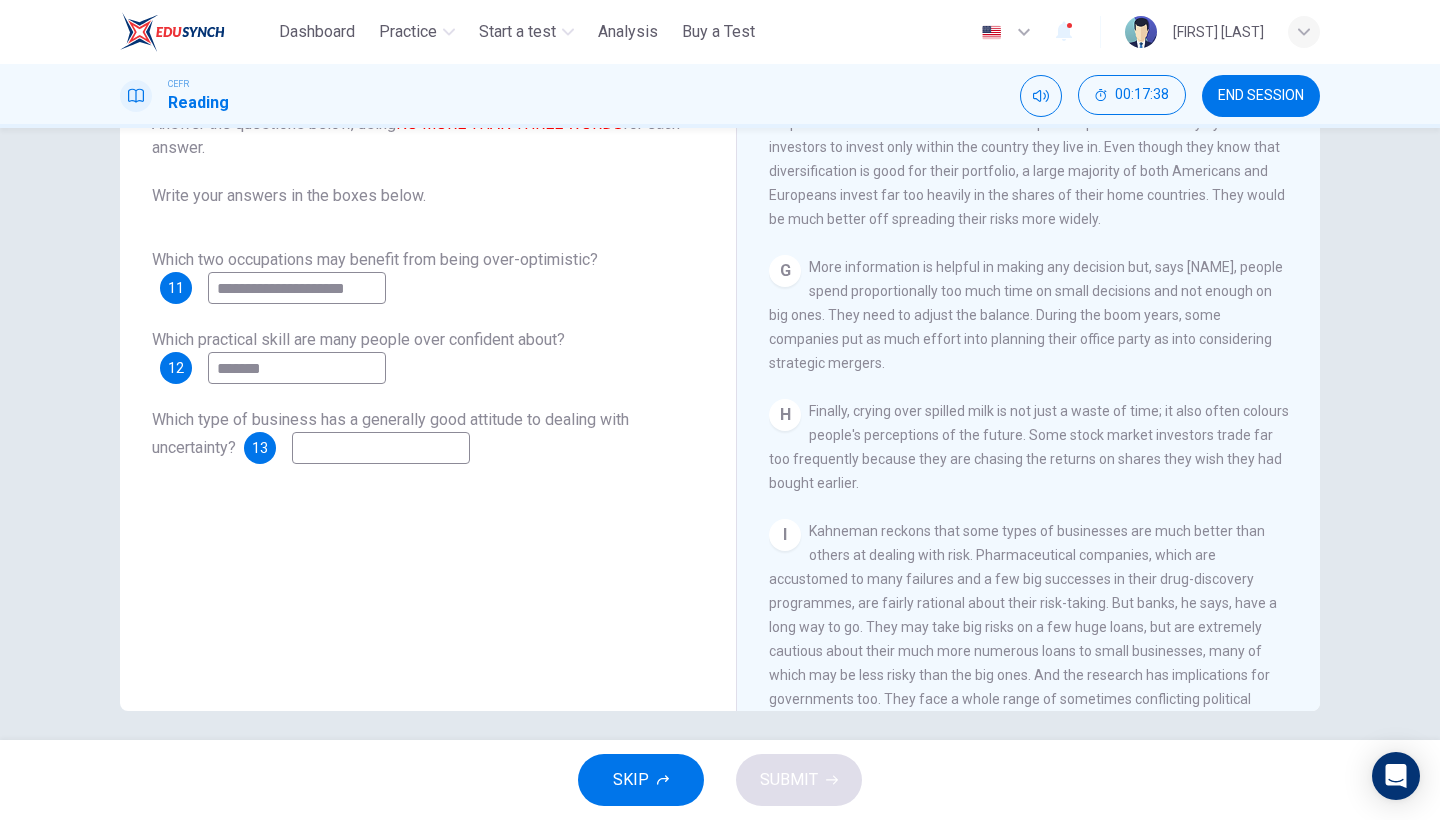 type on "*******" 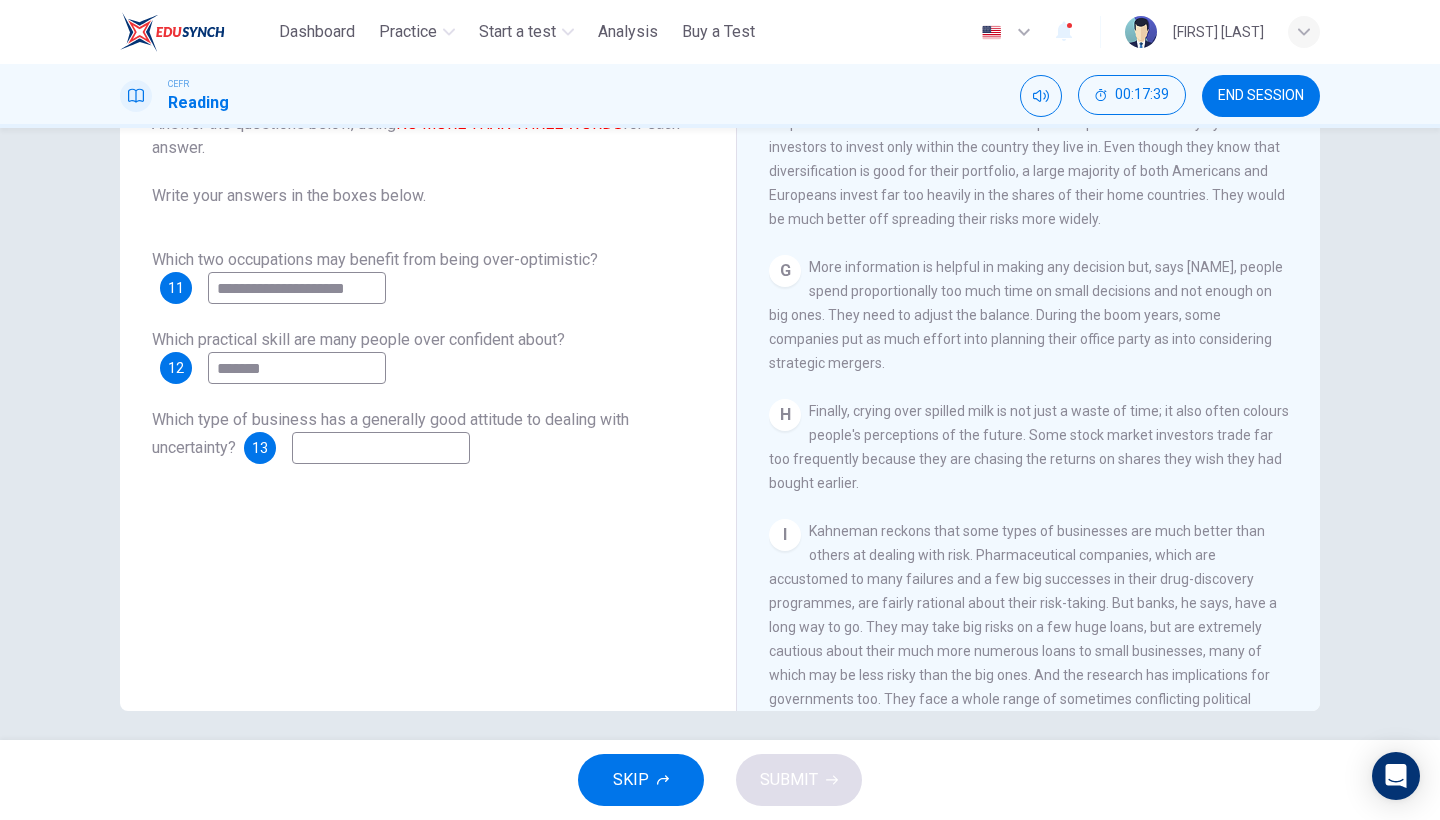 click at bounding box center (381, 448) 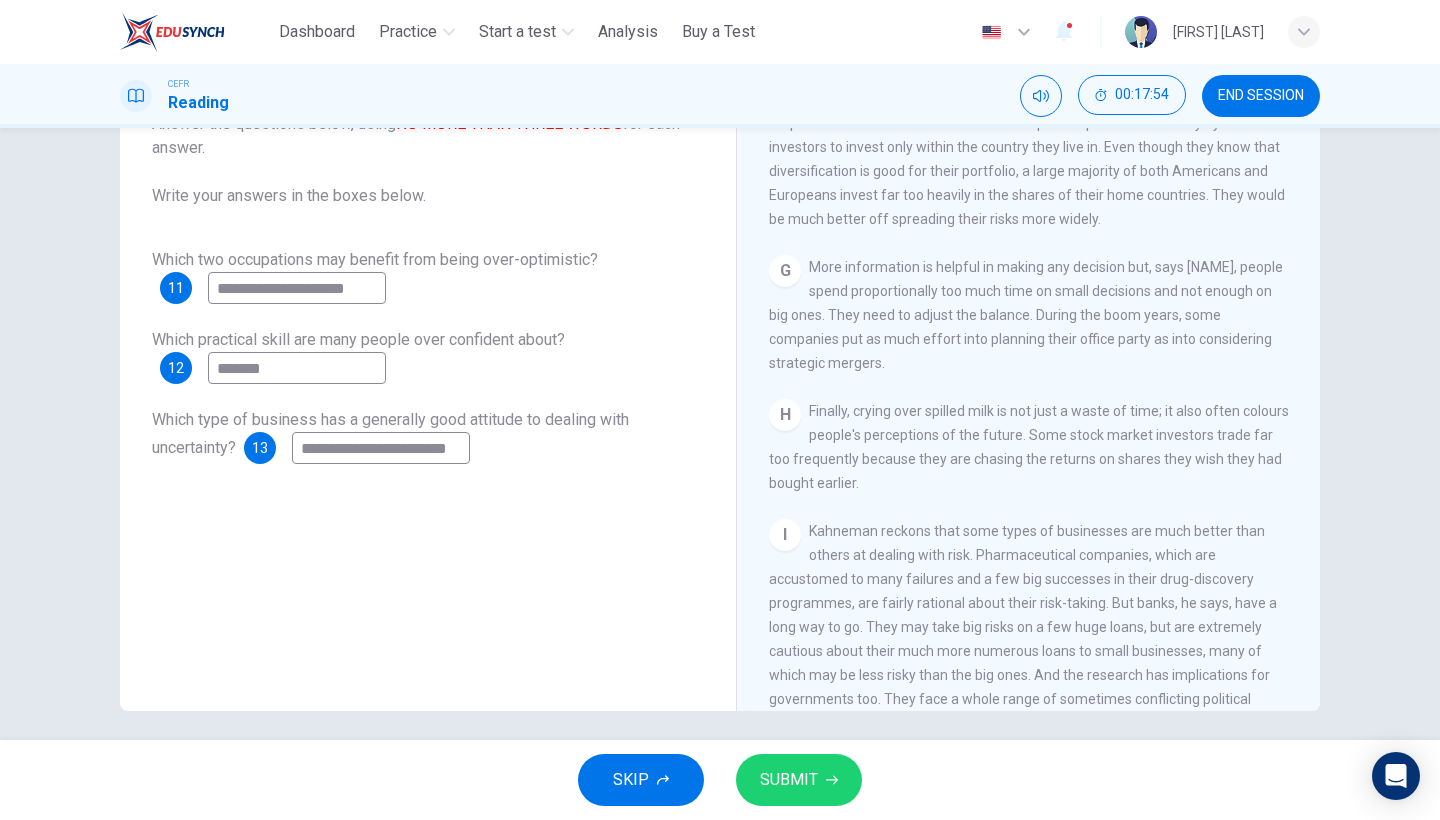 type on "**********" 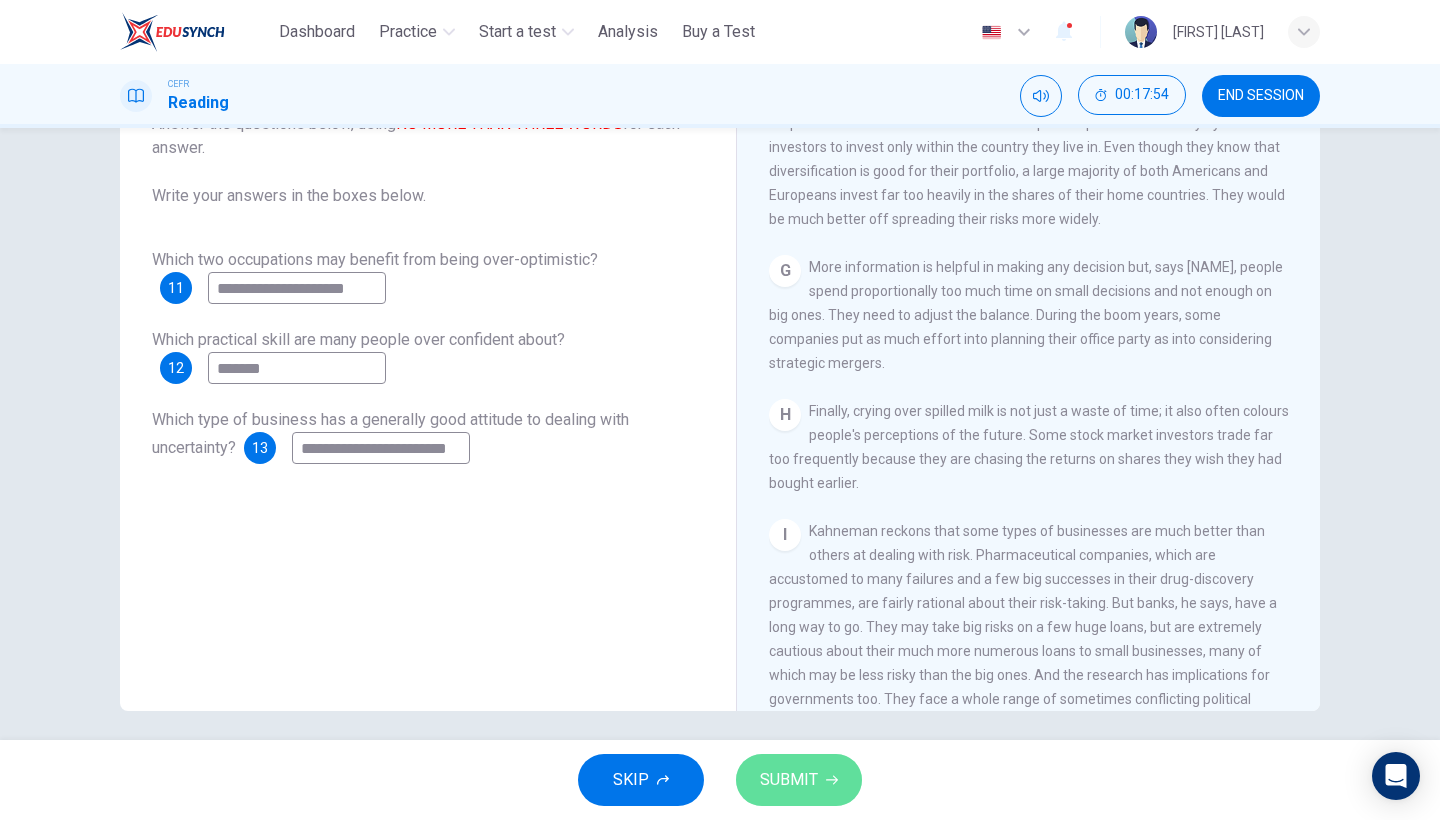 click on "SUBMIT" at bounding box center (789, 780) 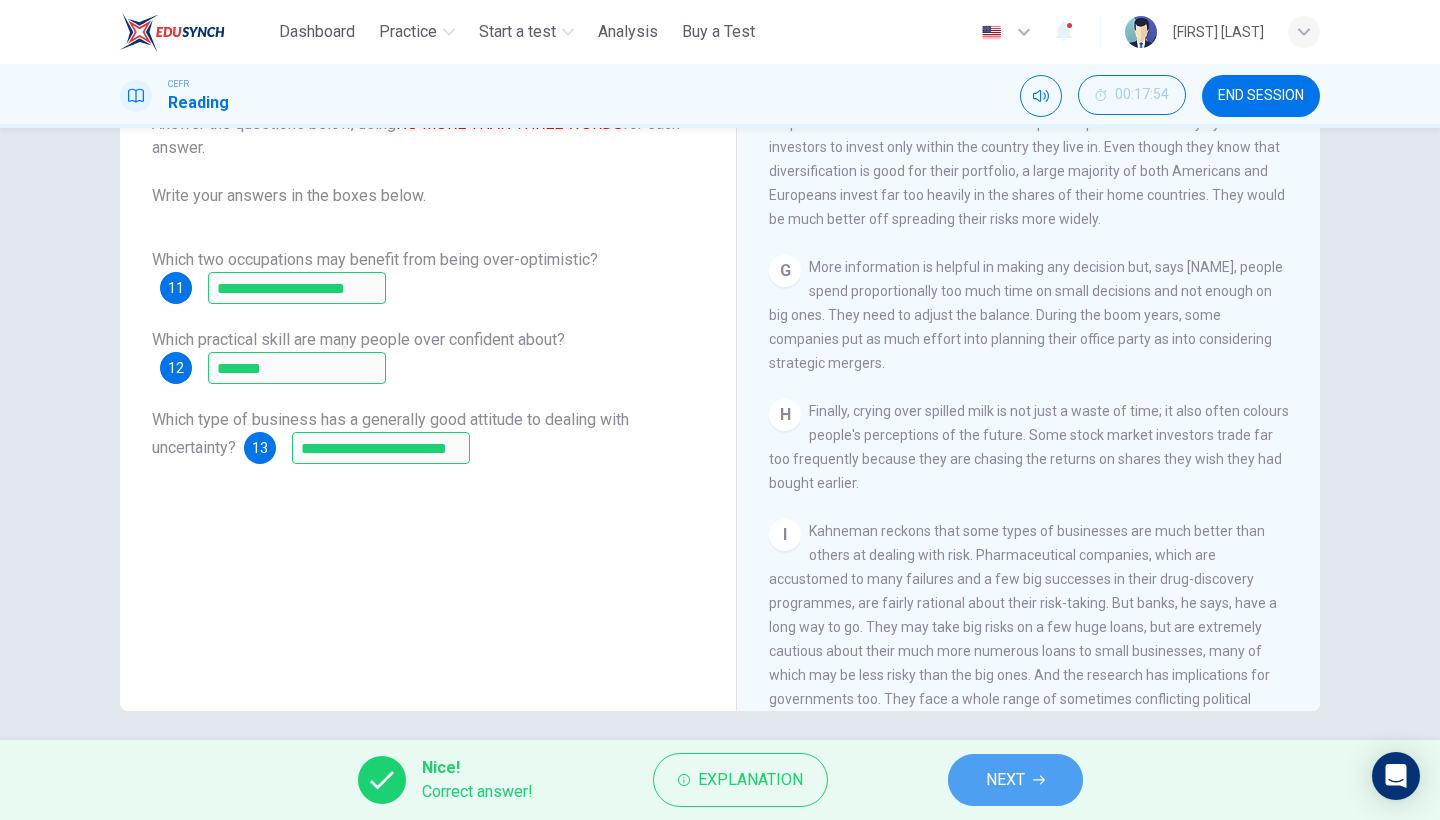 click on "NEXT" at bounding box center [1005, 780] 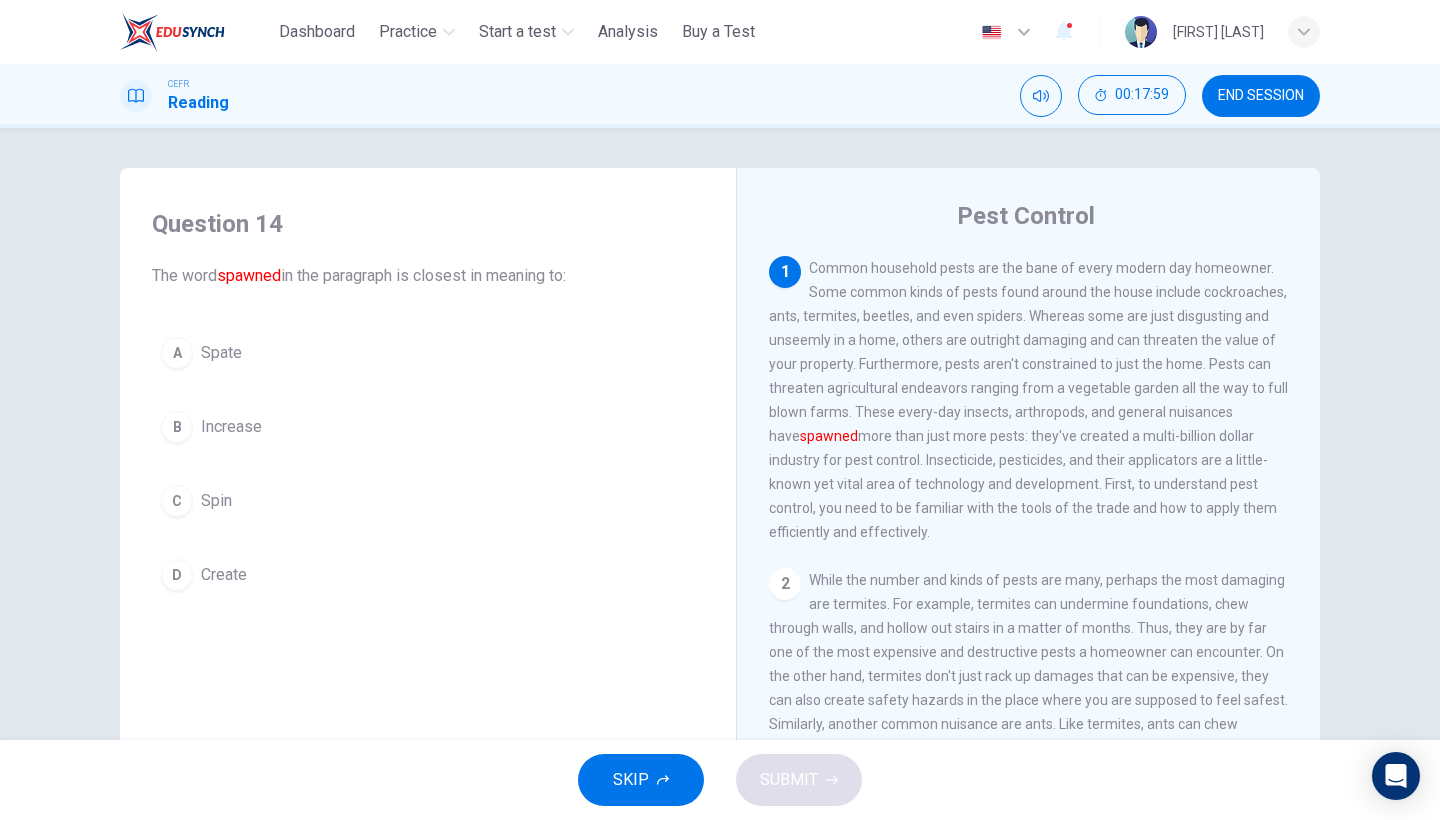click on "B" at bounding box center (177, 427) 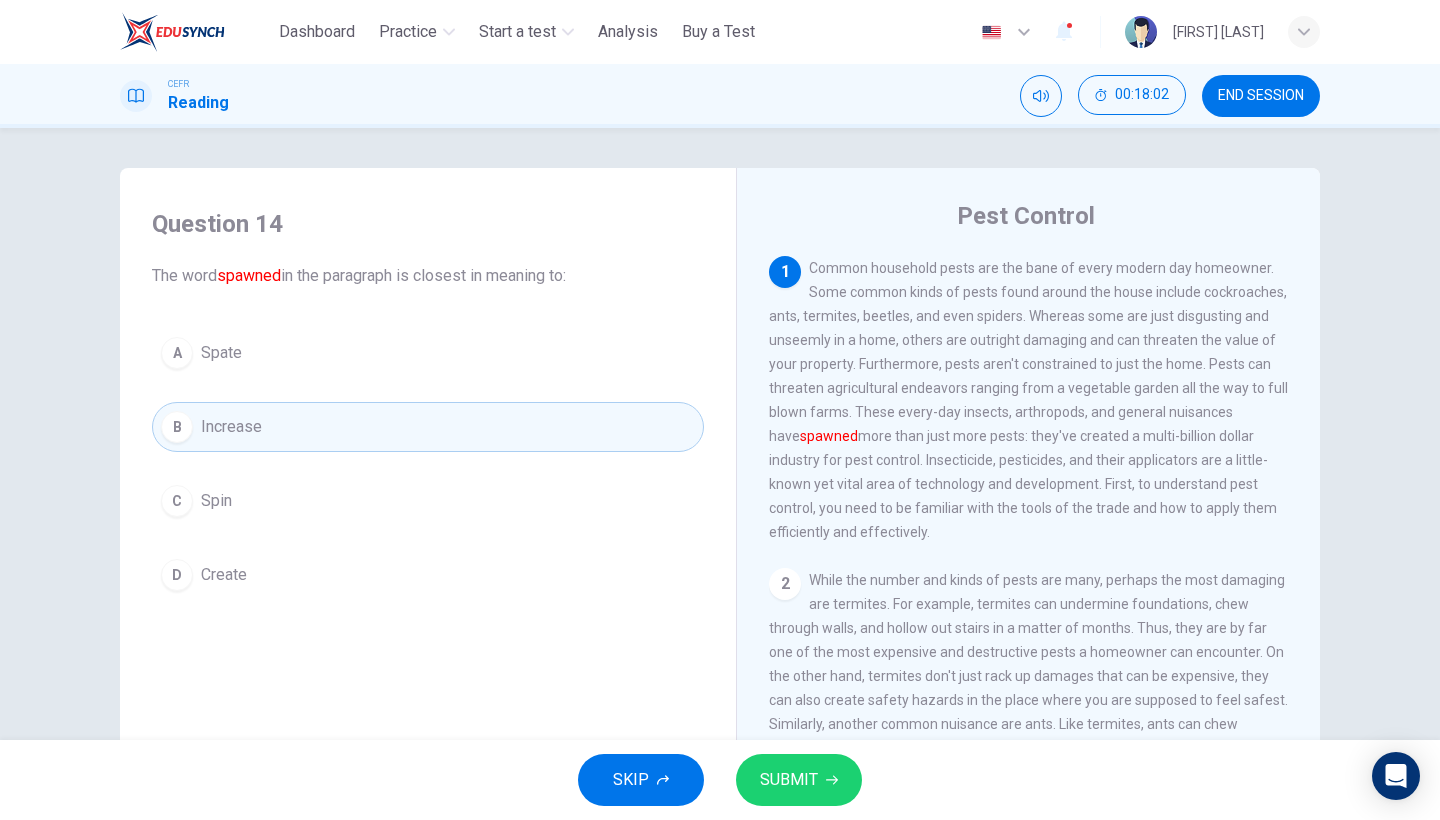 click on "SUBMIT" at bounding box center (789, 780) 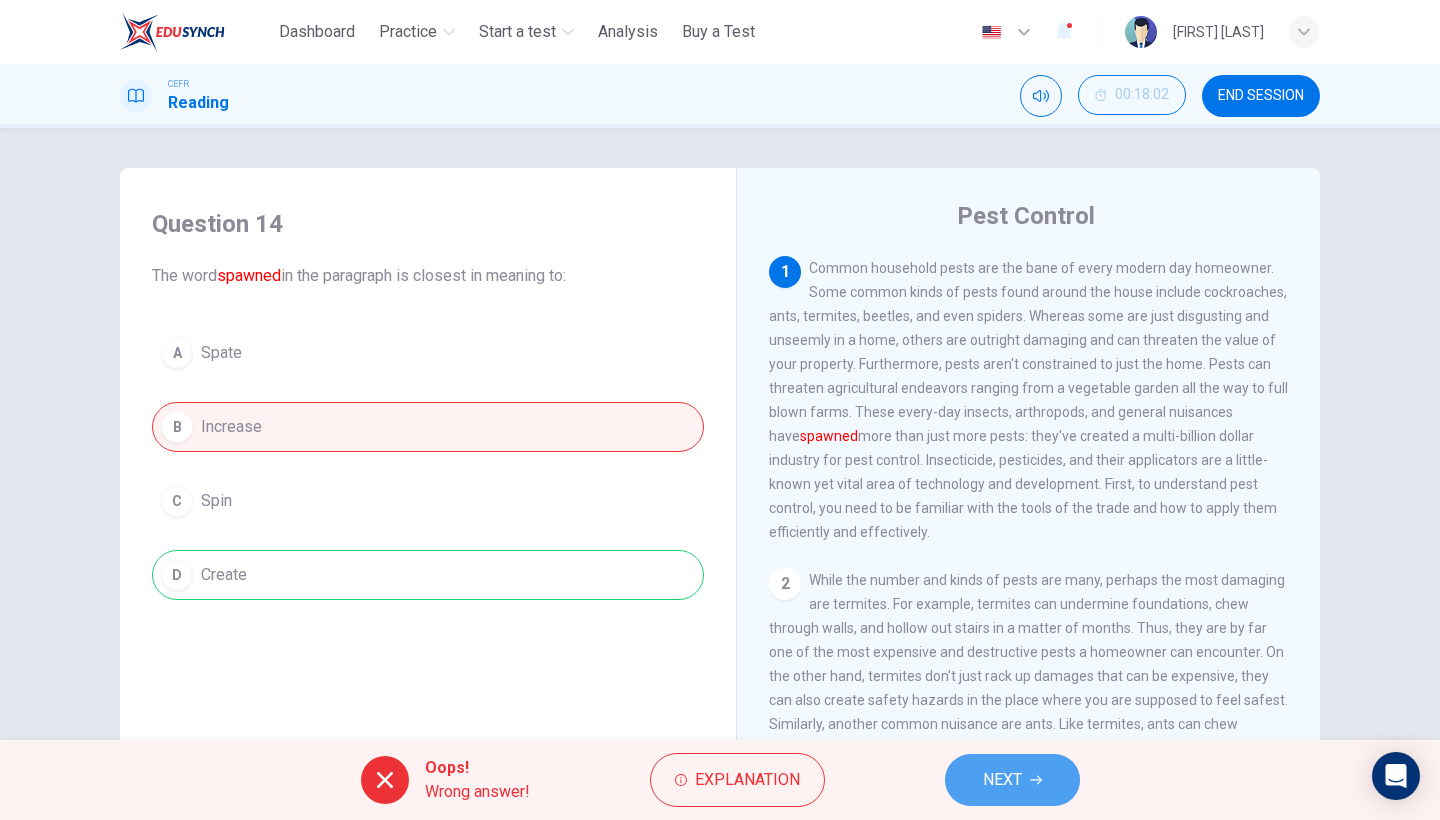 click on "NEXT" at bounding box center [1002, 780] 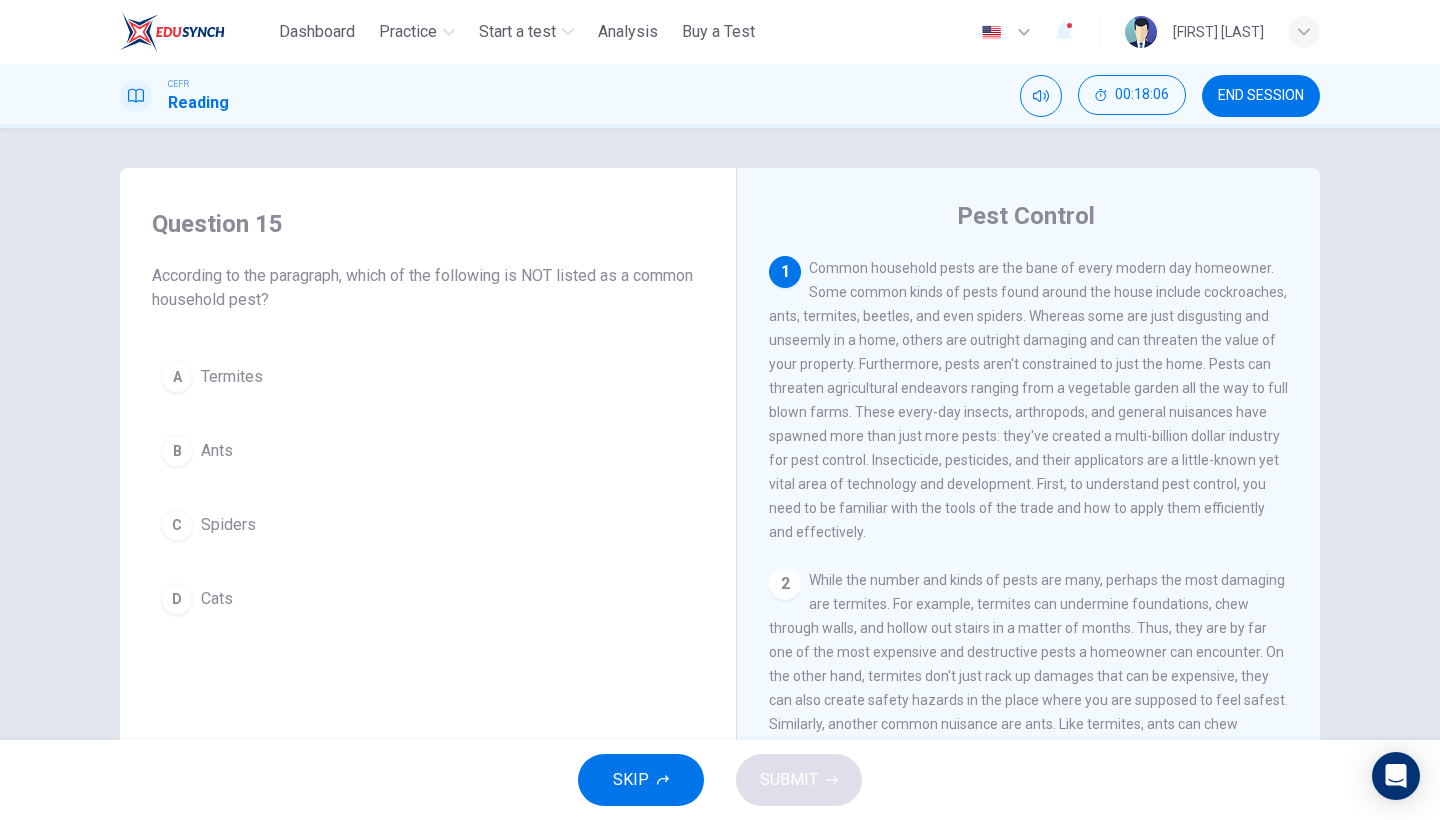 scroll, scrollTop: -4, scrollLeft: 0, axis: vertical 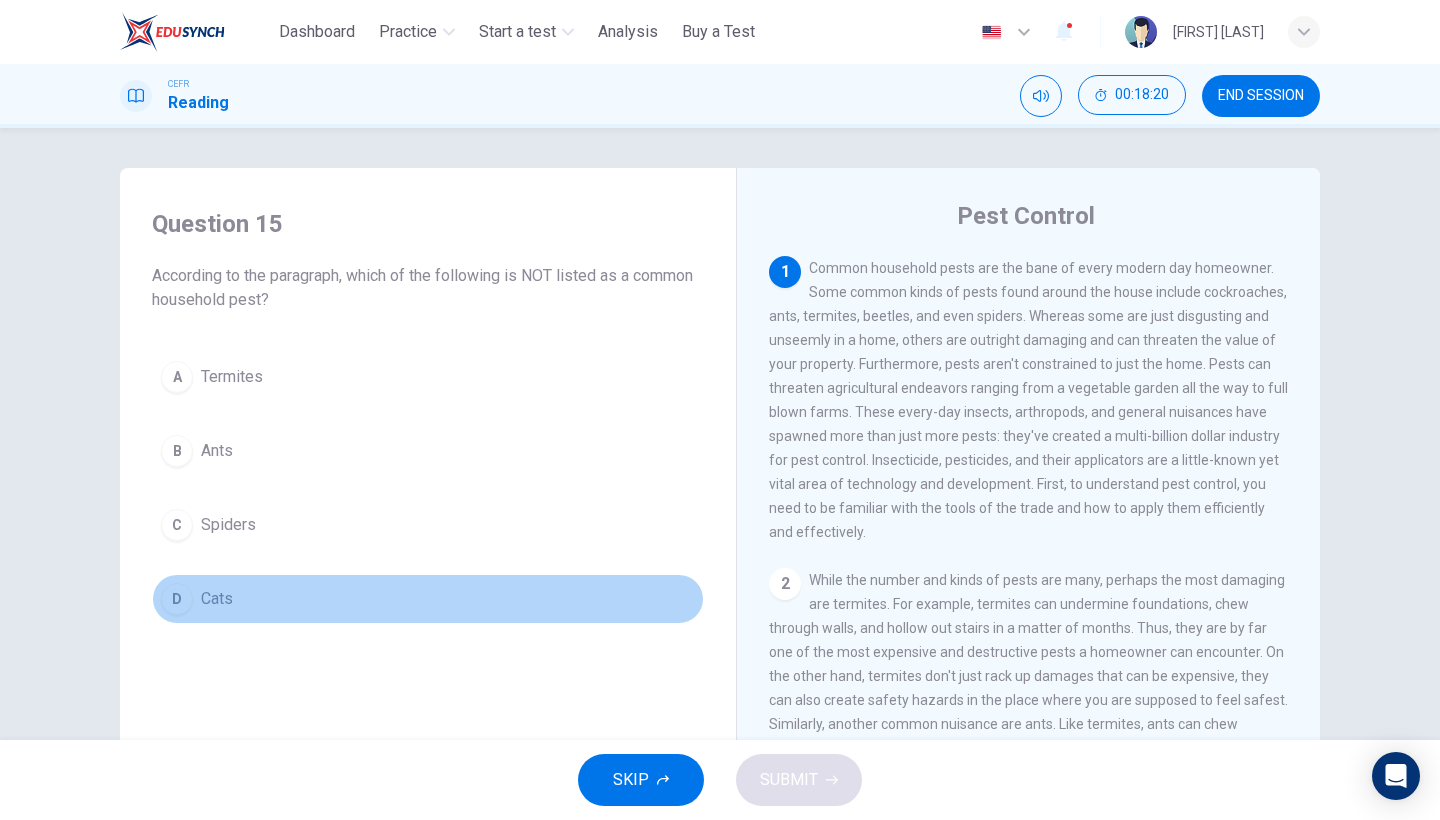 click on "D" at bounding box center (177, 599) 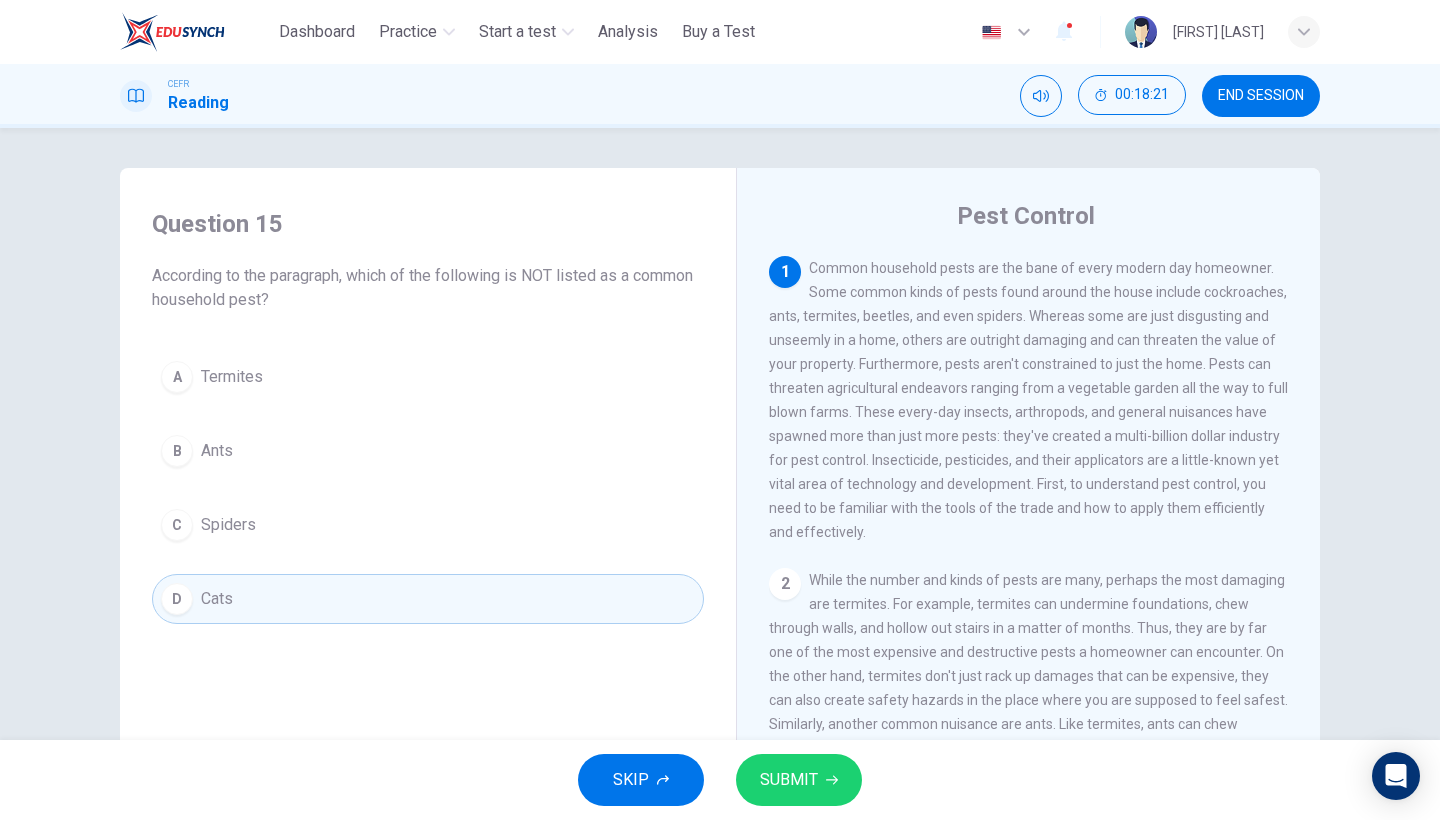 click on "SUBMIT" at bounding box center (789, 780) 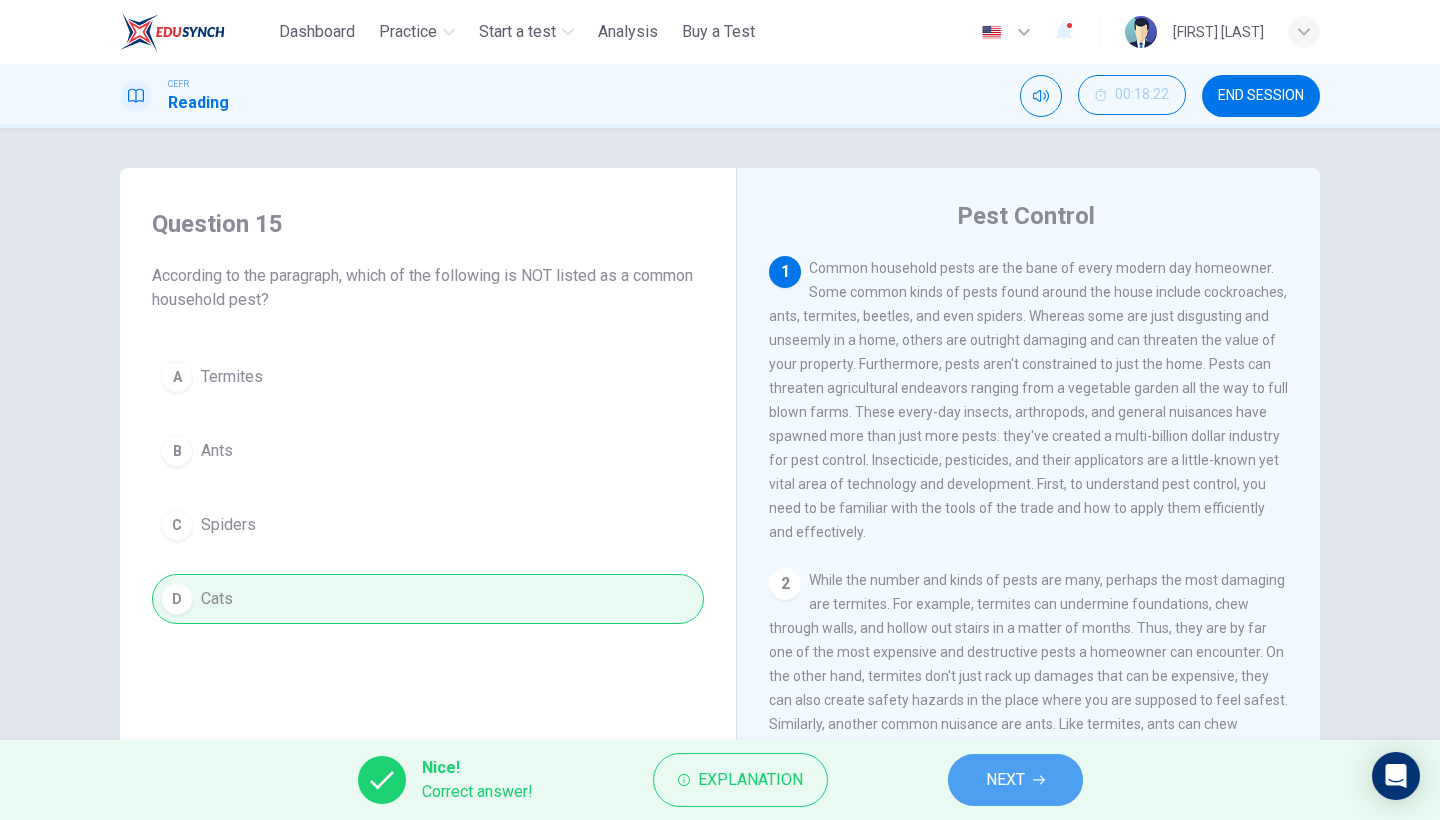 click on "NEXT" at bounding box center (1005, 780) 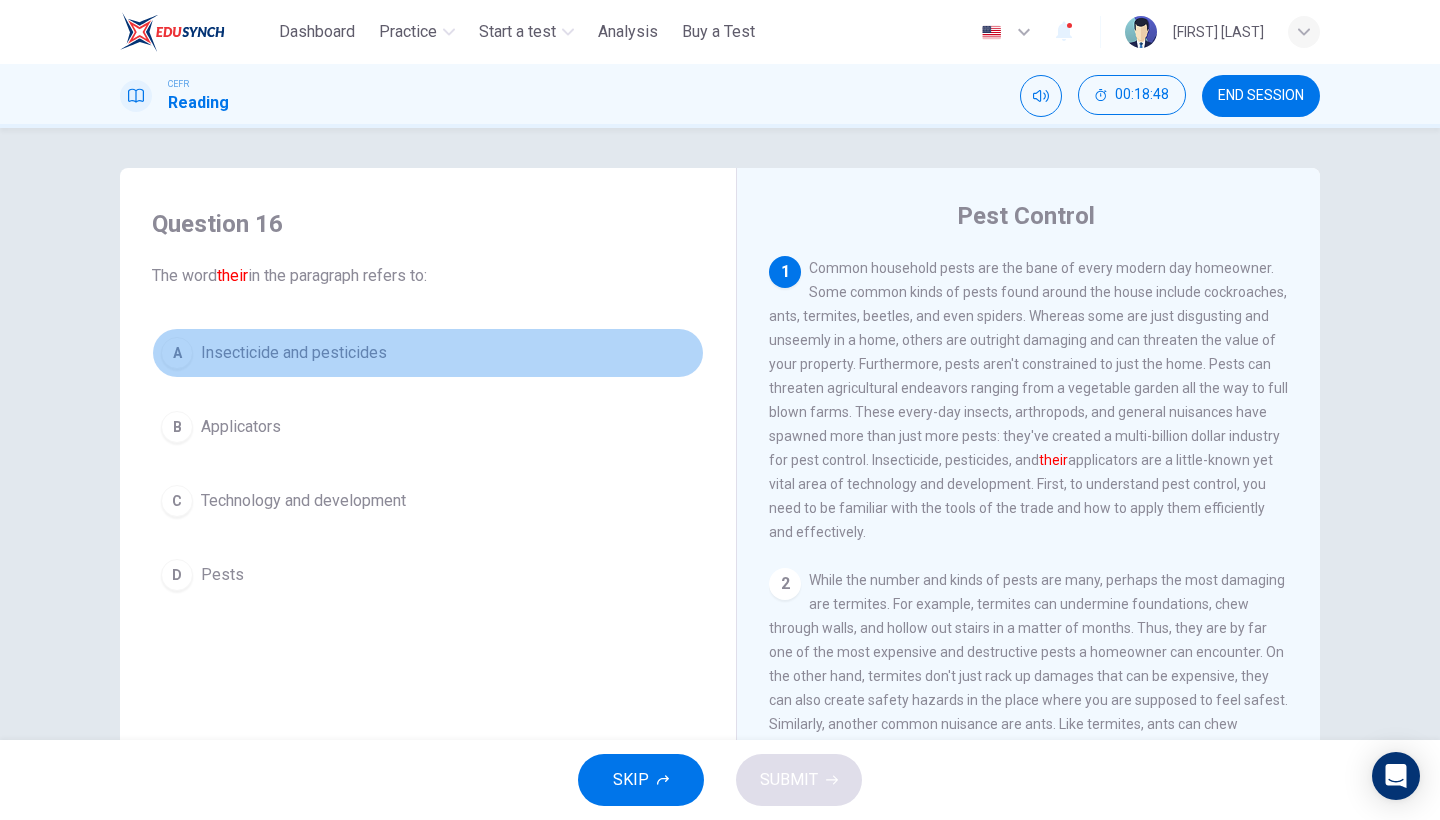 click on "A" at bounding box center (177, 353) 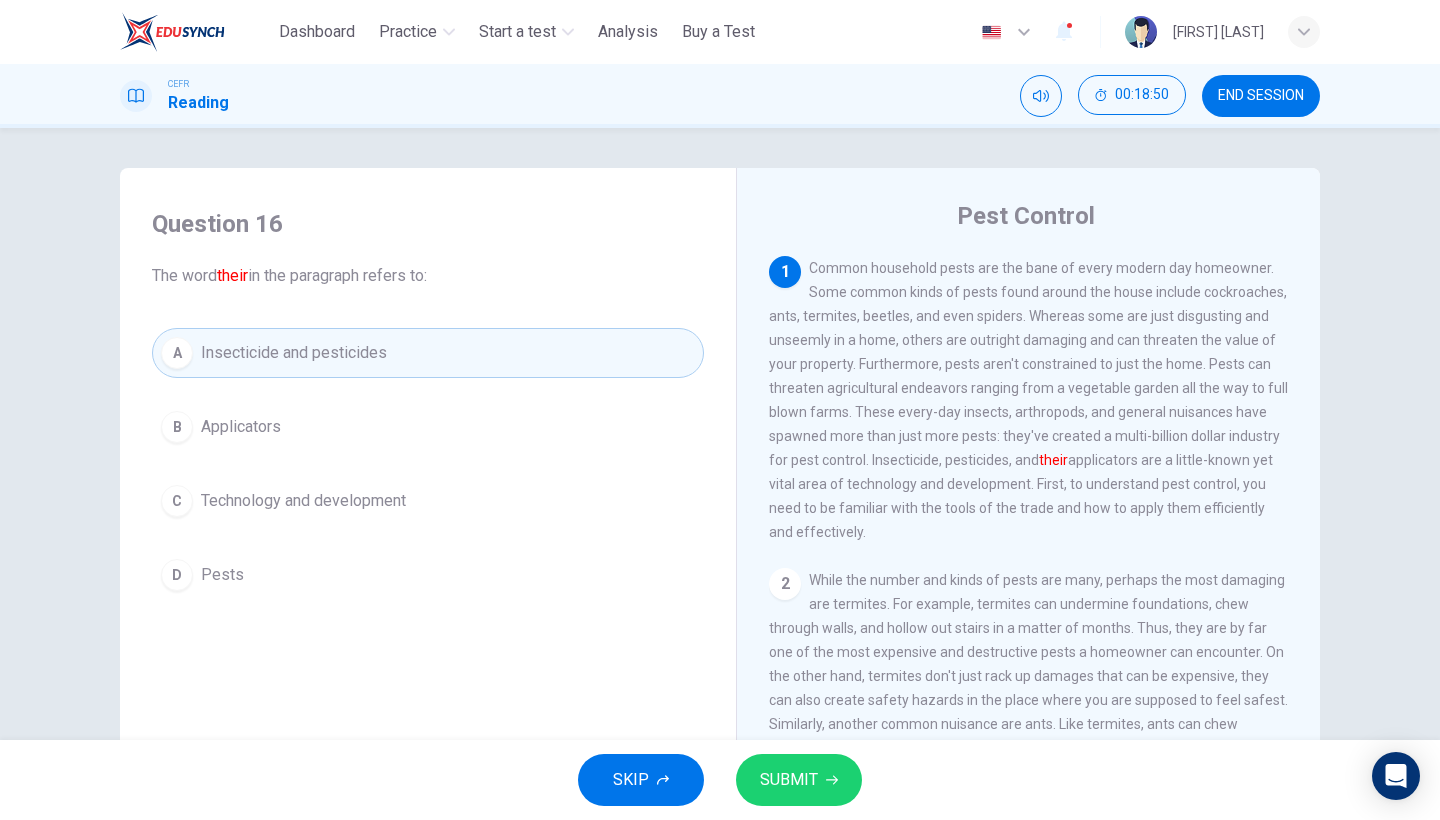 click on "SUBMIT" at bounding box center [789, 780] 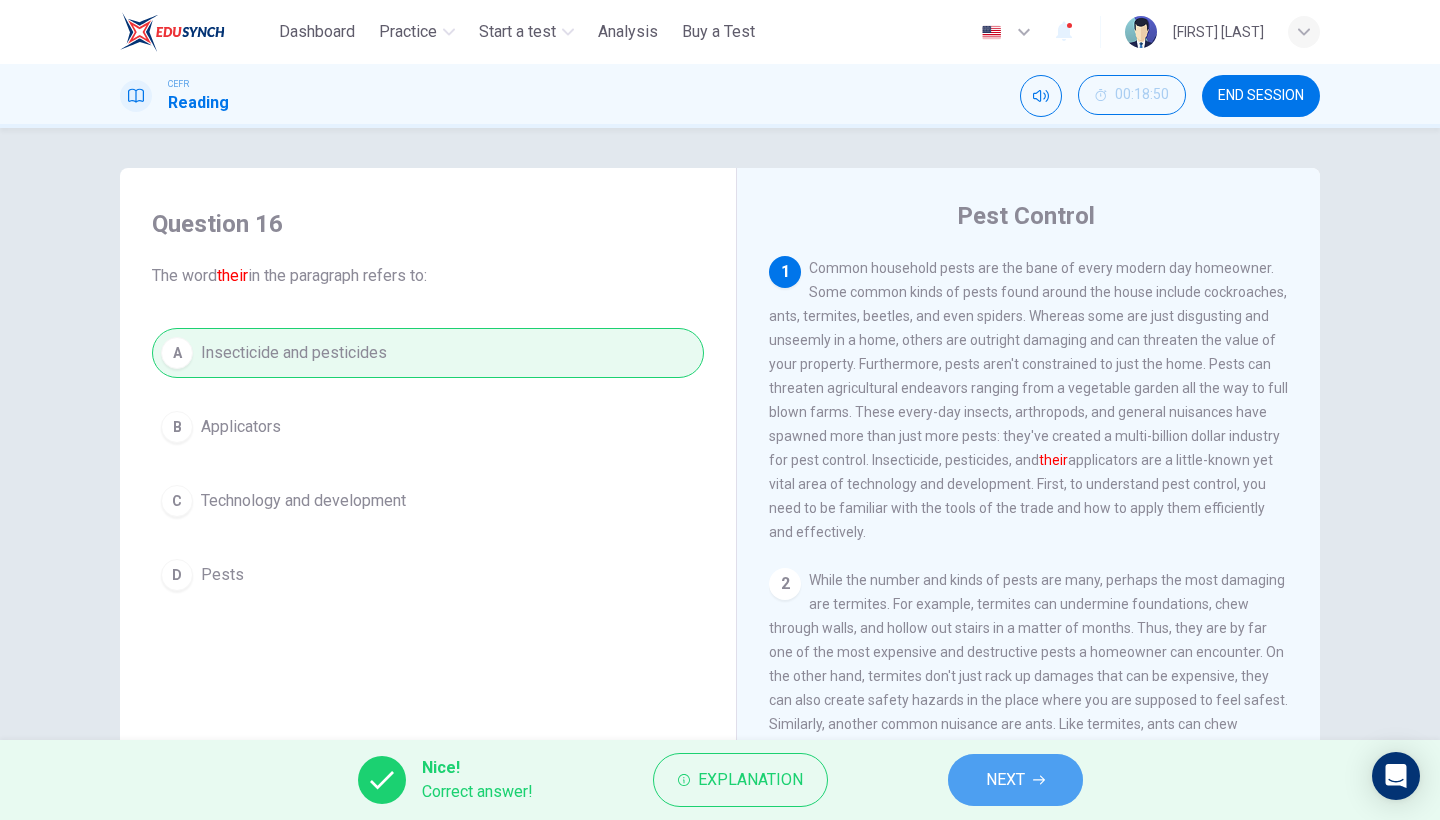 click on "NEXT" at bounding box center (1015, 780) 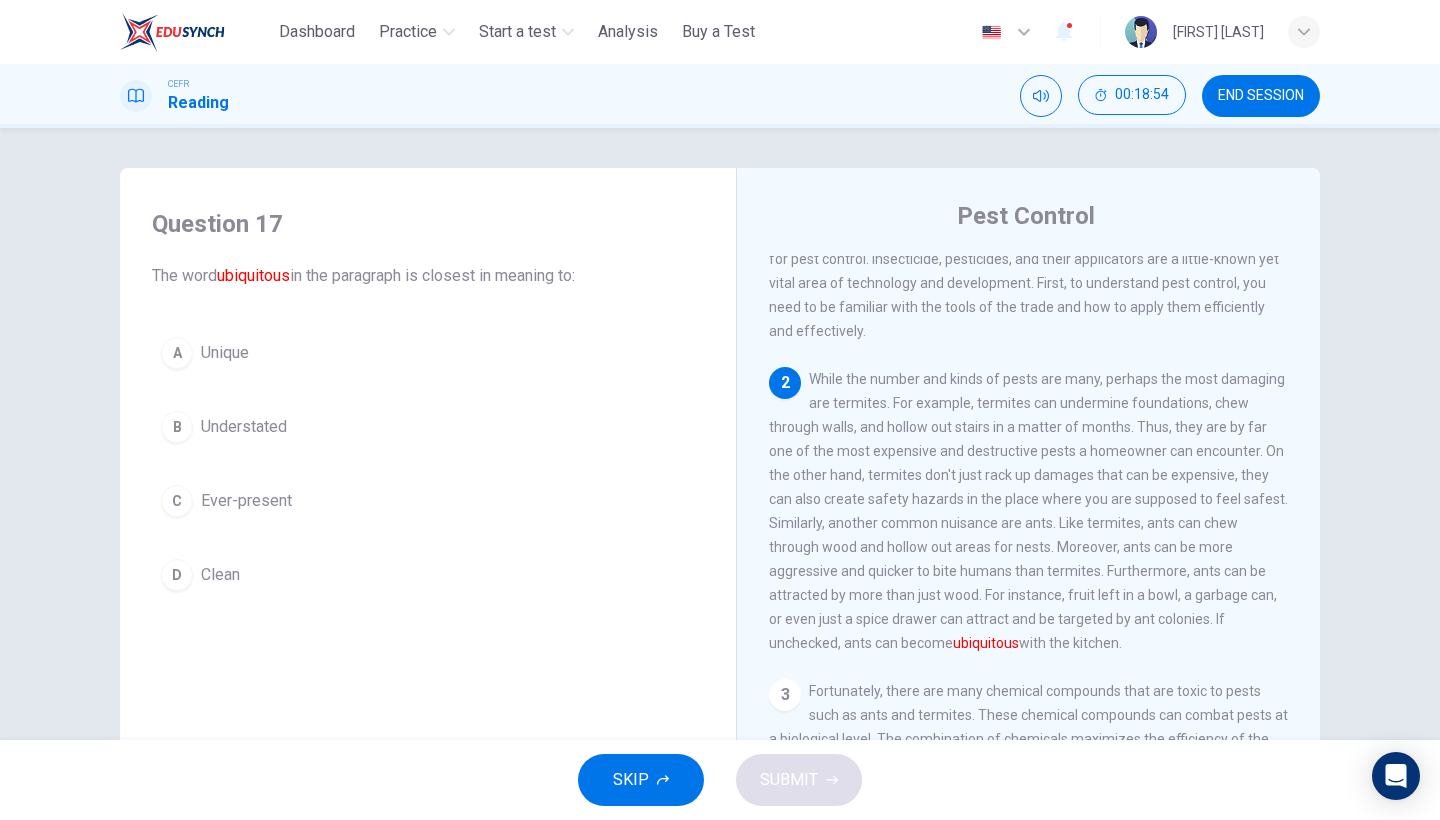 scroll, scrollTop: 192, scrollLeft: 0, axis: vertical 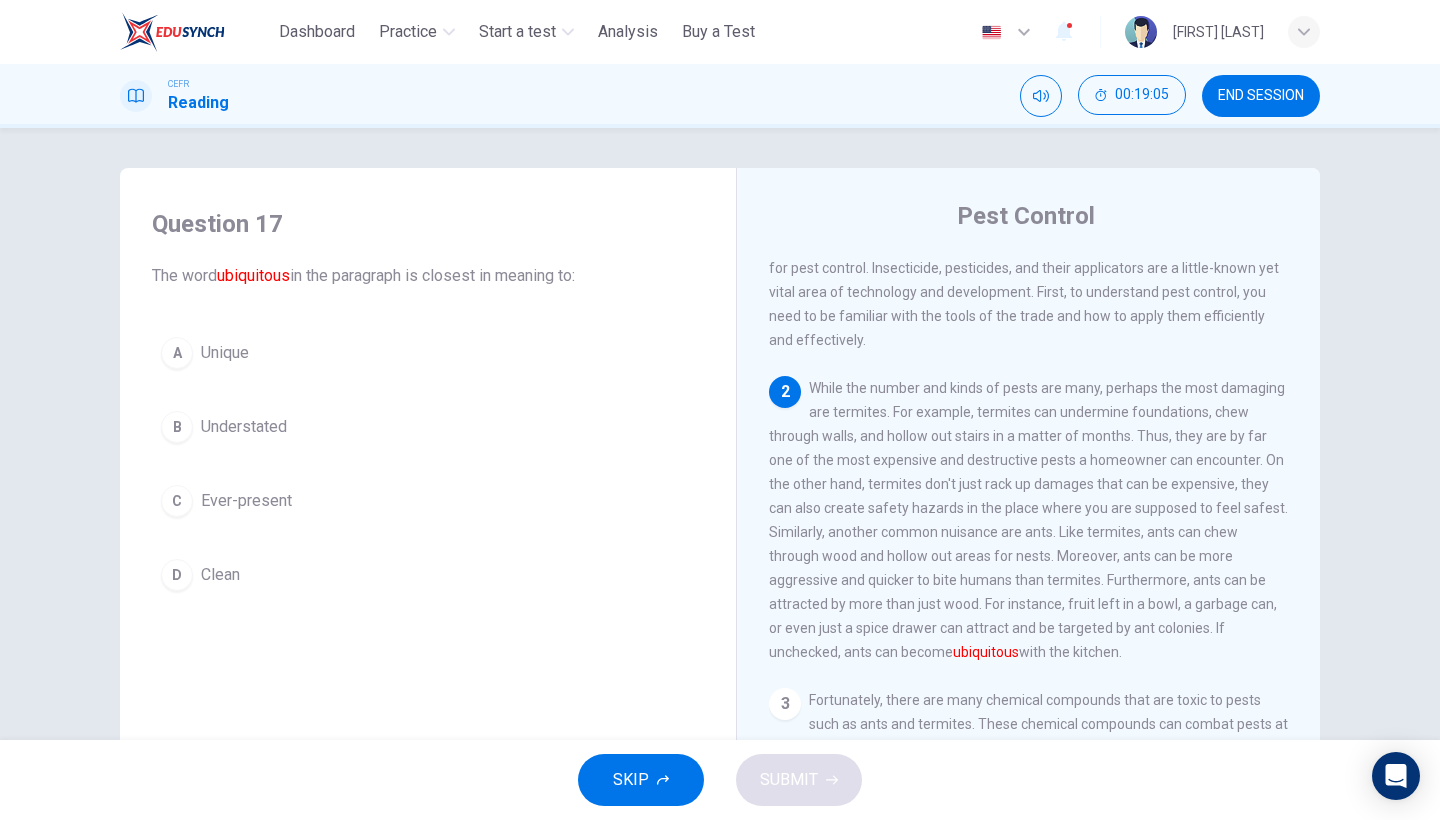 click on "C" at bounding box center [177, 501] 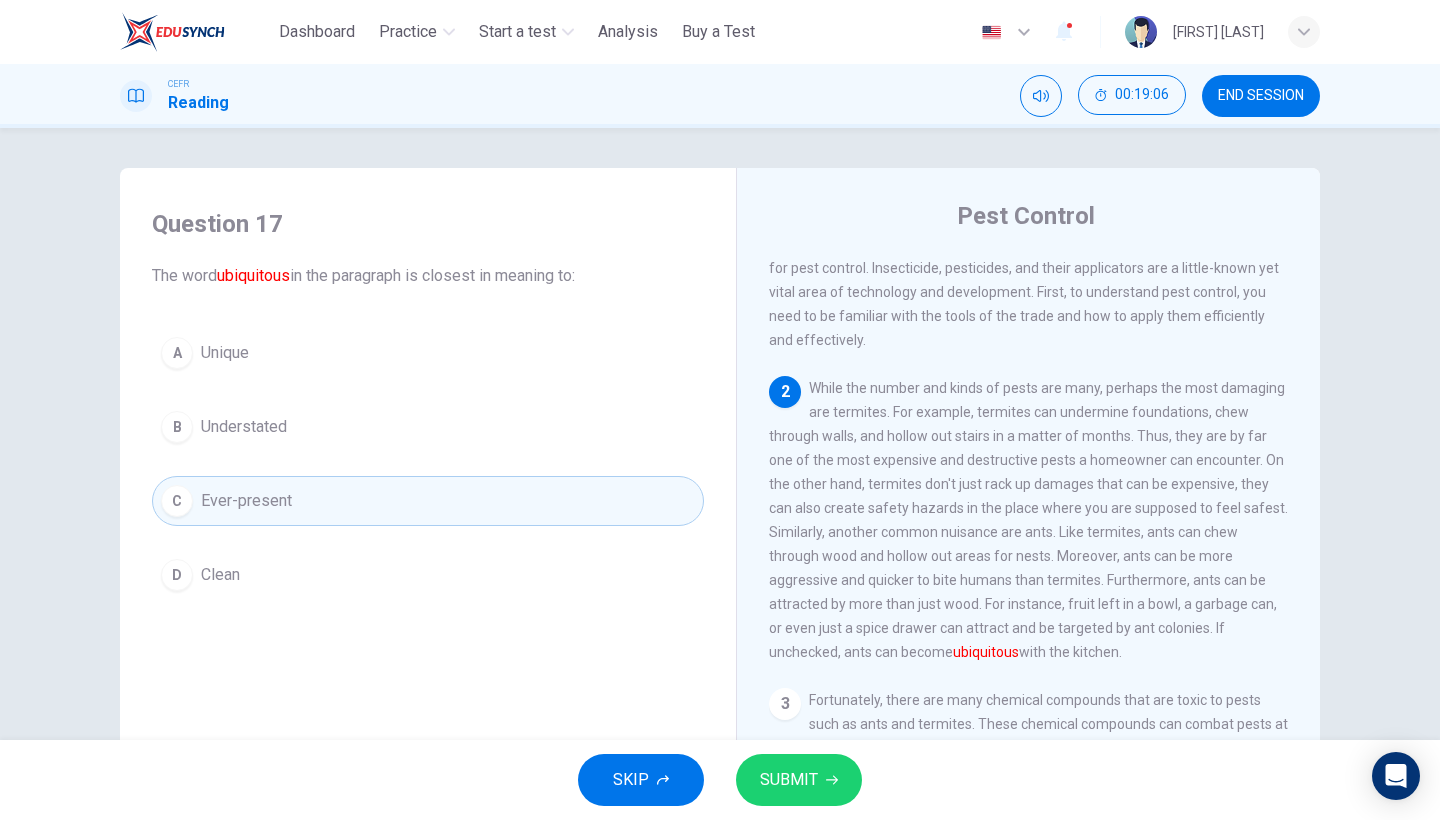 click on "SUBMIT" at bounding box center (789, 780) 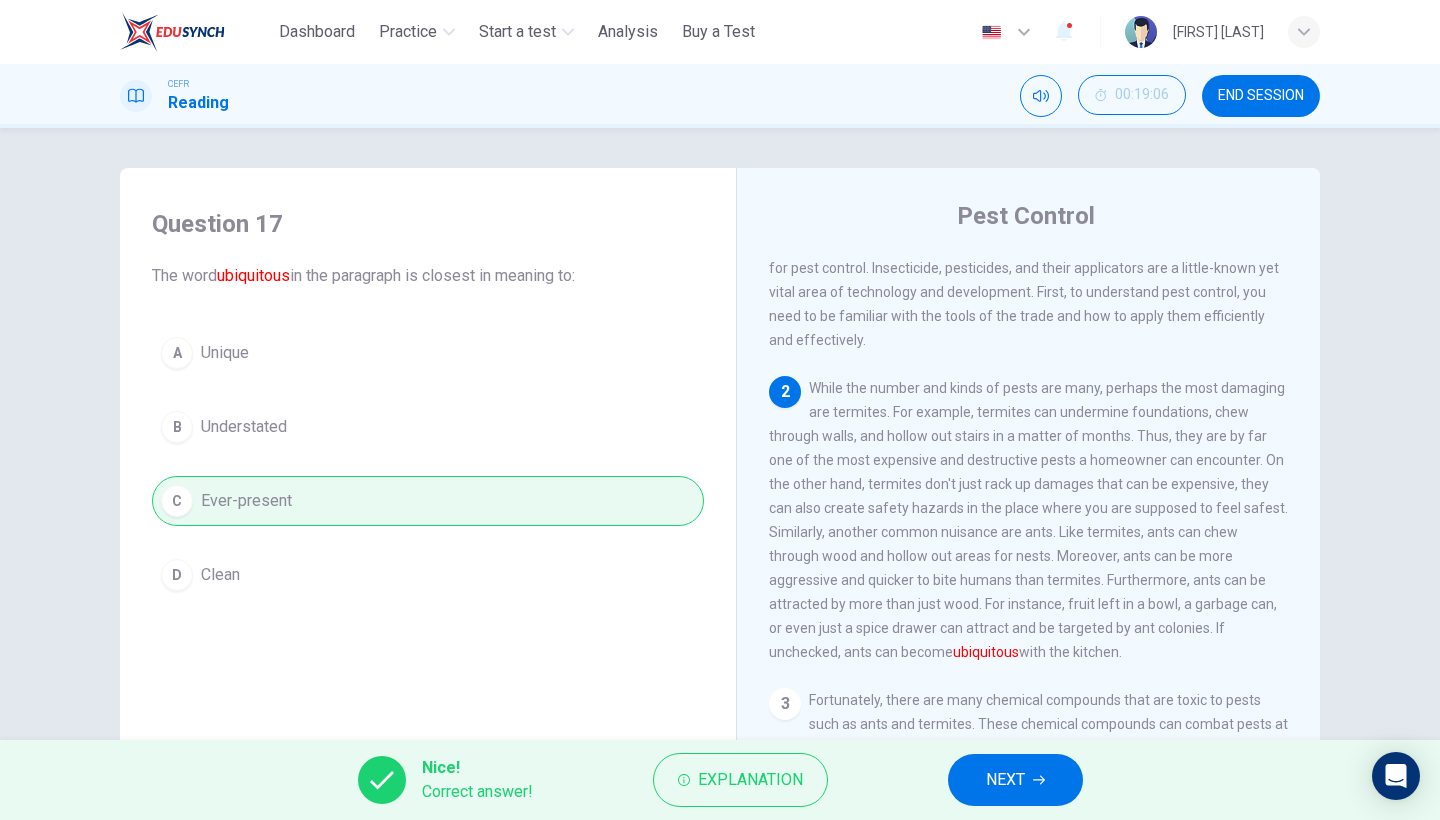 click on "NEXT" at bounding box center [1015, 780] 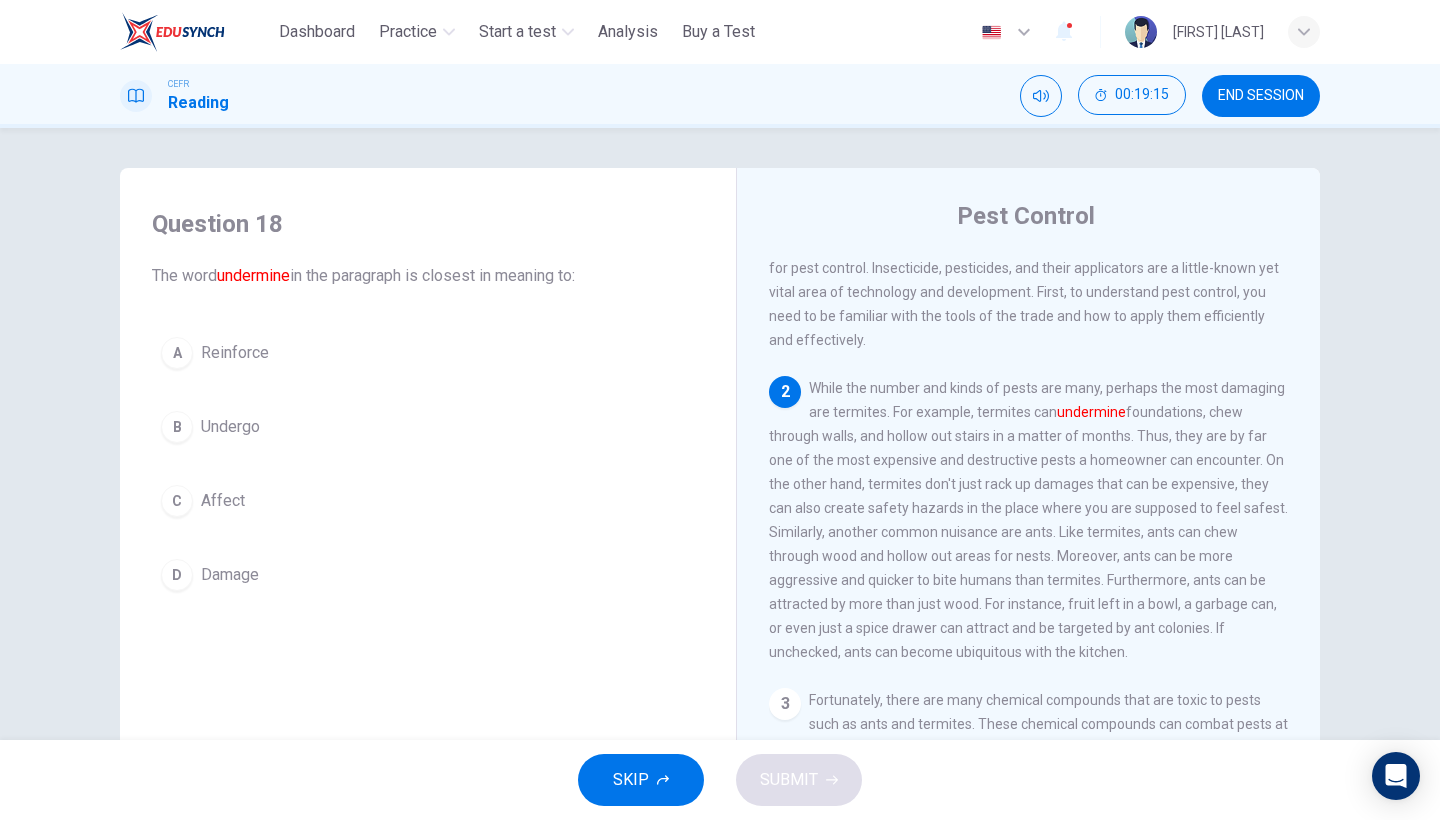 click on "D" at bounding box center [177, 575] 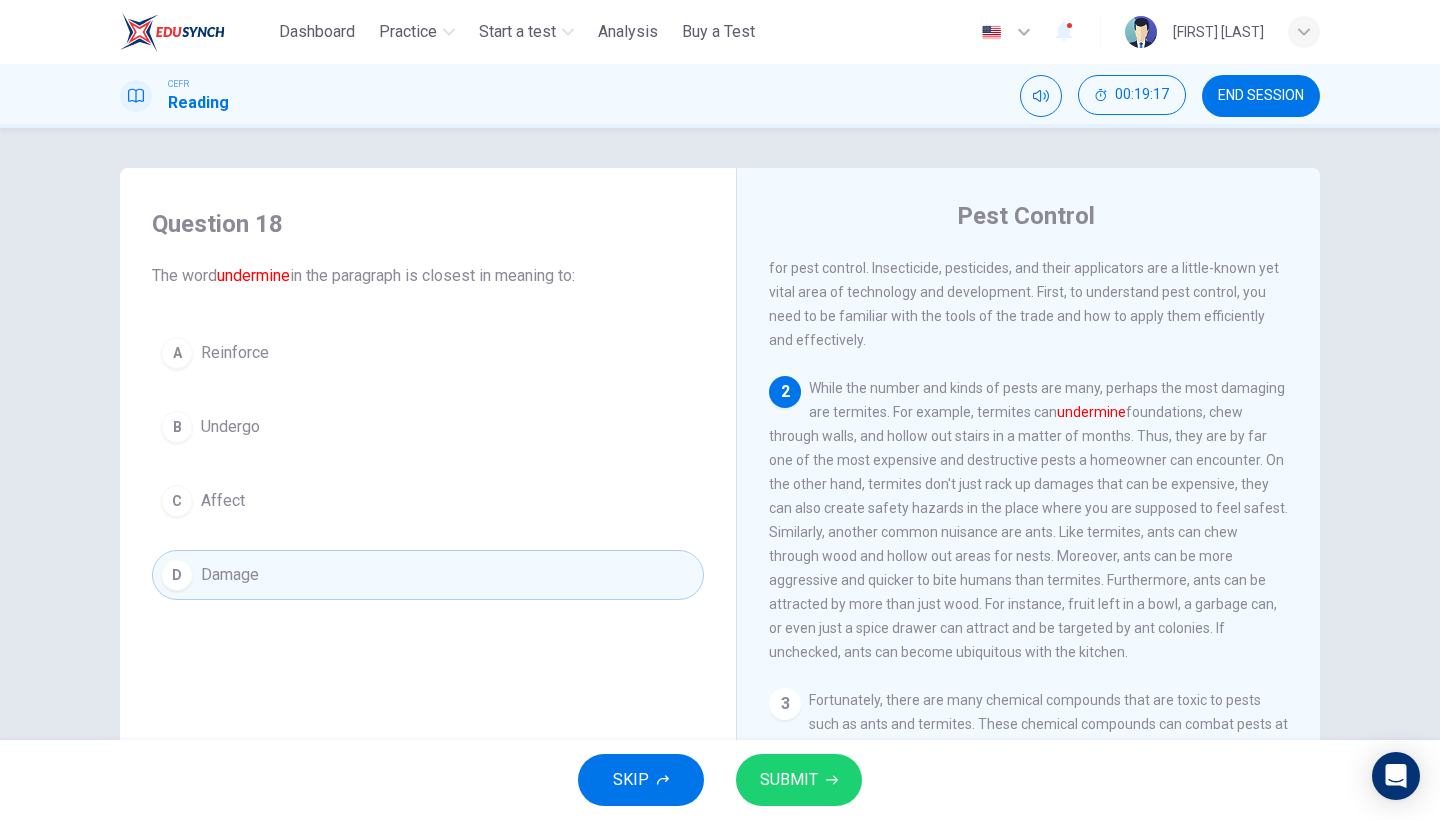 click on "SUBMIT" at bounding box center (789, 780) 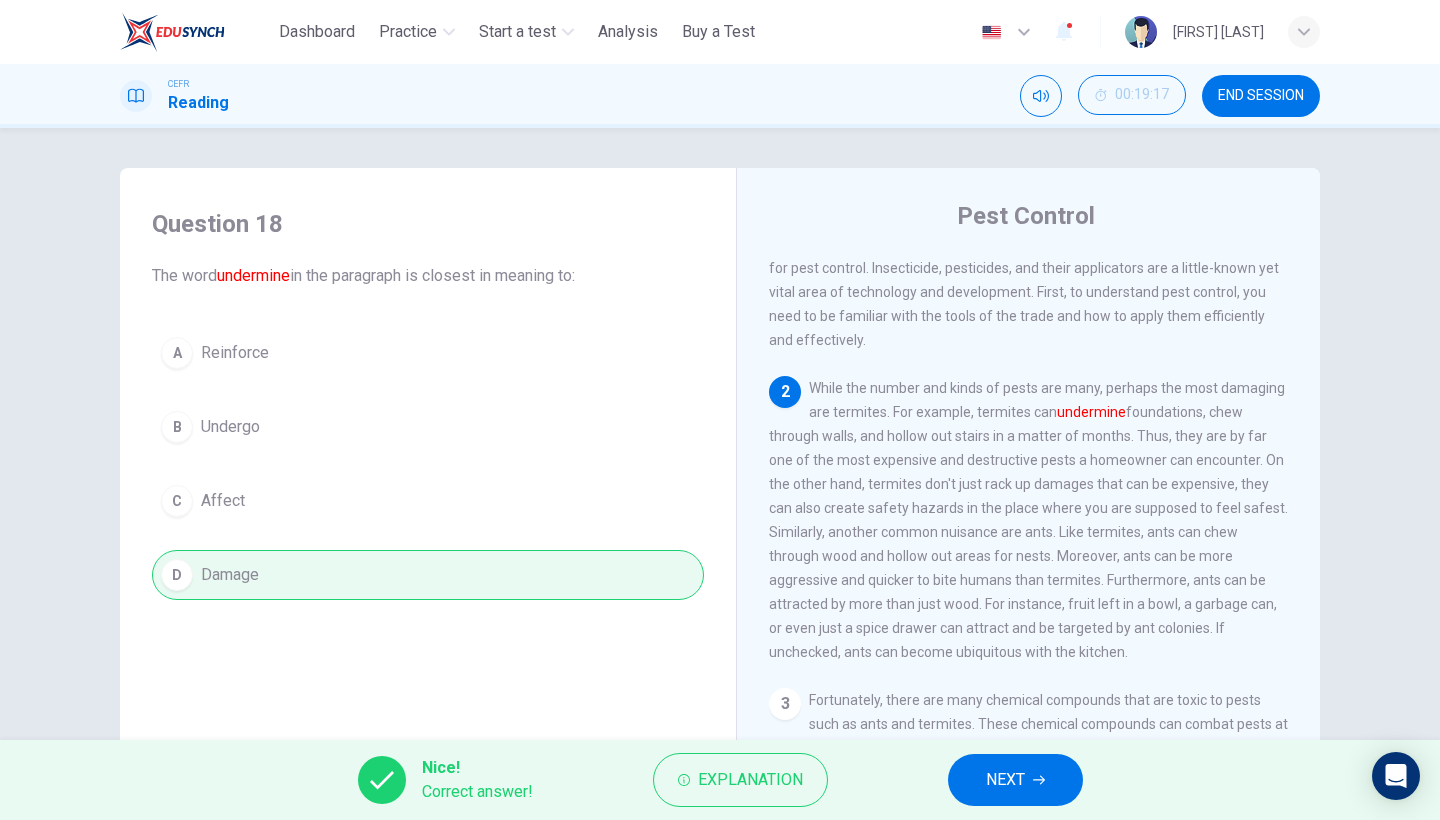 click on "NEXT" at bounding box center [1005, 780] 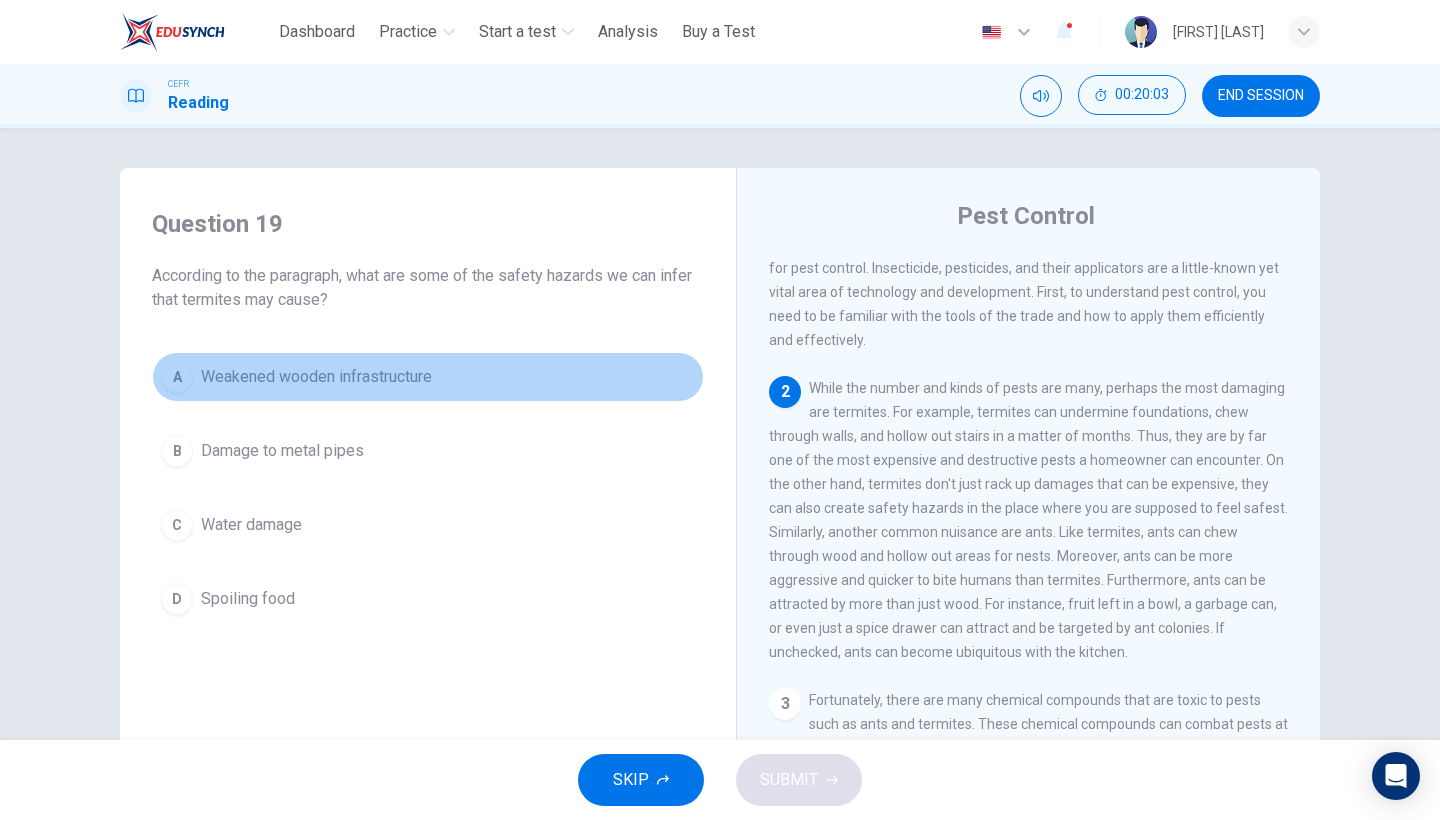 click on "A" at bounding box center [177, 377] 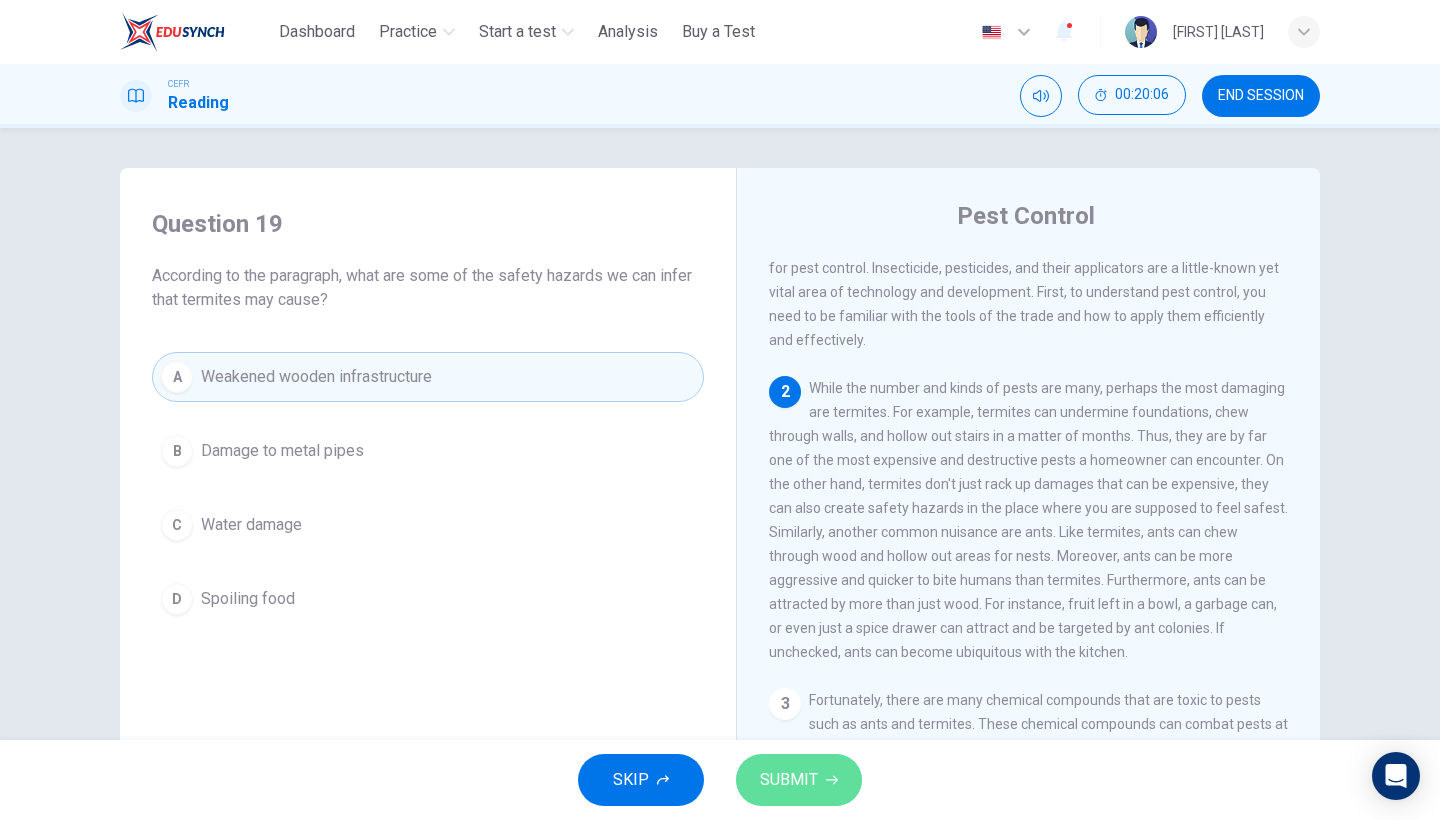 click on "SUBMIT" at bounding box center (799, 780) 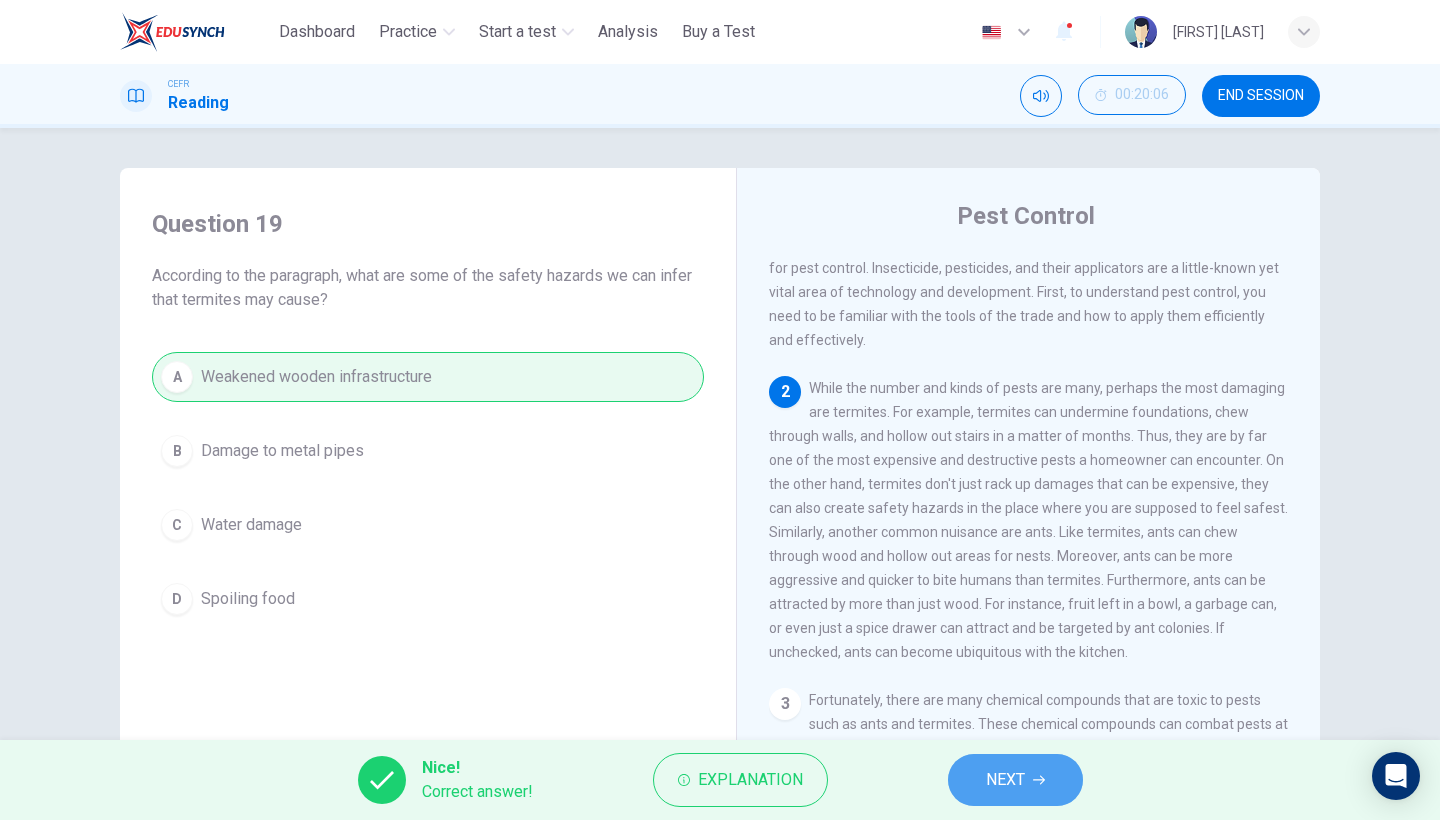 click on "NEXT" at bounding box center (1005, 780) 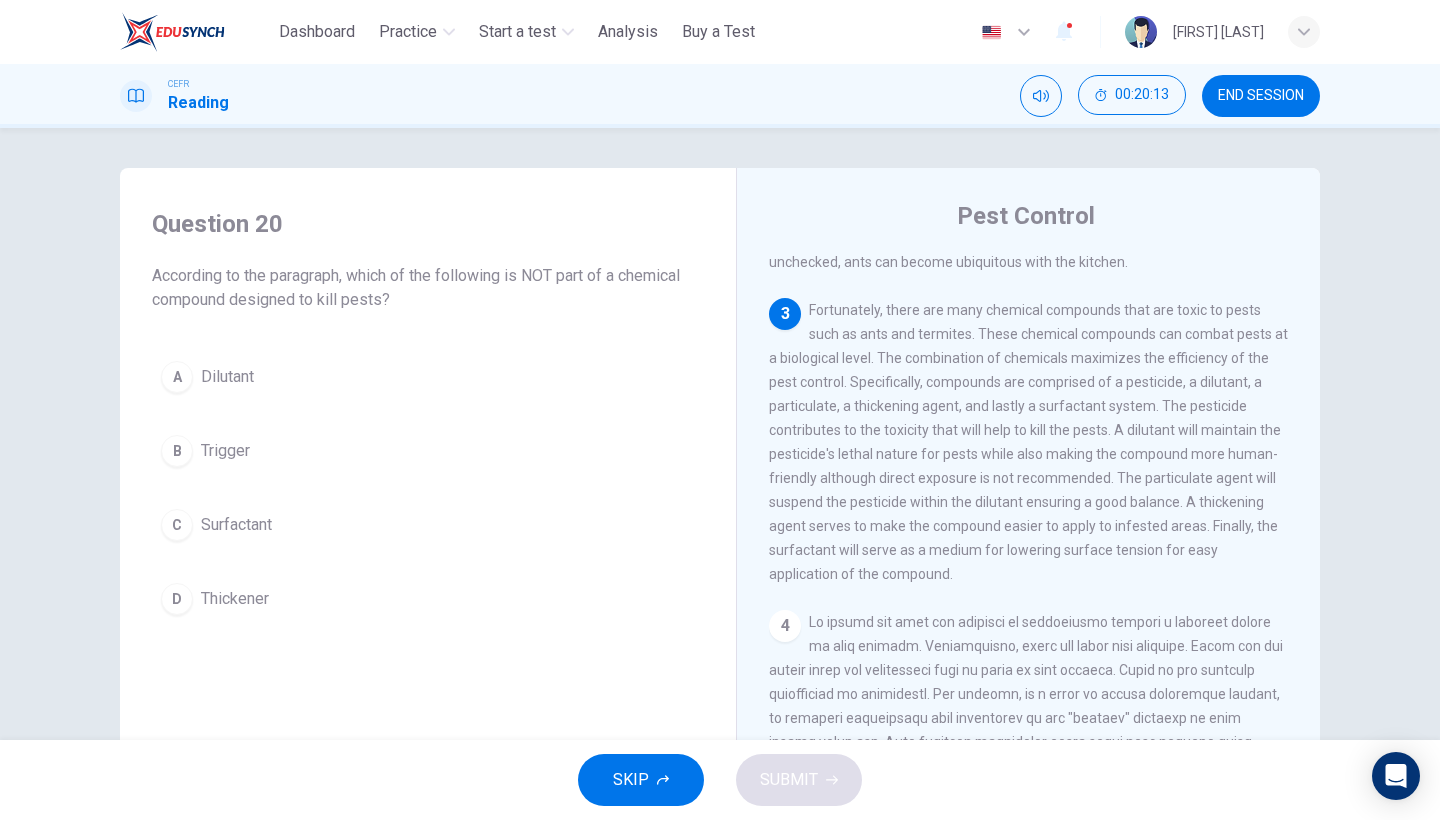 scroll, scrollTop: 598, scrollLeft: 0, axis: vertical 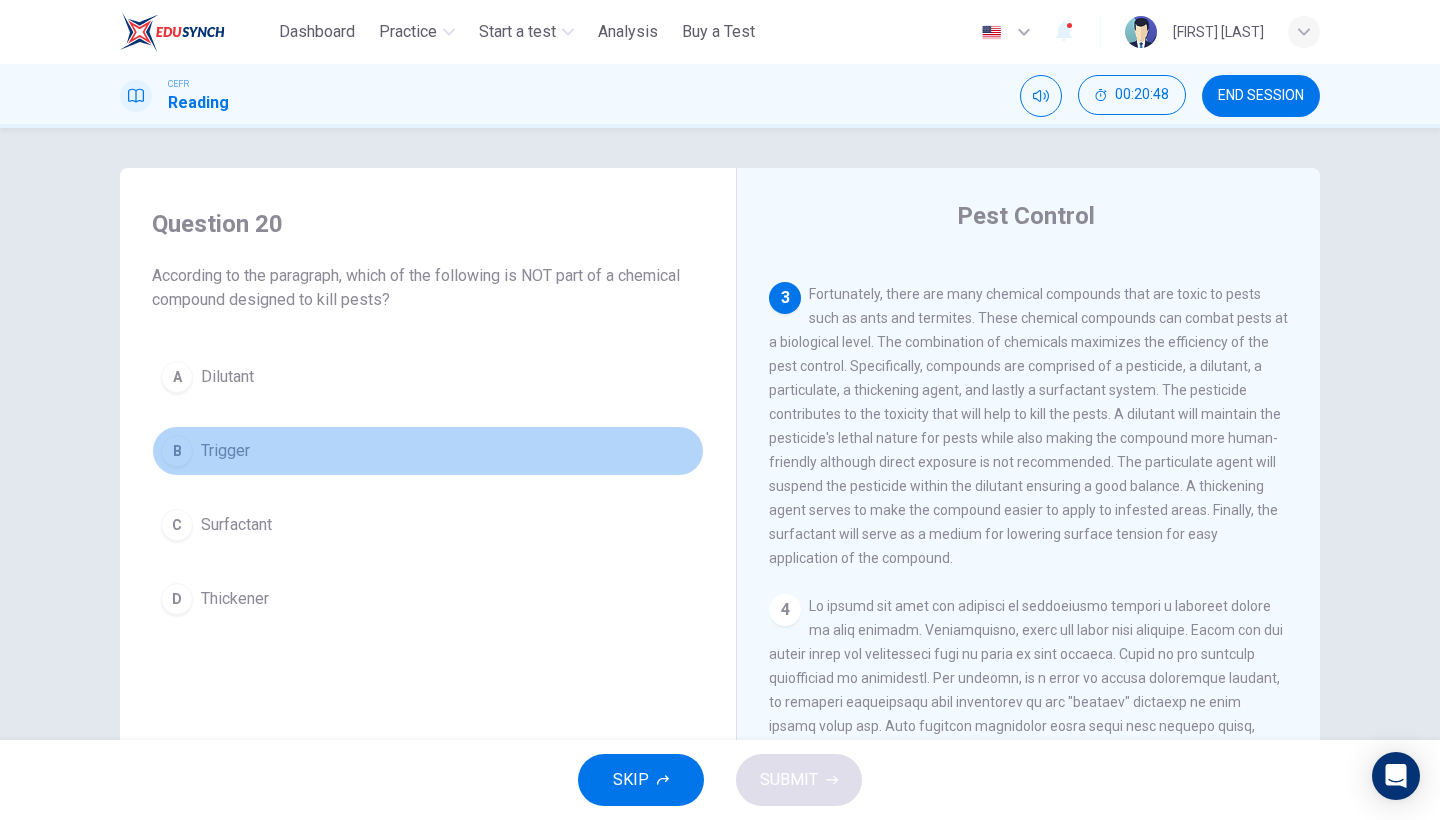 click on "B" at bounding box center [177, 451] 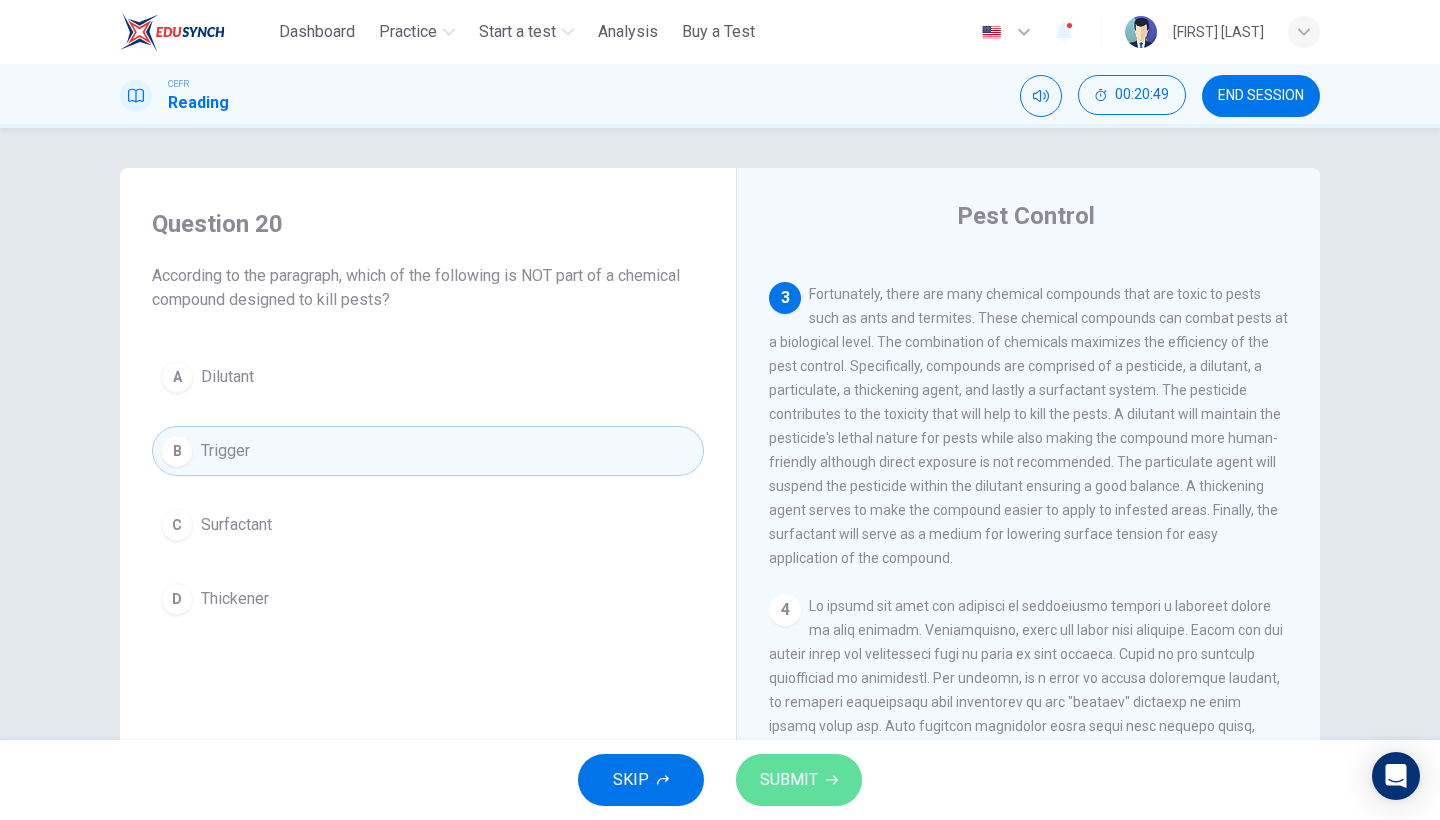 click on "SUBMIT" at bounding box center [799, 780] 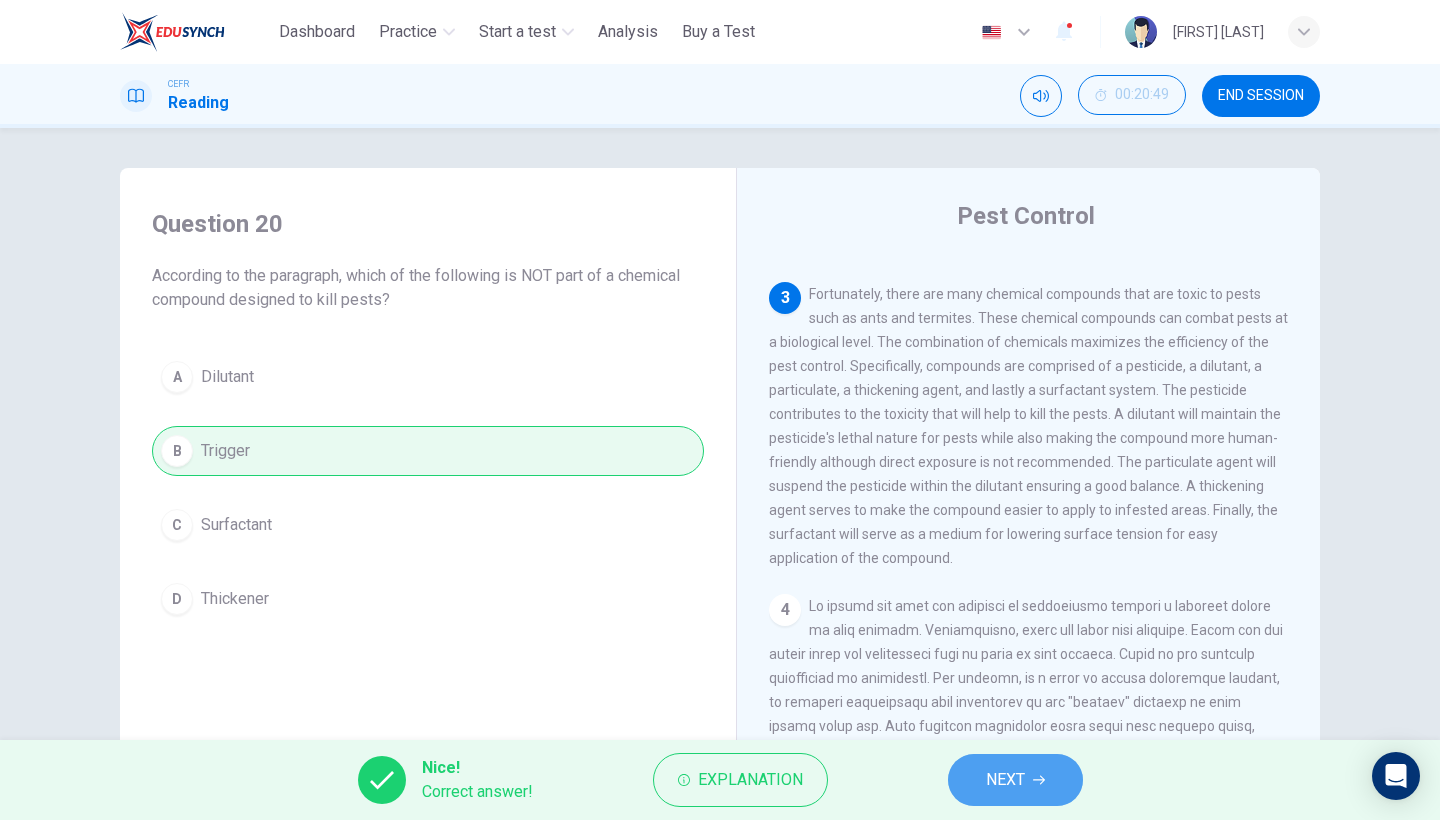 click on "NEXT" at bounding box center (1005, 780) 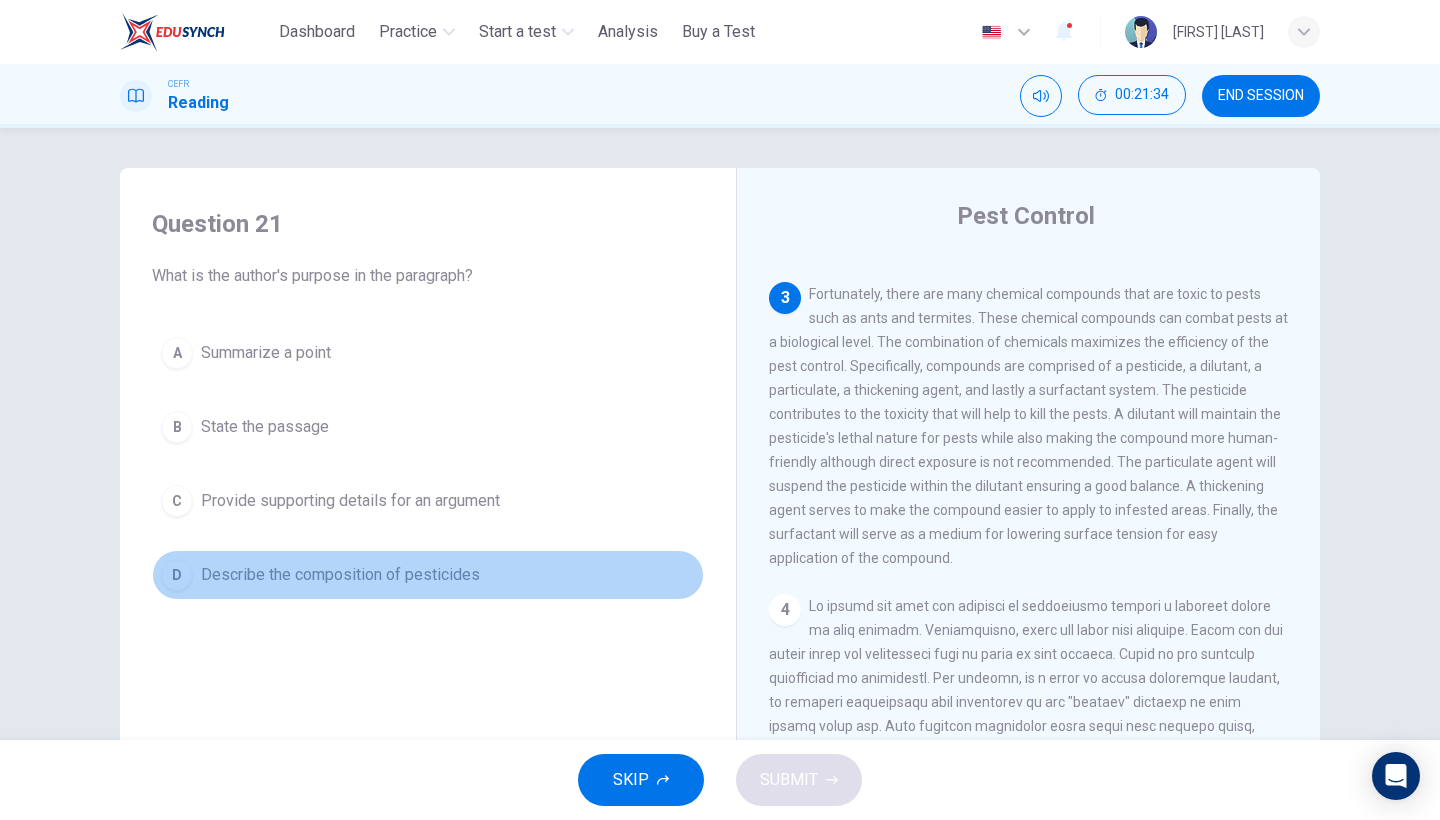 click on "D" at bounding box center [177, 575] 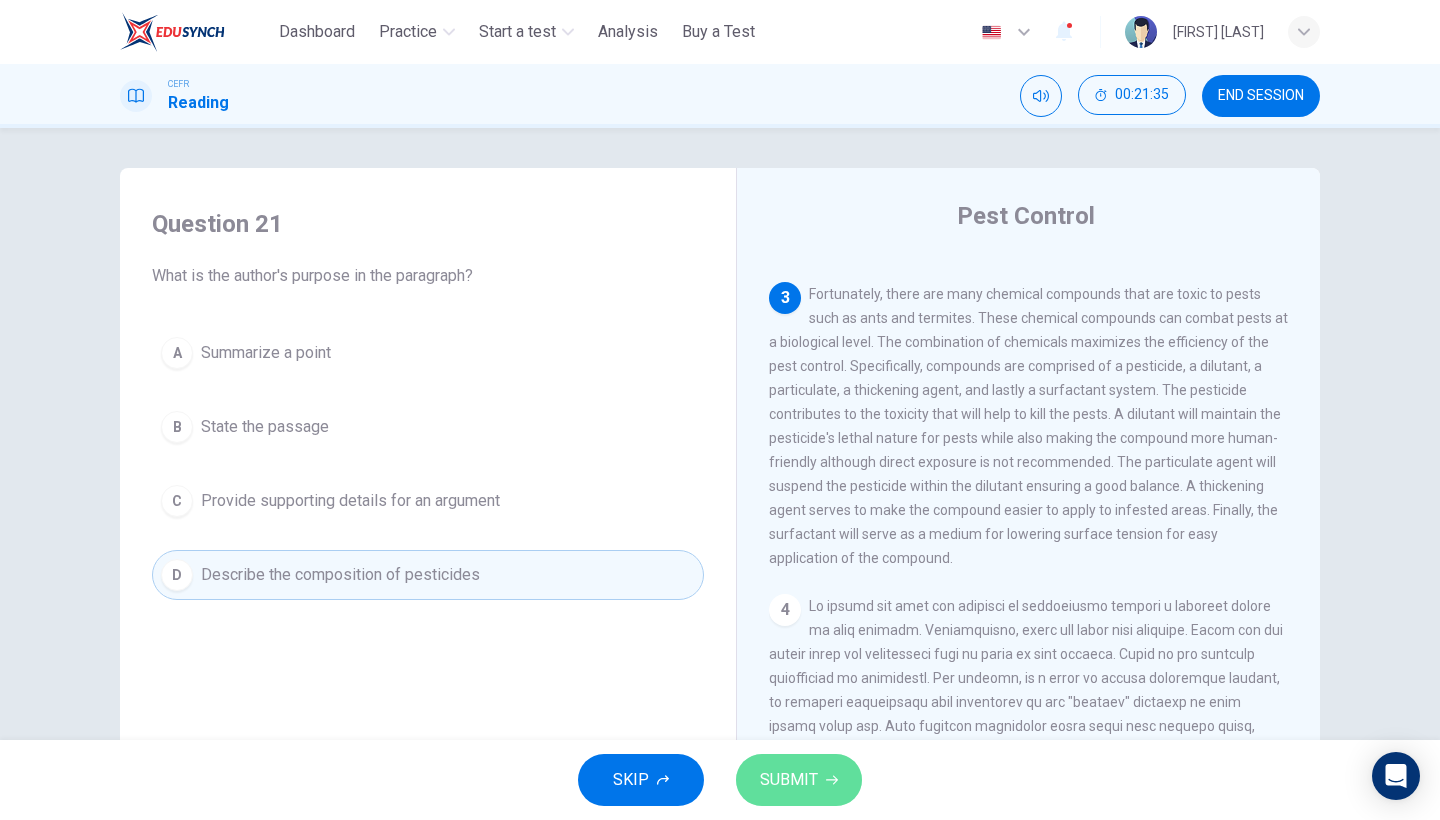 click on "SUBMIT" at bounding box center (789, 780) 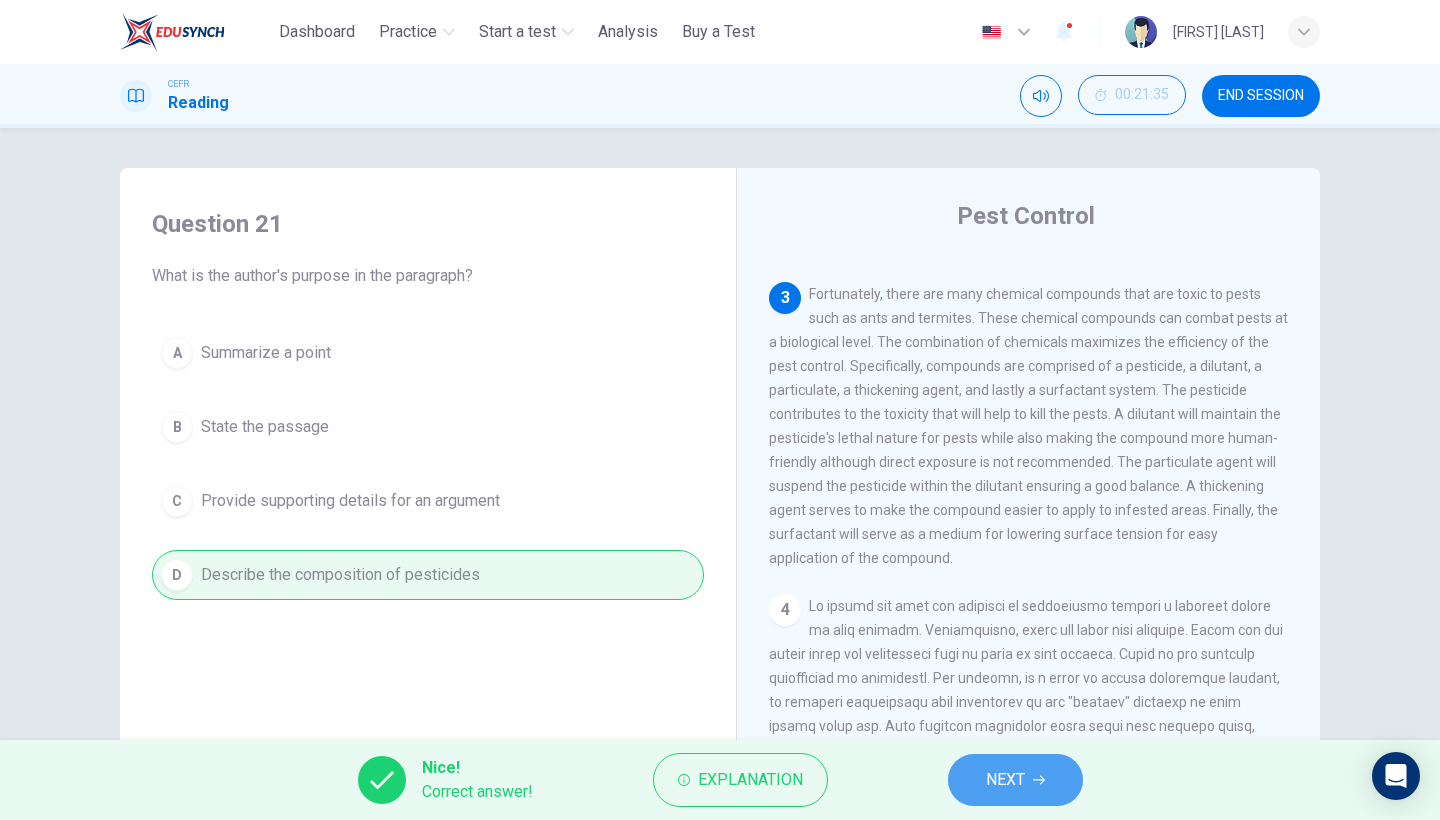 click on "NEXT" at bounding box center [1005, 780] 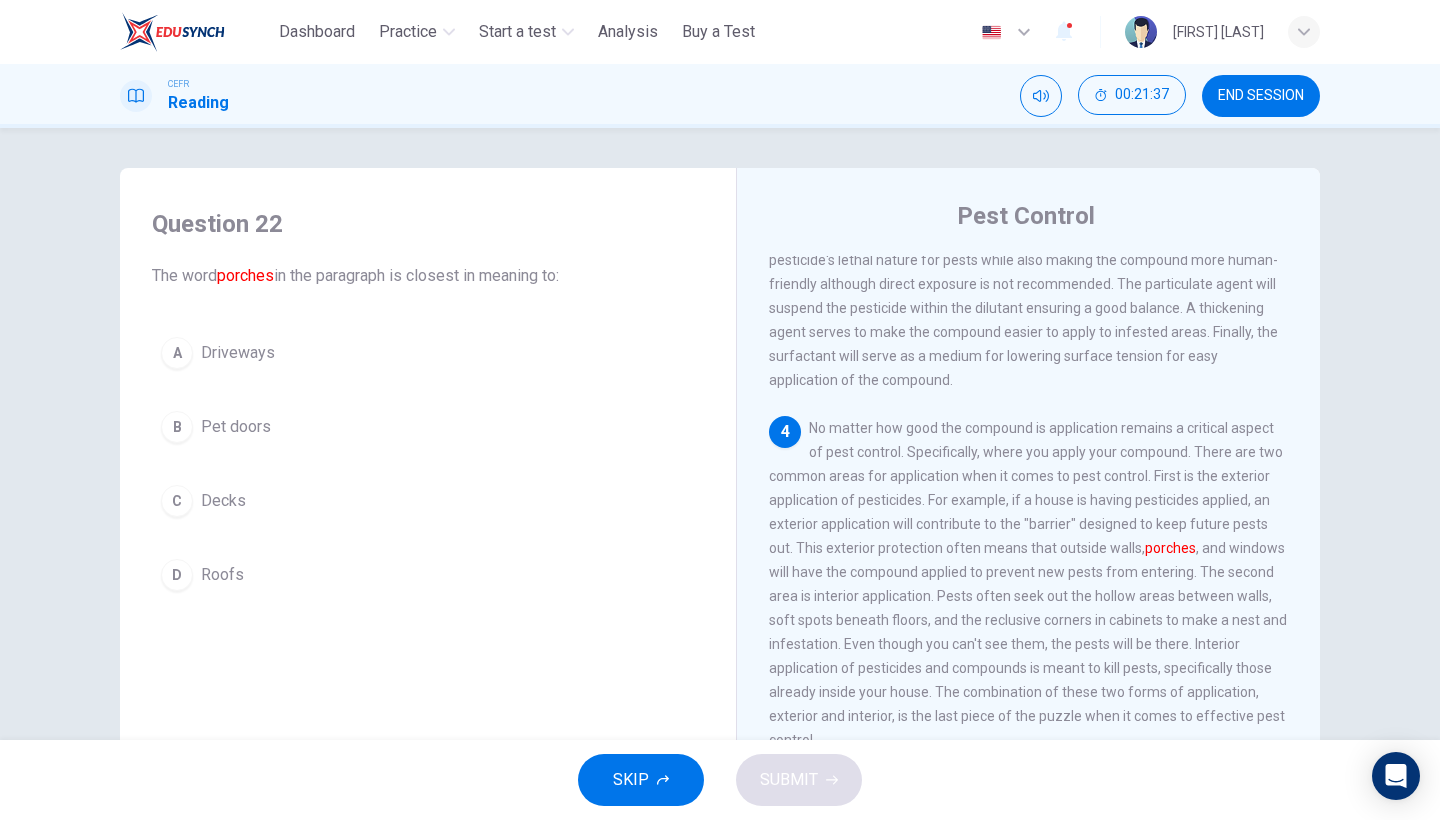 scroll, scrollTop: 809, scrollLeft: 0, axis: vertical 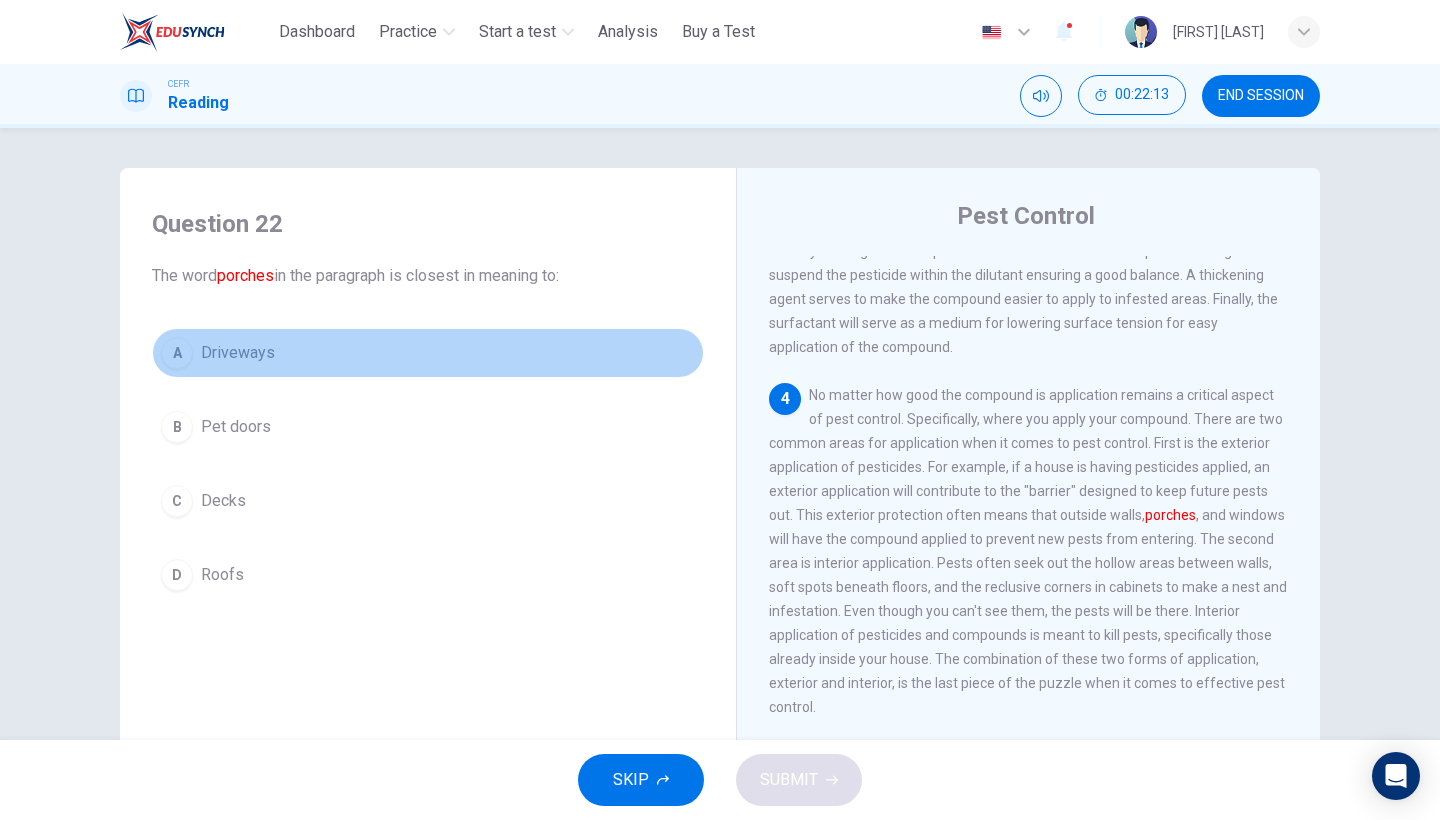 click on "A" at bounding box center (177, 353) 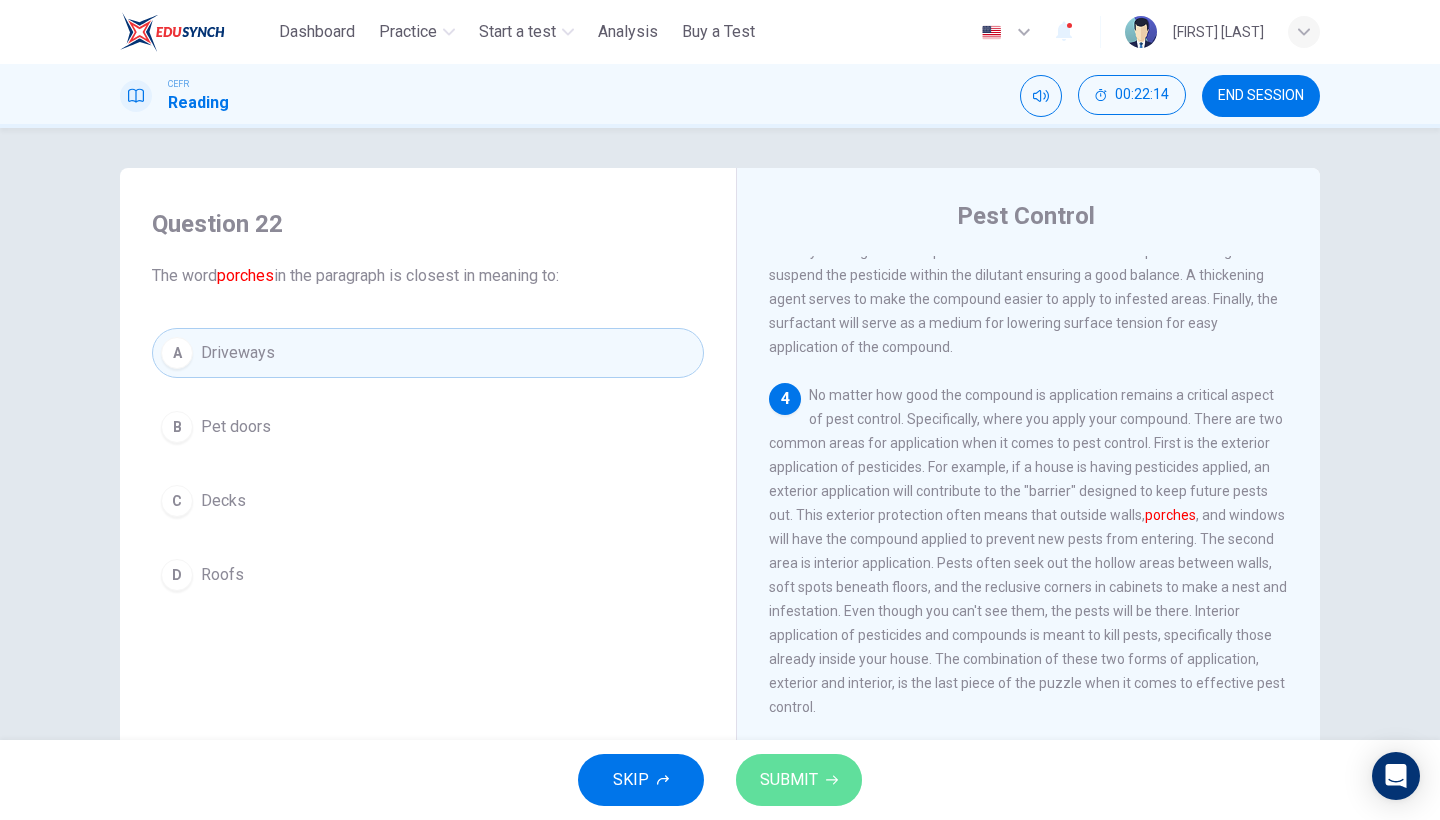 click on "SUBMIT" at bounding box center [789, 780] 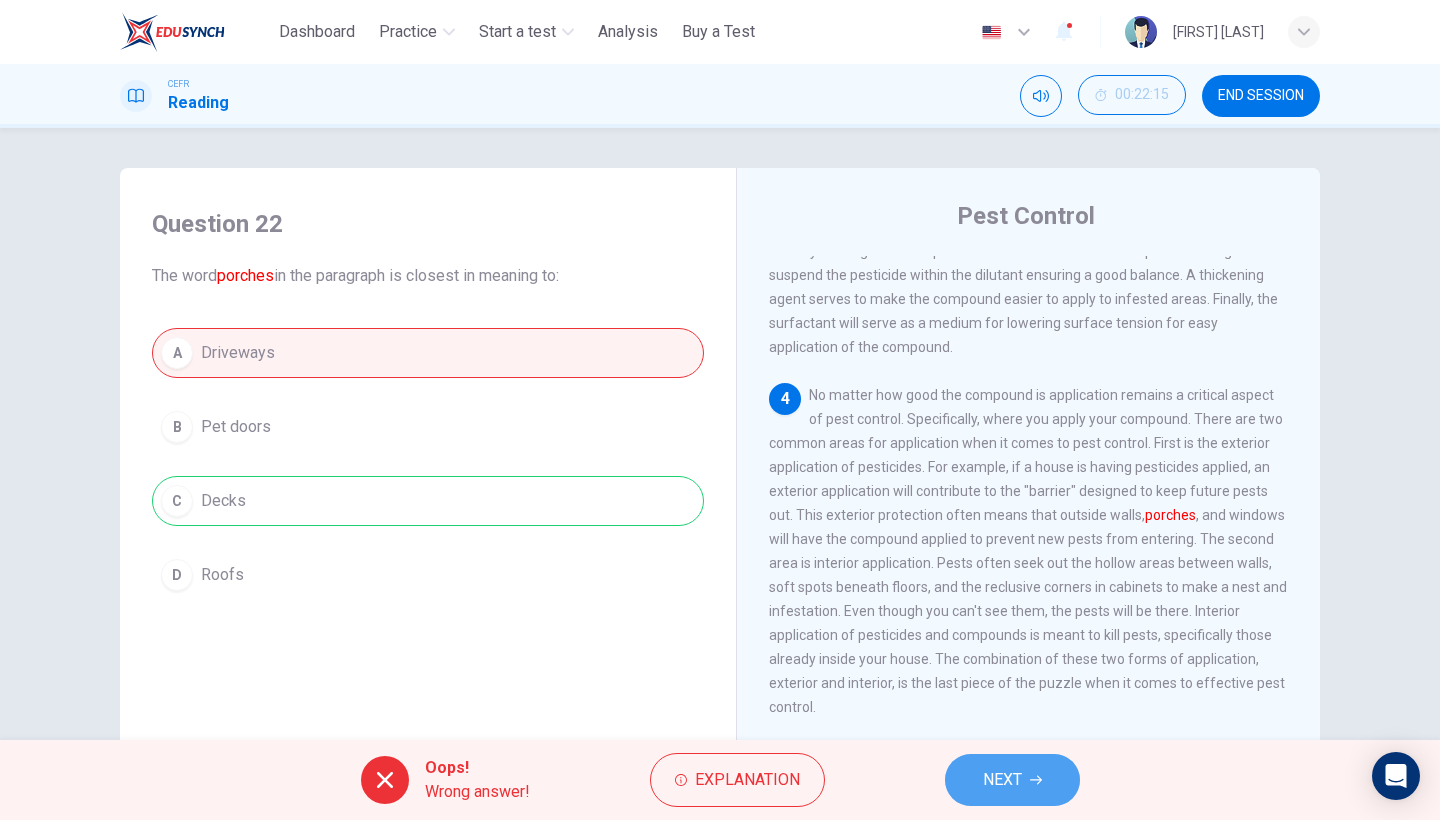 click on "NEXT" at bounding box center [1012, 780] 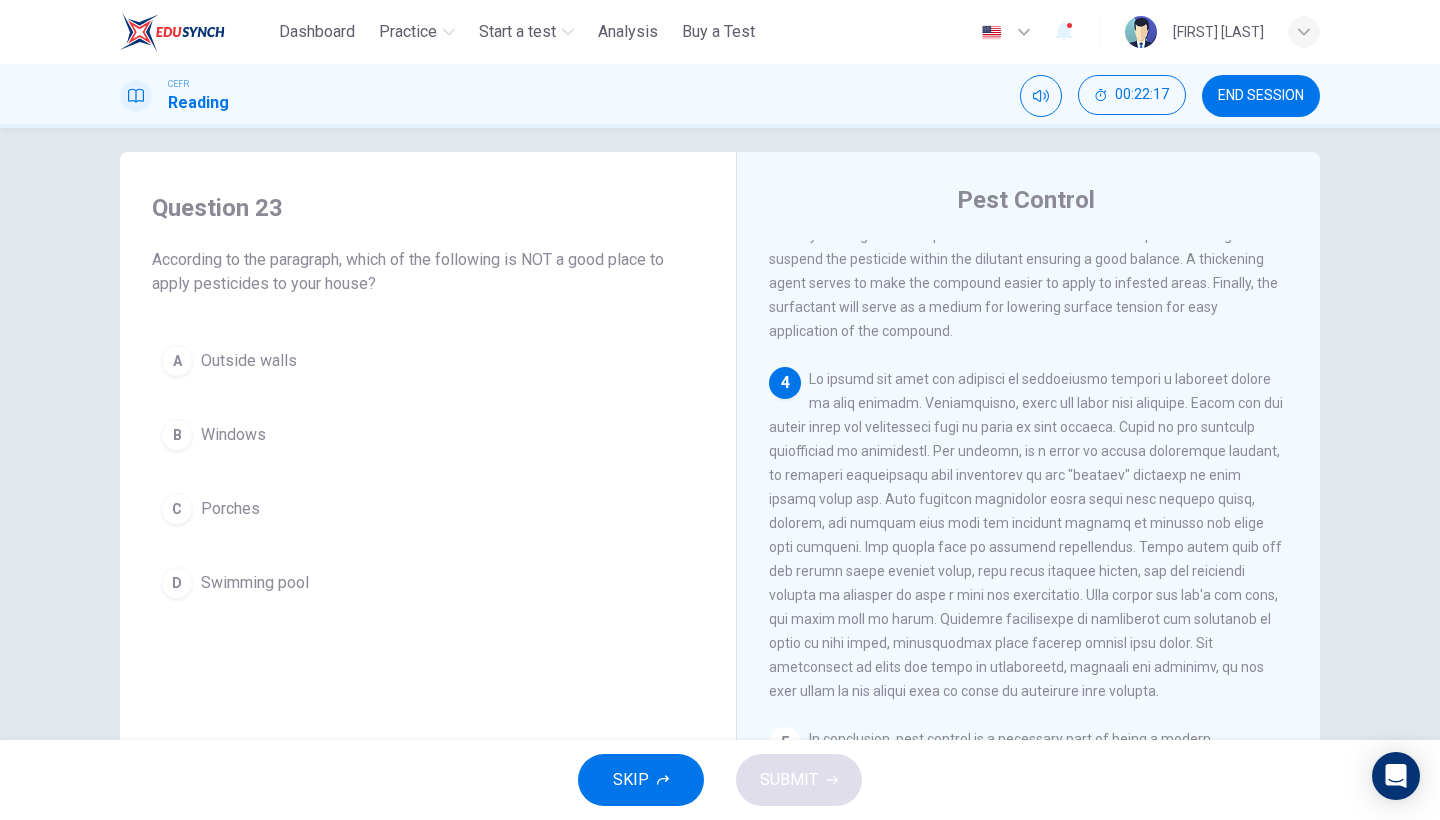 scroll, scrollTop: 31, scrollLeft: 0, axis: vertical 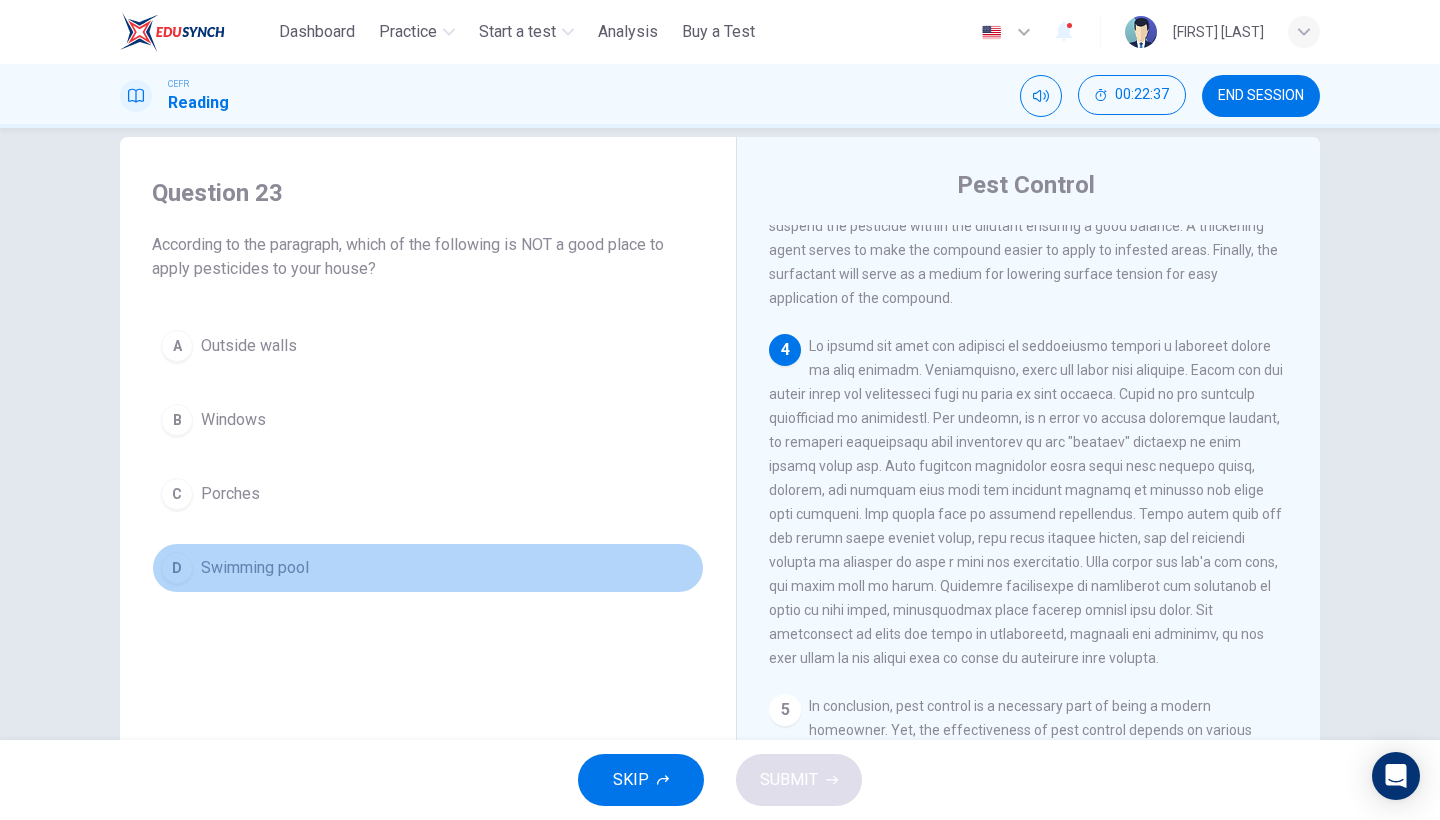 click on "D" at bounding box center (177, 568) 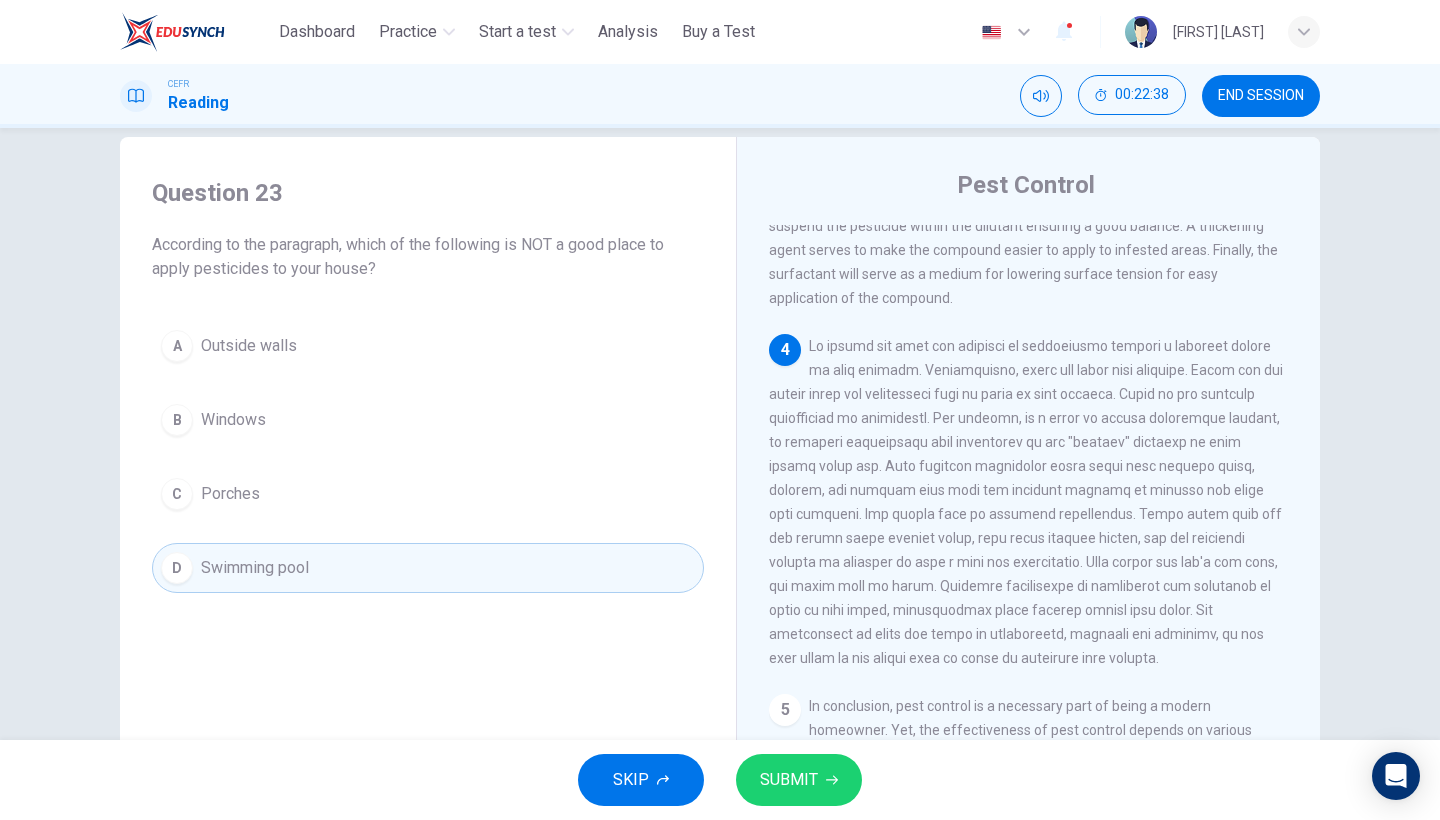 click on "SUBMIT" at bounding box center [789, 780] 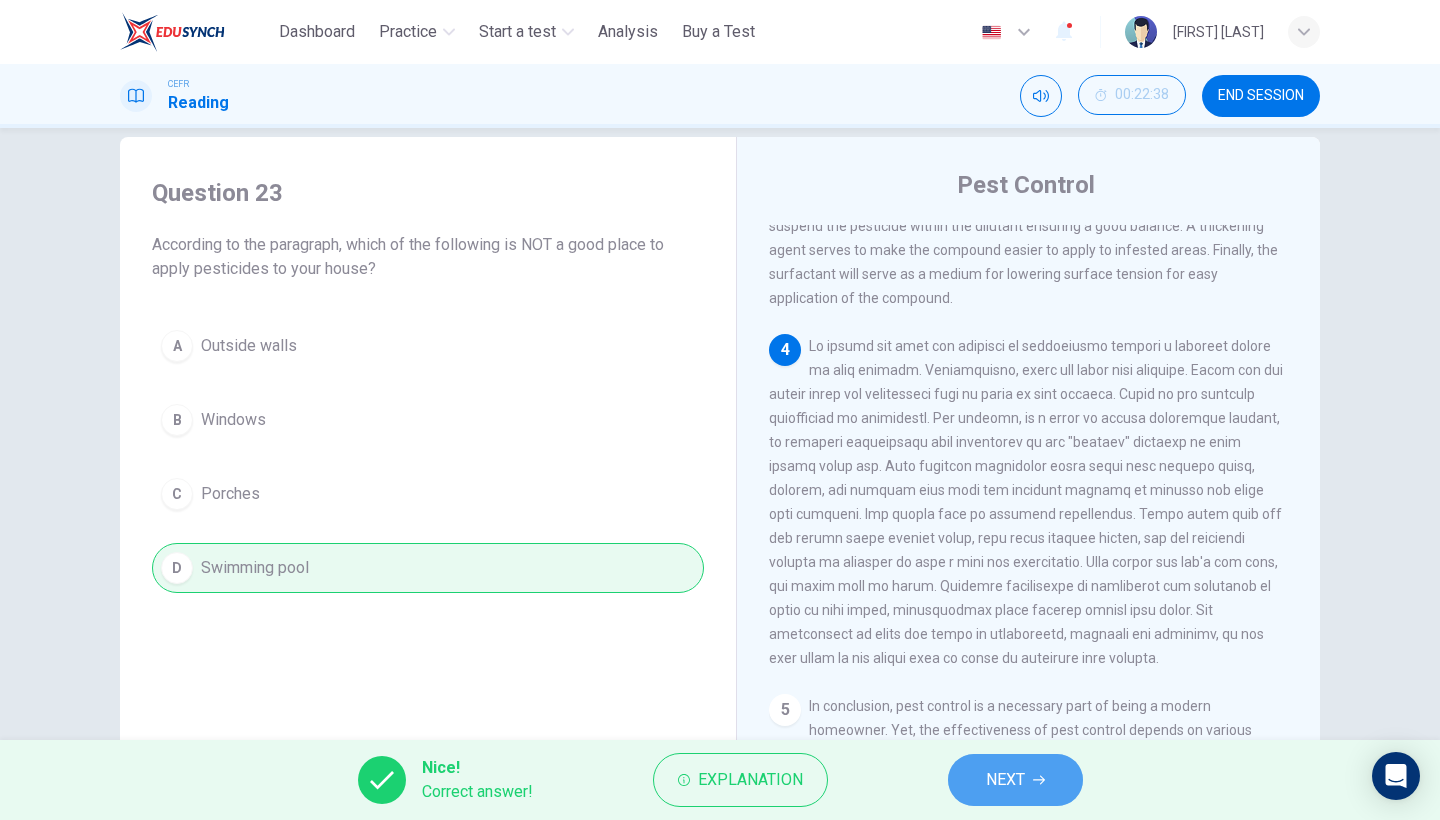 click on "NEXT" at bounding box center (1015, 780) 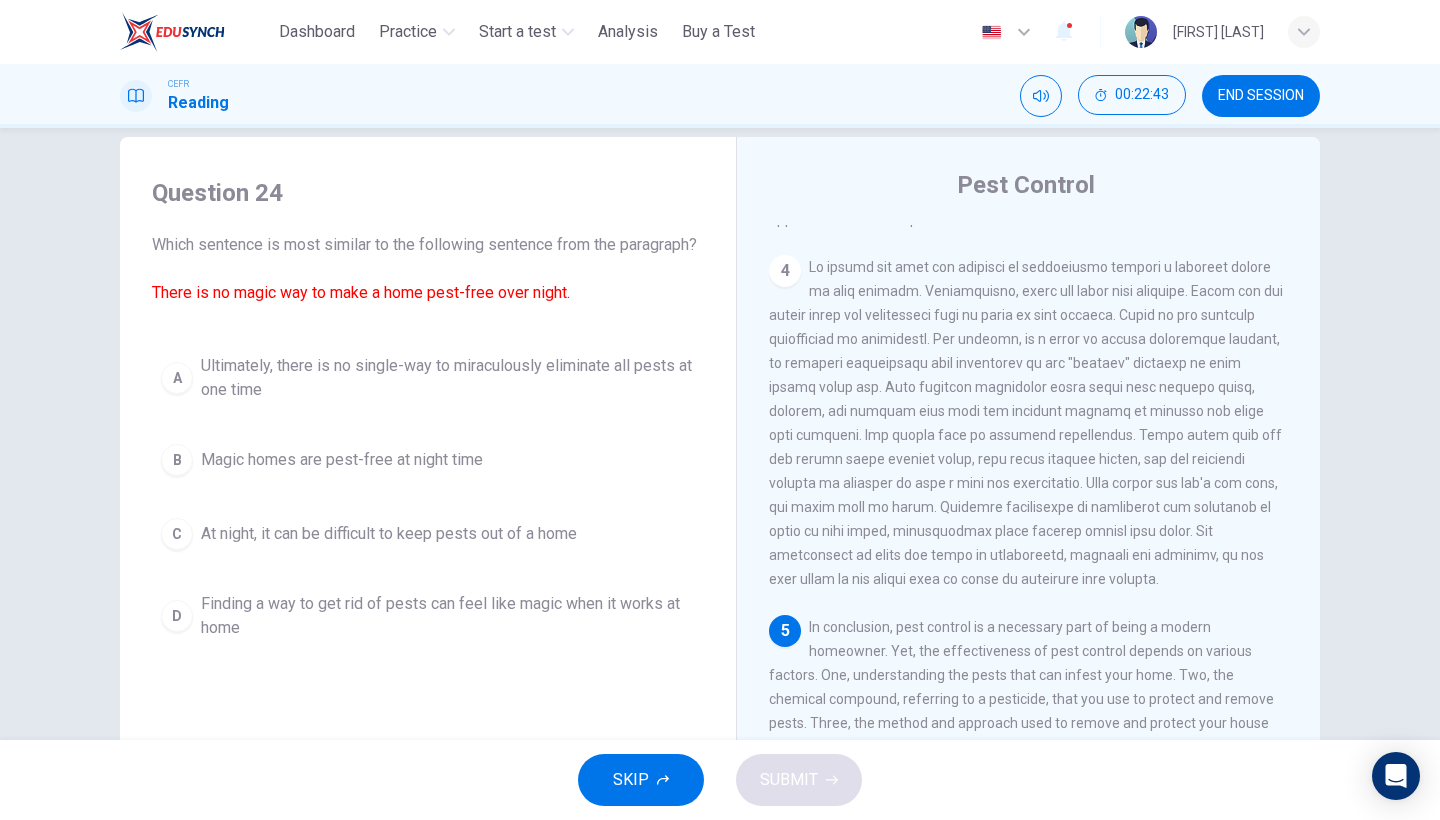 scroll, scrollTop: 905, scrollLeft: 0, axis: vertical 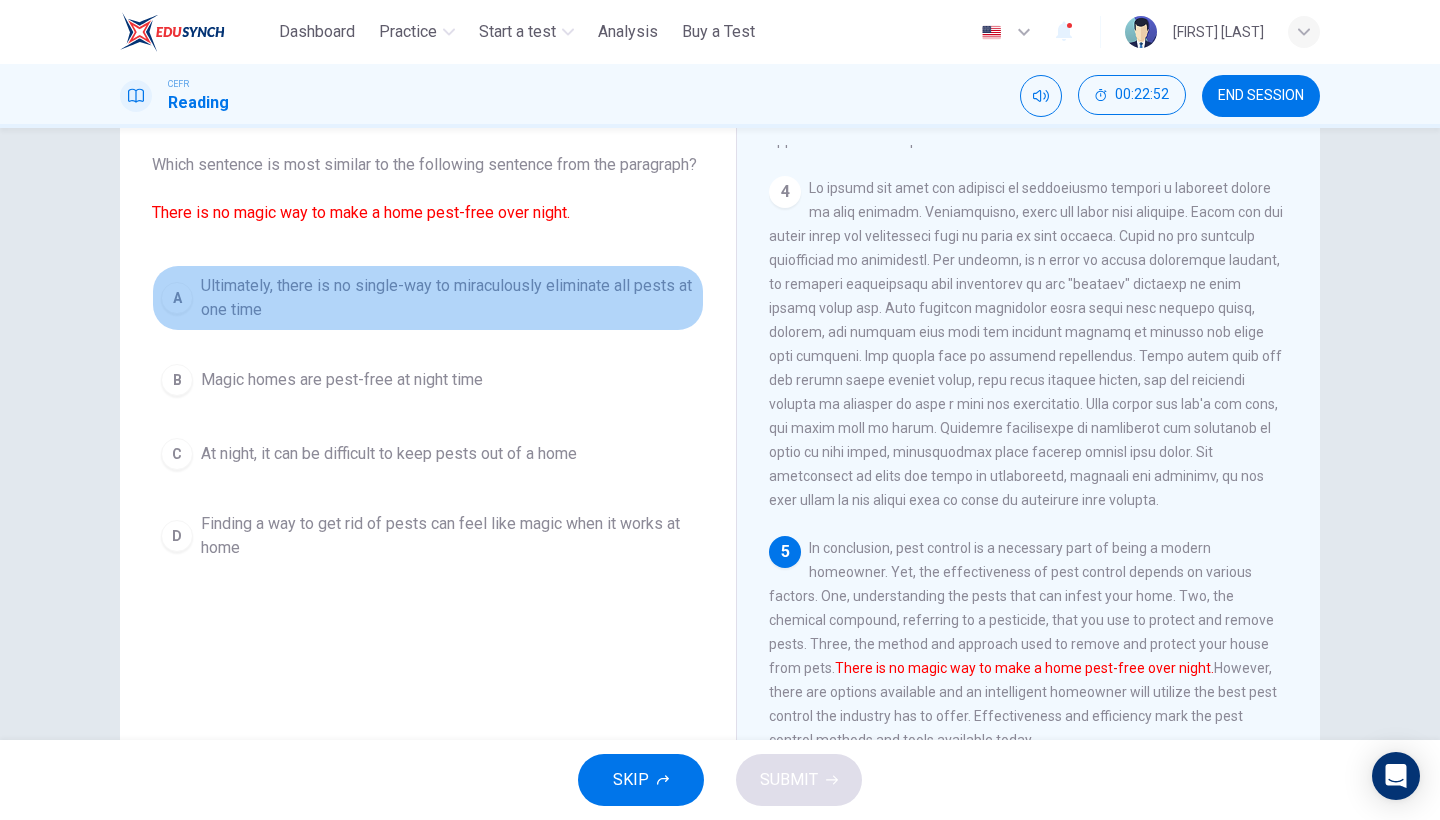click on "A" at bounding box center (177, 298) 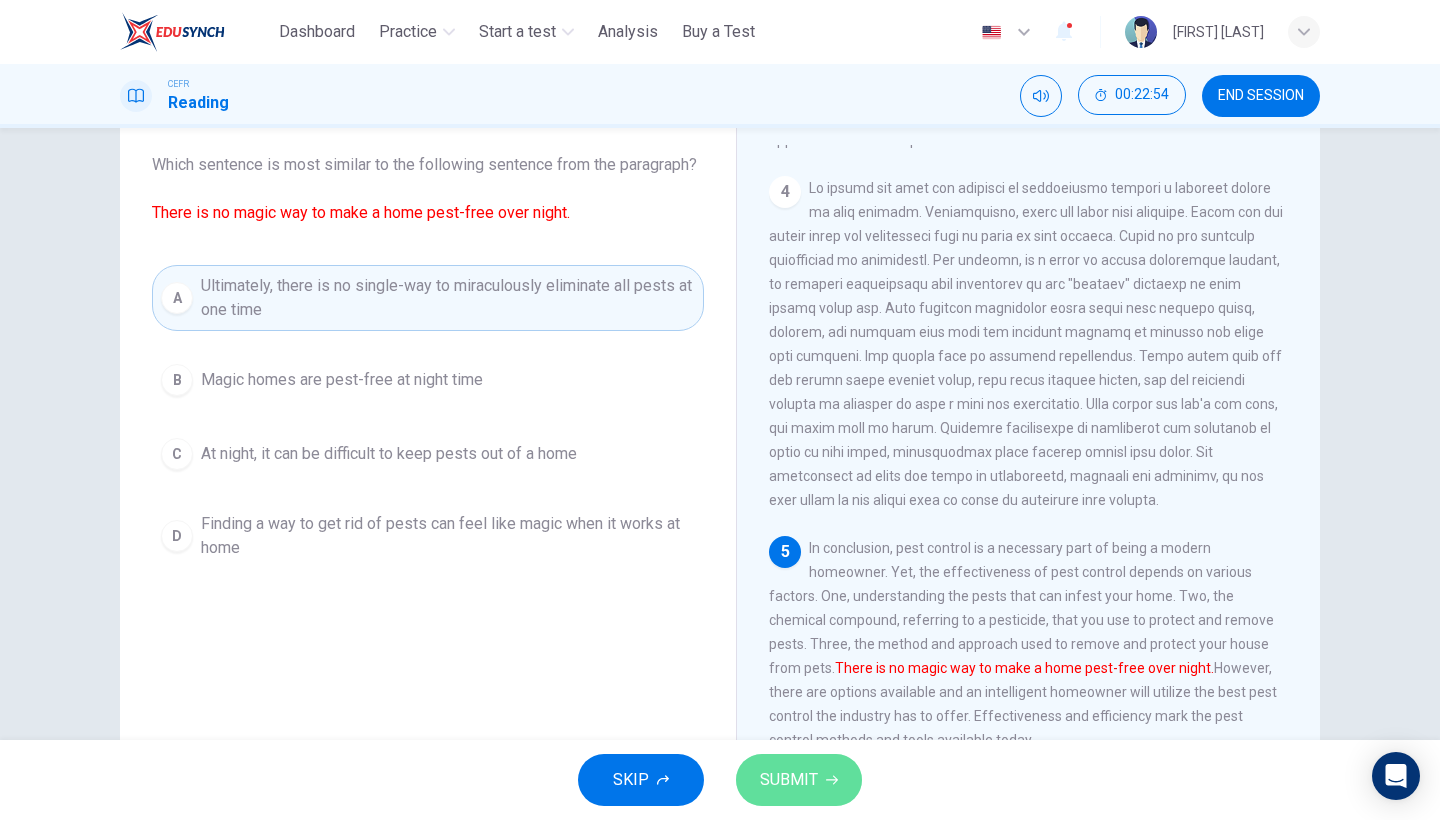 click on "SUBMIT" at bounding box center (789, 780) 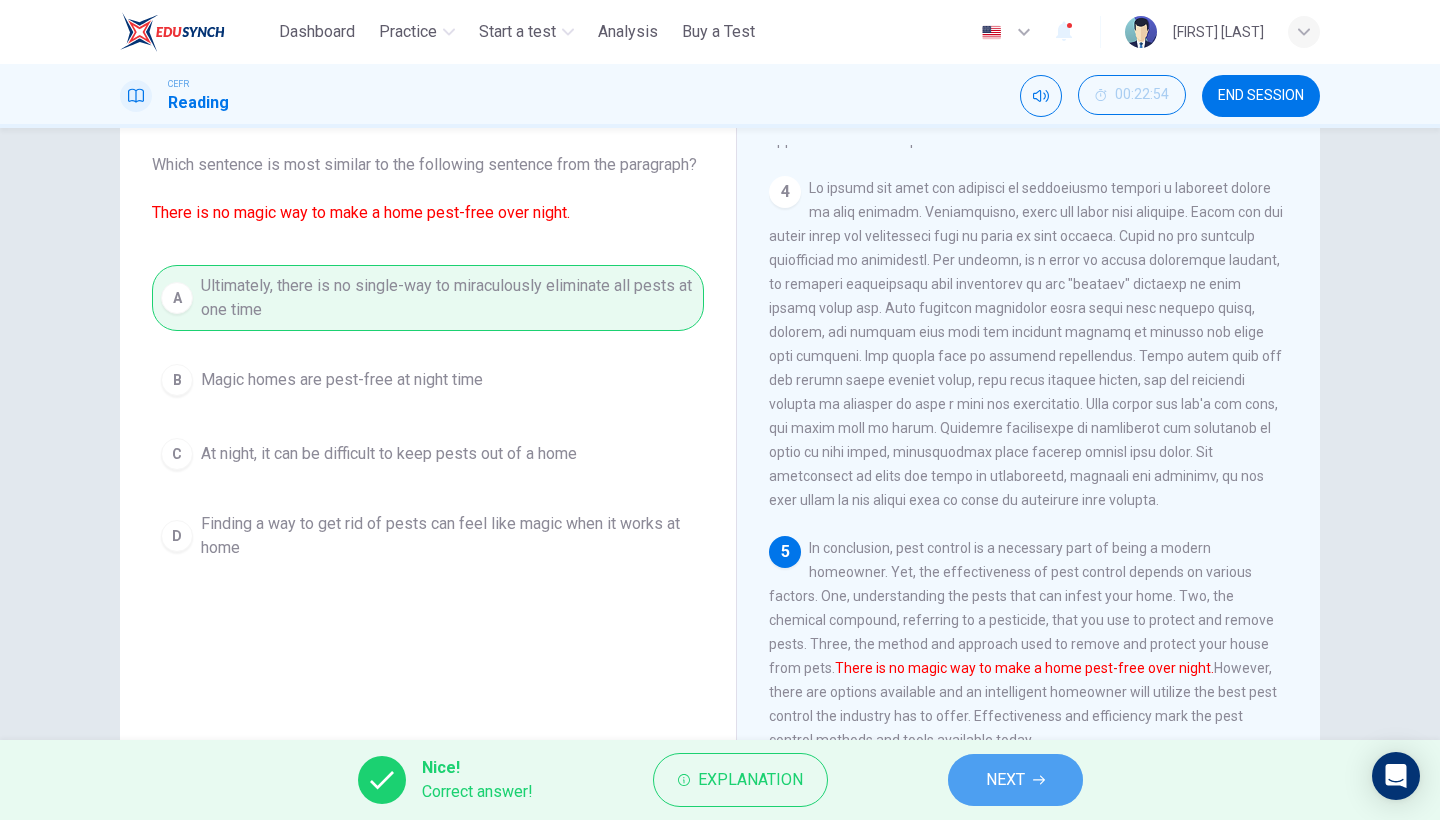 click on "NEXT" at bounding box center (1005, 780) 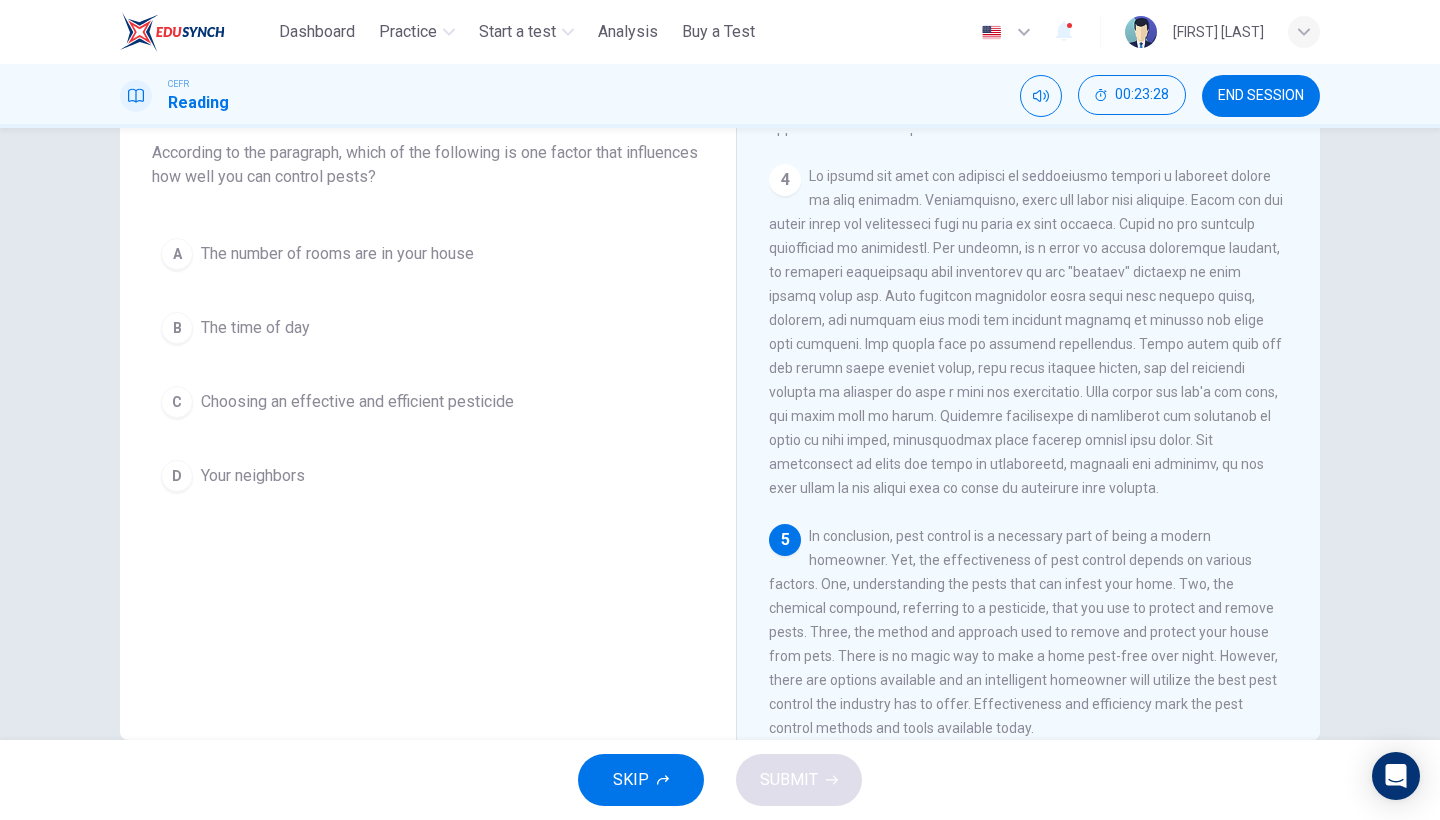 scroll, scrollTop: 124, scrollLeft: 0, axis: vertical 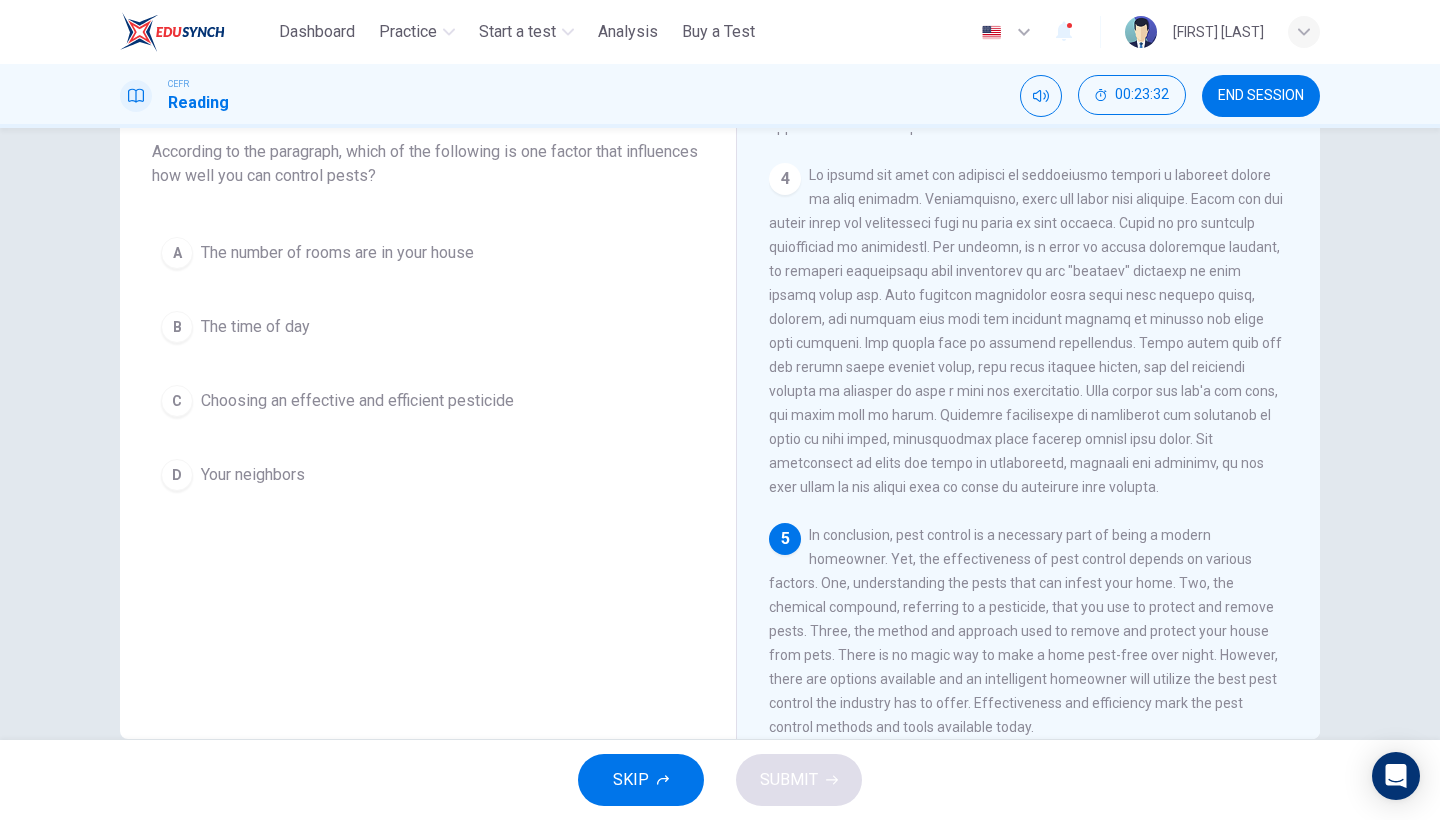 click on "C" at bounding box center [177, 401] 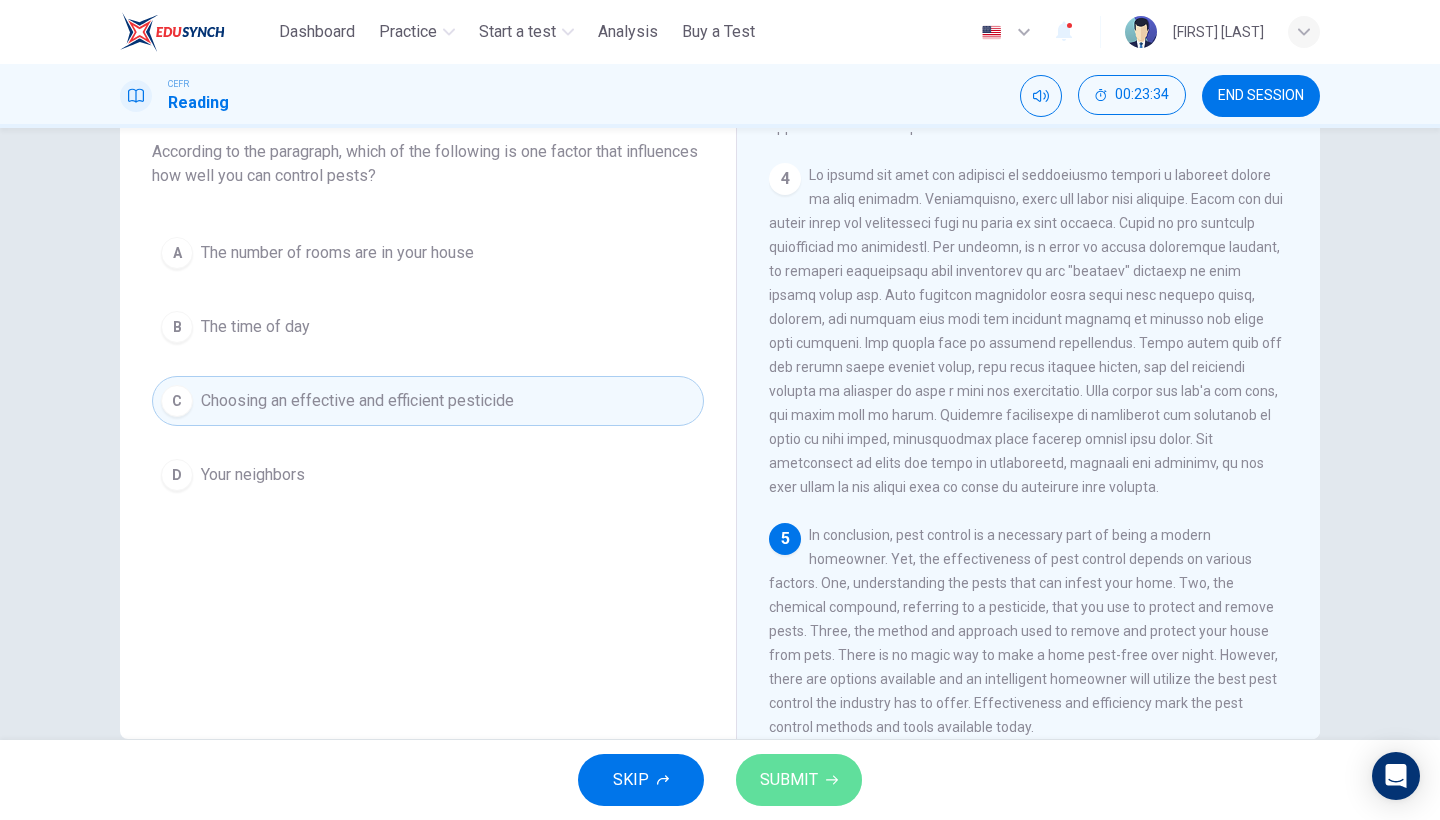 click on "SUBMIT" at bounding box center [789, 780] 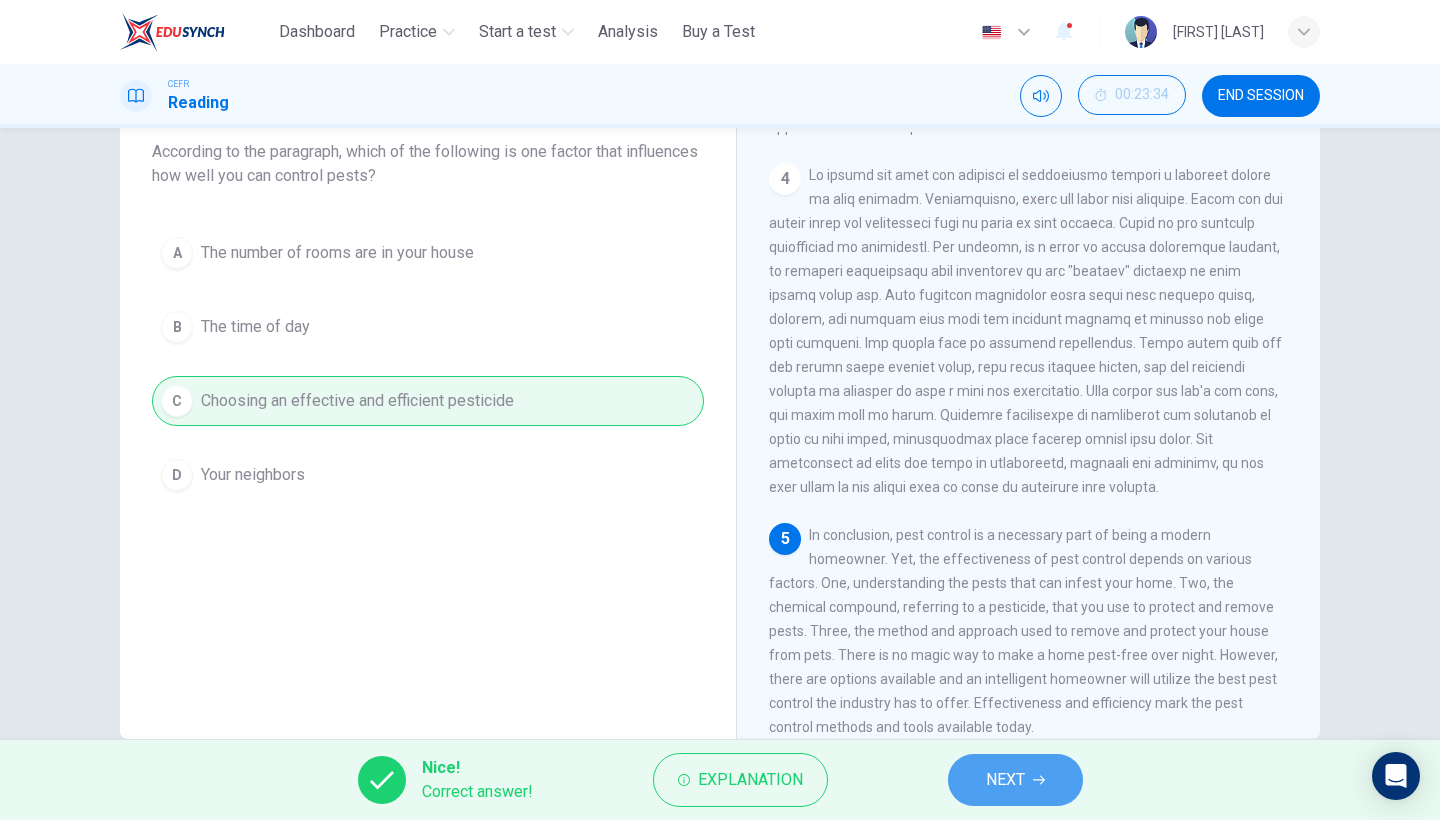 click on "NEXT" at bounding box center (1005, 780) 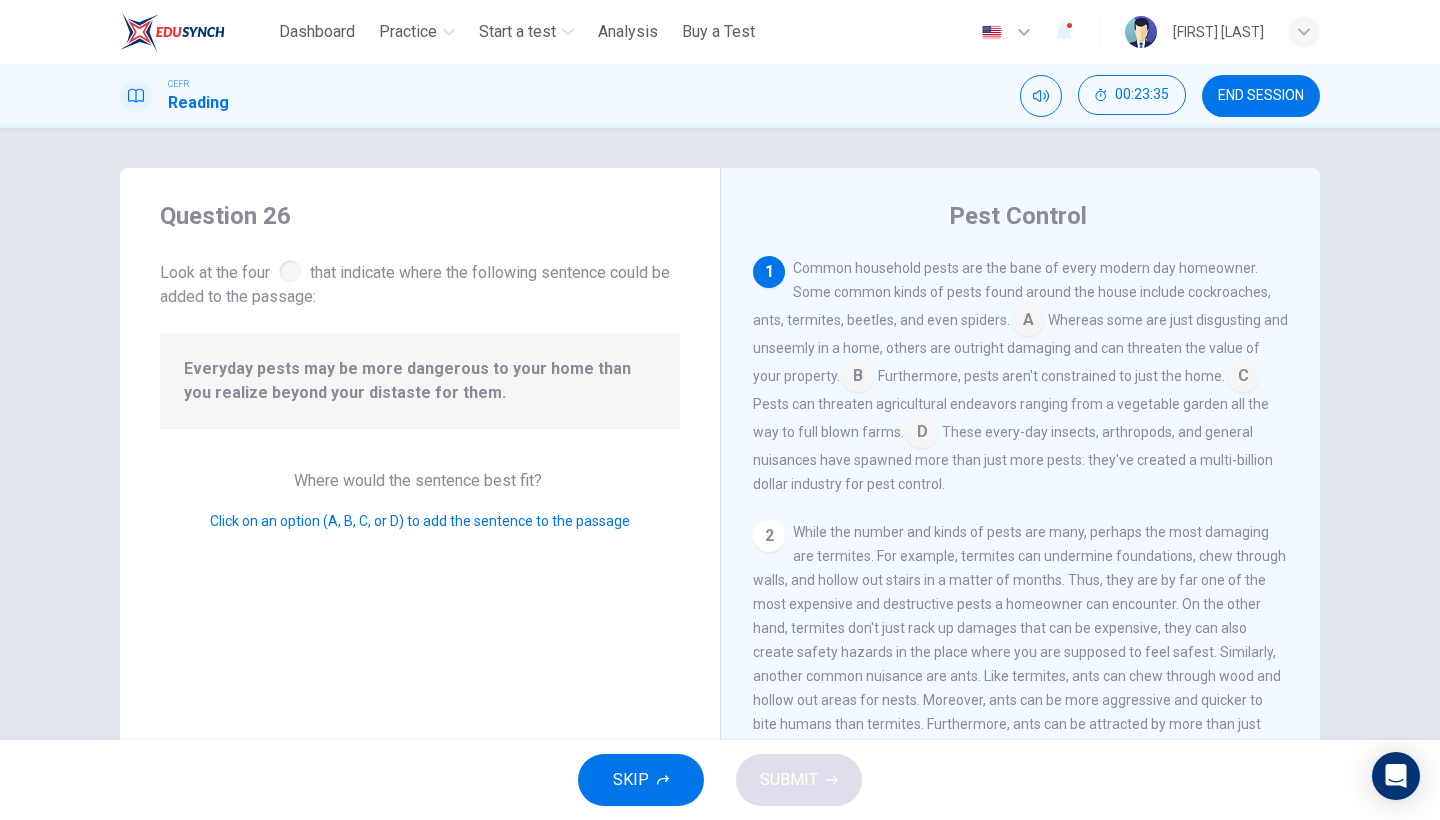 scroll, scrollTop: 0, scrollLeft: 0, axis: both 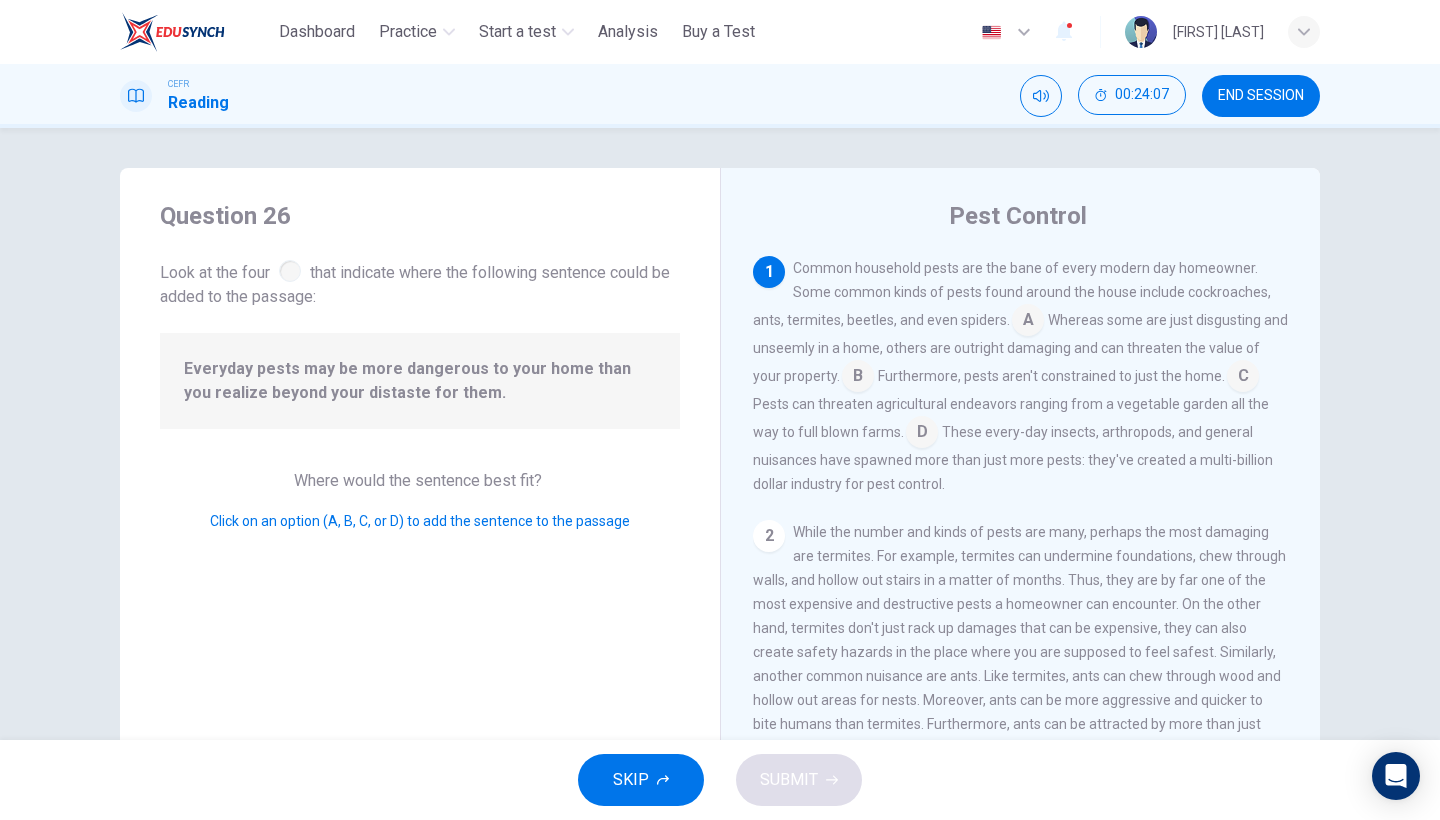 click at bounding box center [922, 434] 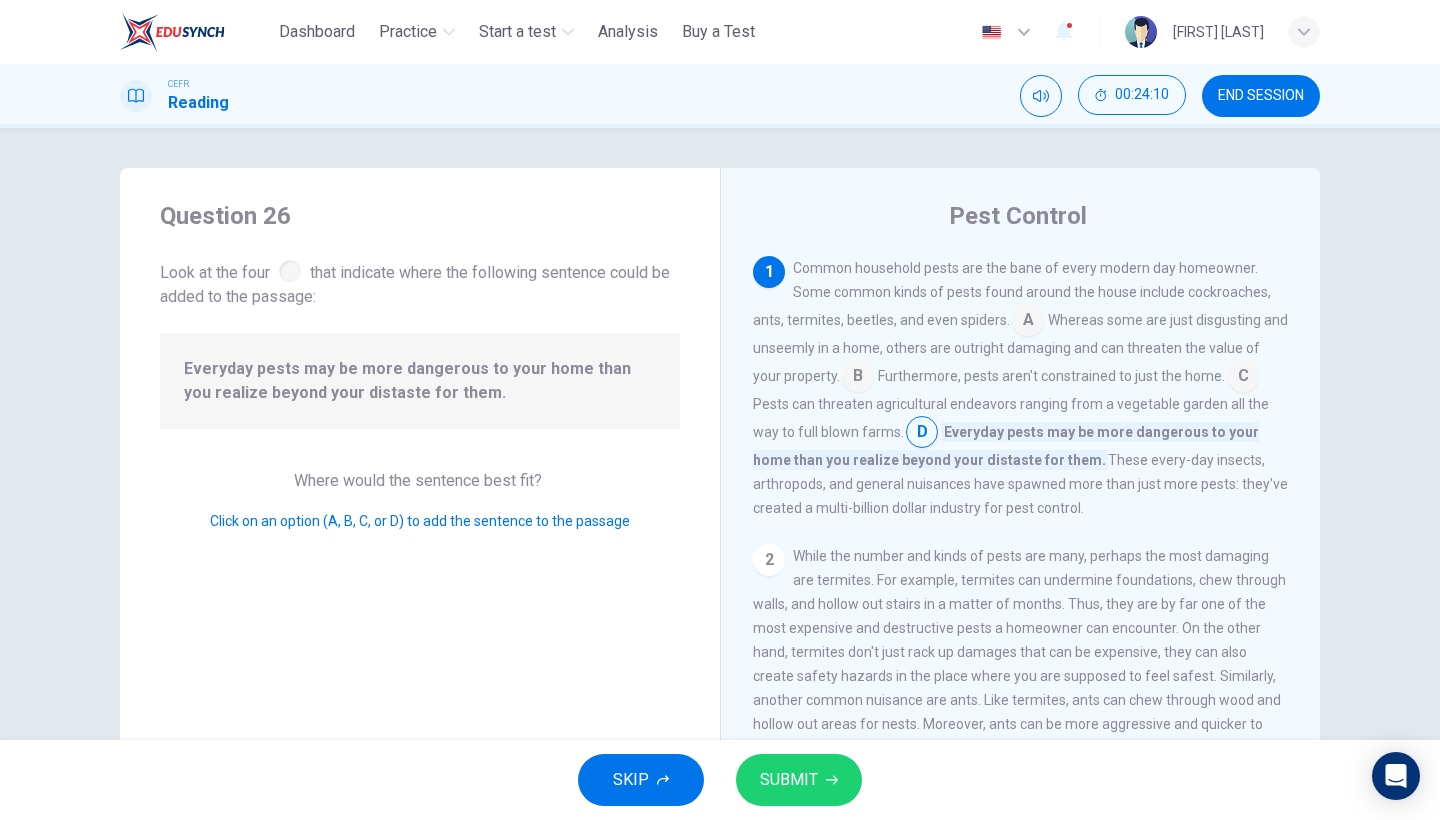 click 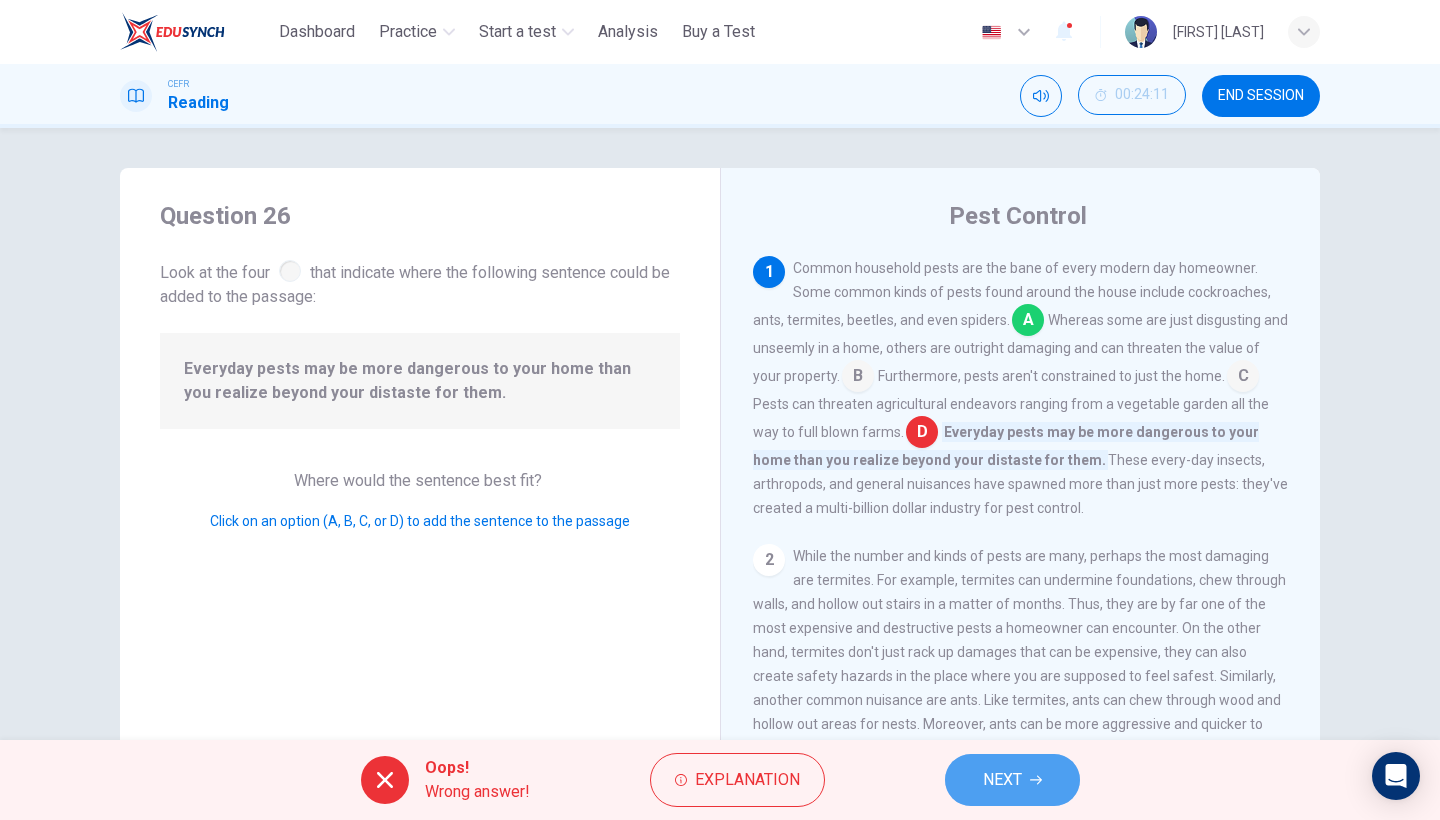 click on "NEXT" at bounding box center [1012, 780] 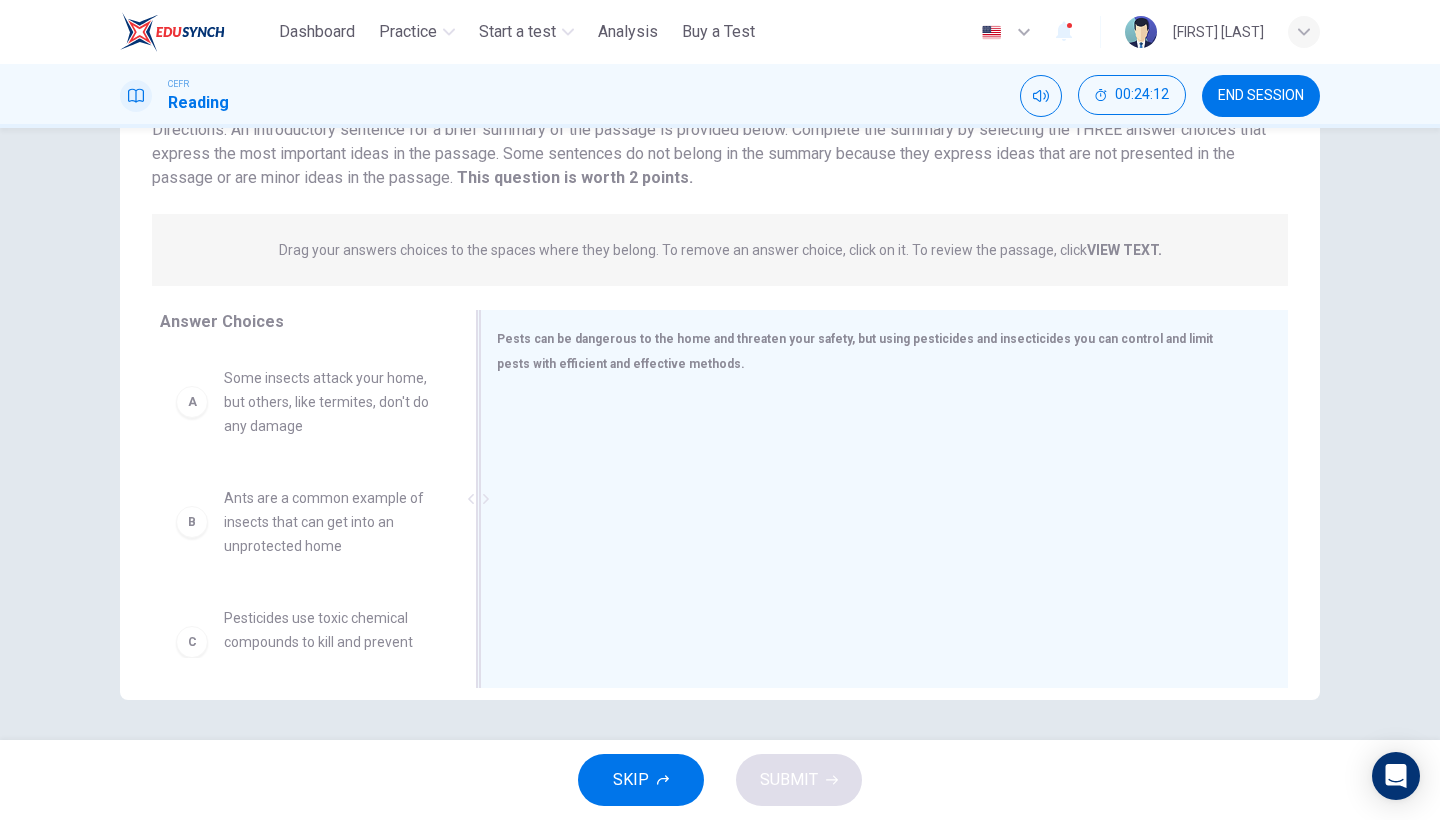 scroll, scrollTop: 163, scrollLeft: 0, axis: vertical 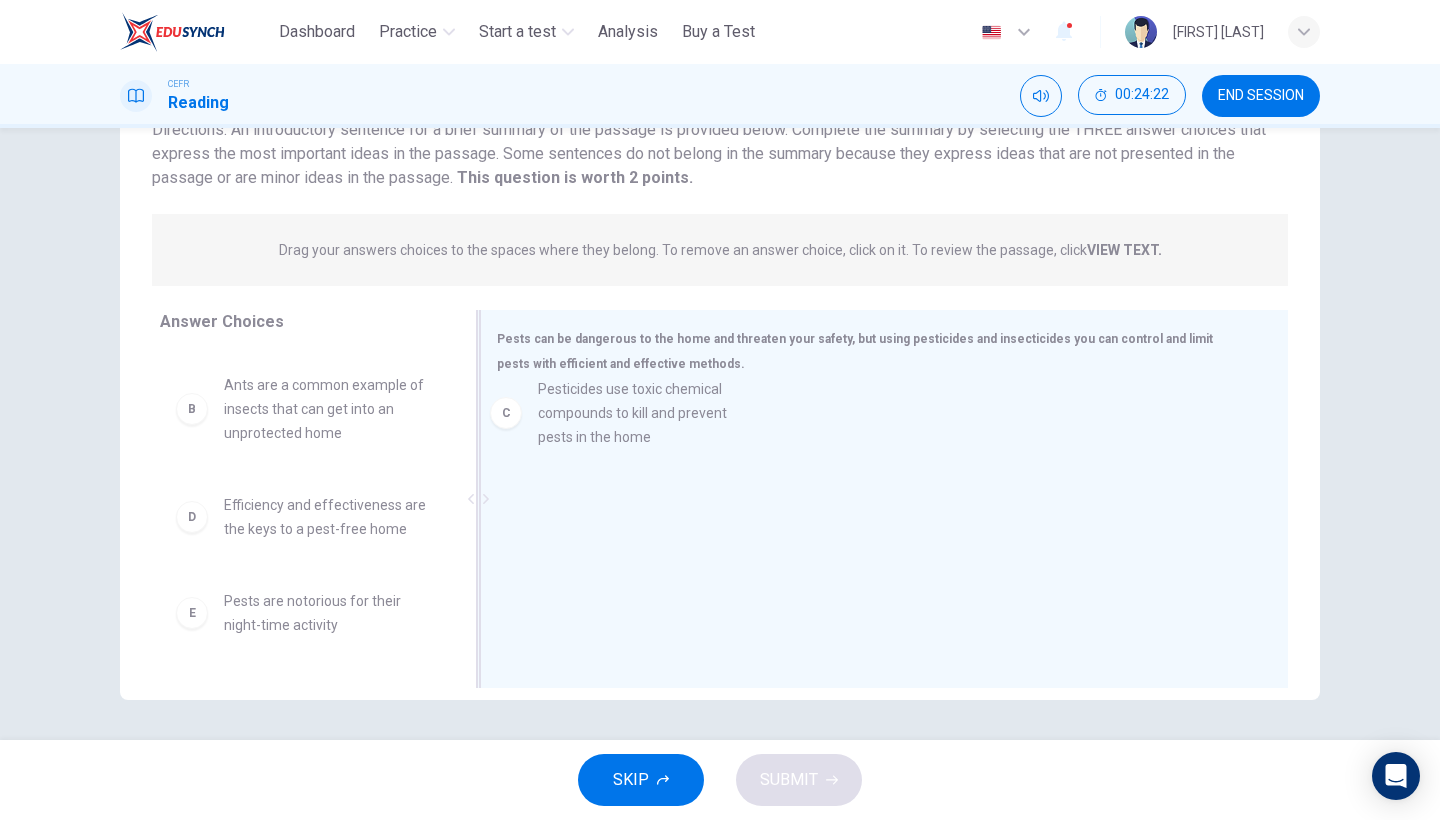 drag, startPoint x: 299, startPoint y: 536, endPoint x: 623, endPoint y: 421, distance: 343.8037 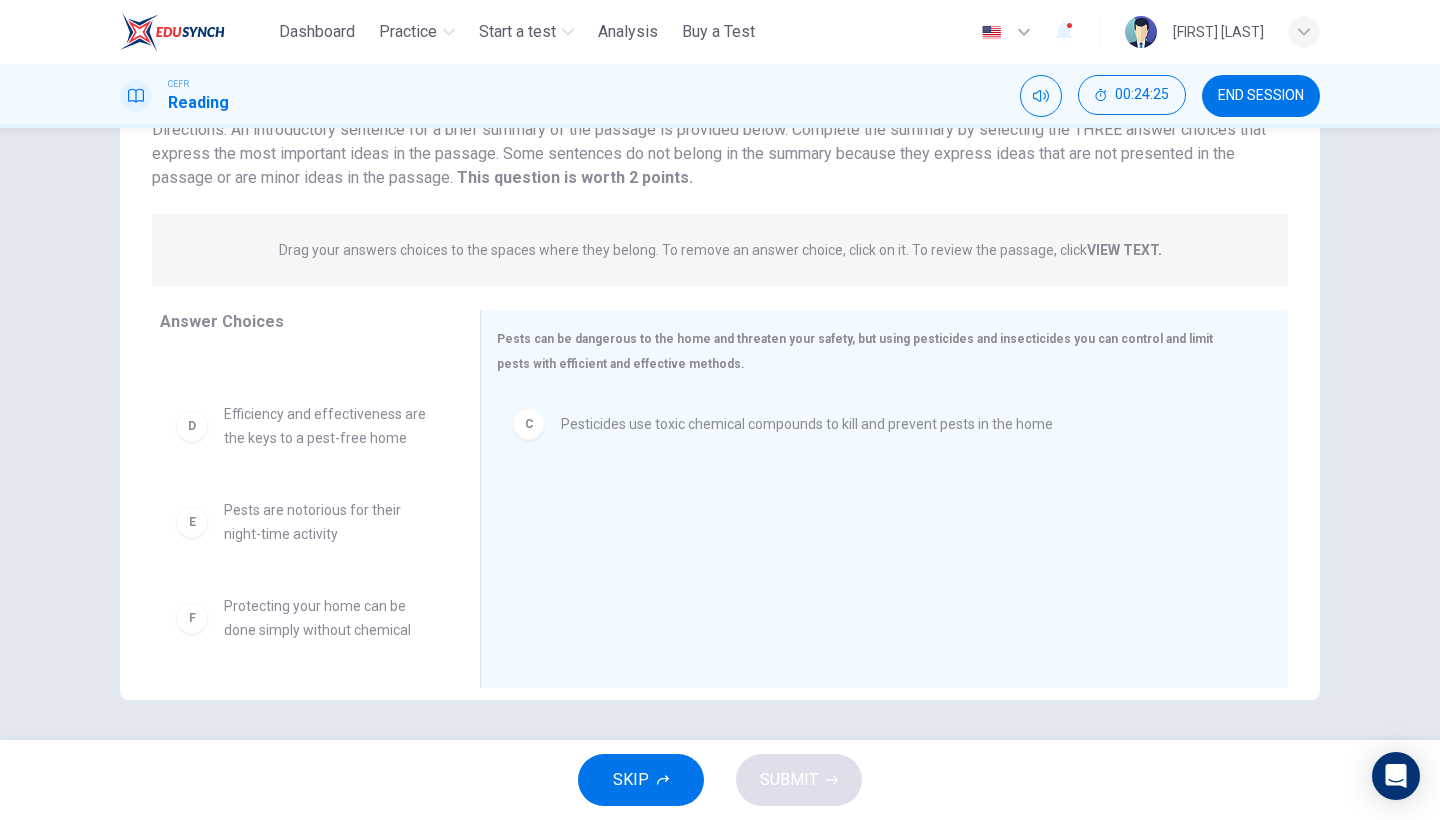 scroll, scrollTop: 204, scrollLeft: 0, axis: vertical 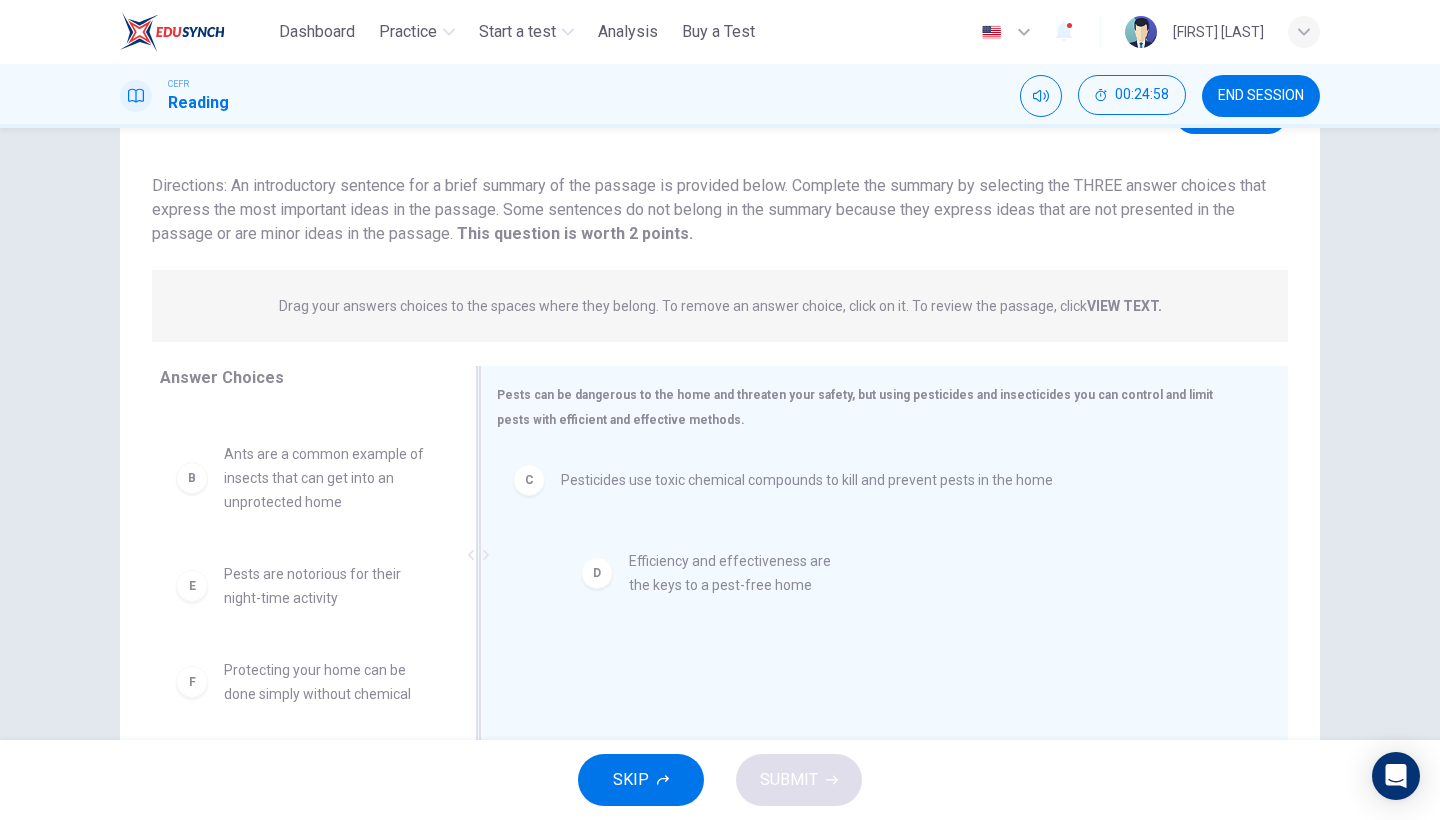 drag, startPoint x: 287, startPoint y: 616, endPoint x: 704, endPoint y: 602, distance: 417.23495 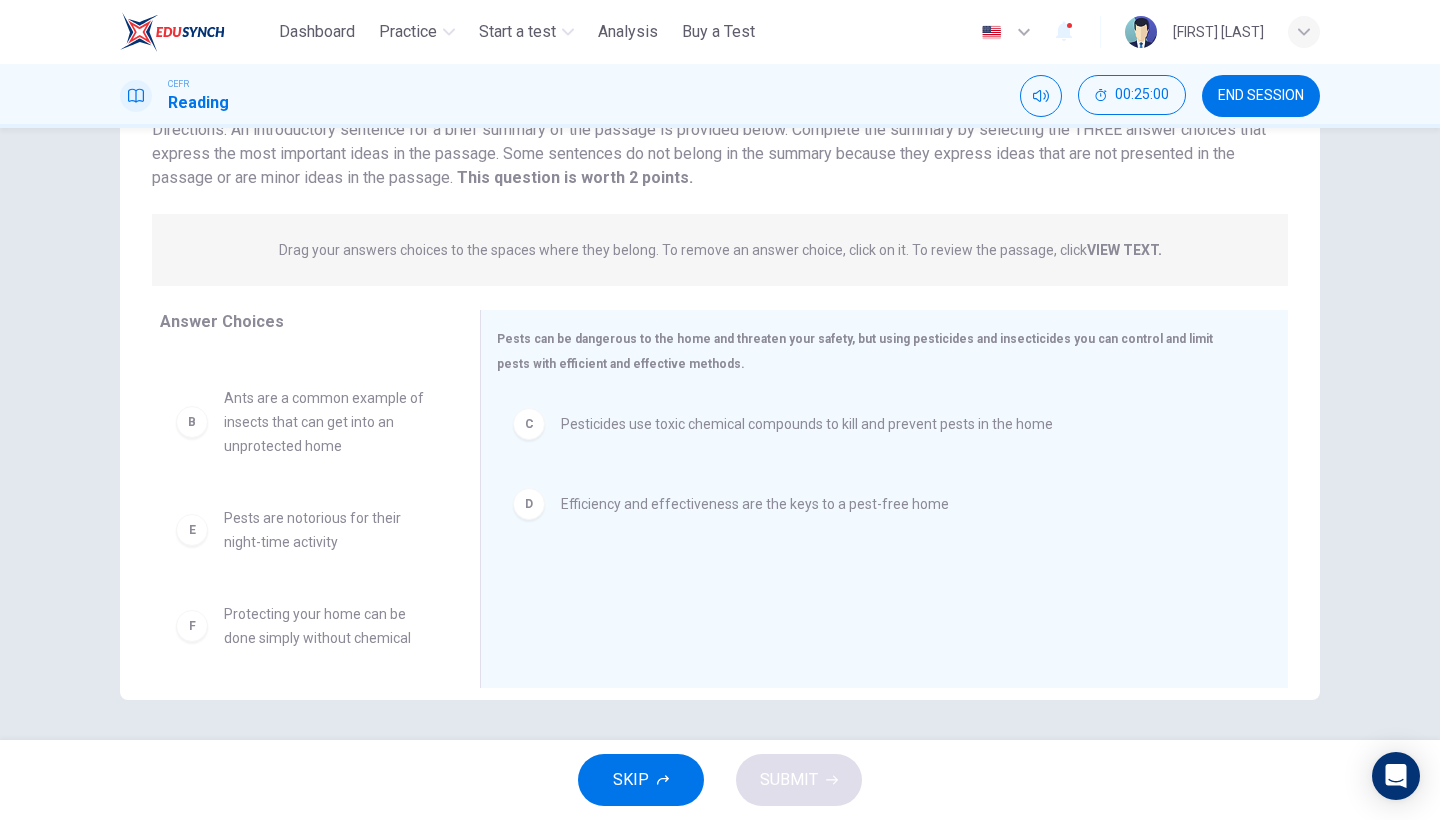 scroll, scrollTop: 163, scrollLeft: 0, axis: vertical 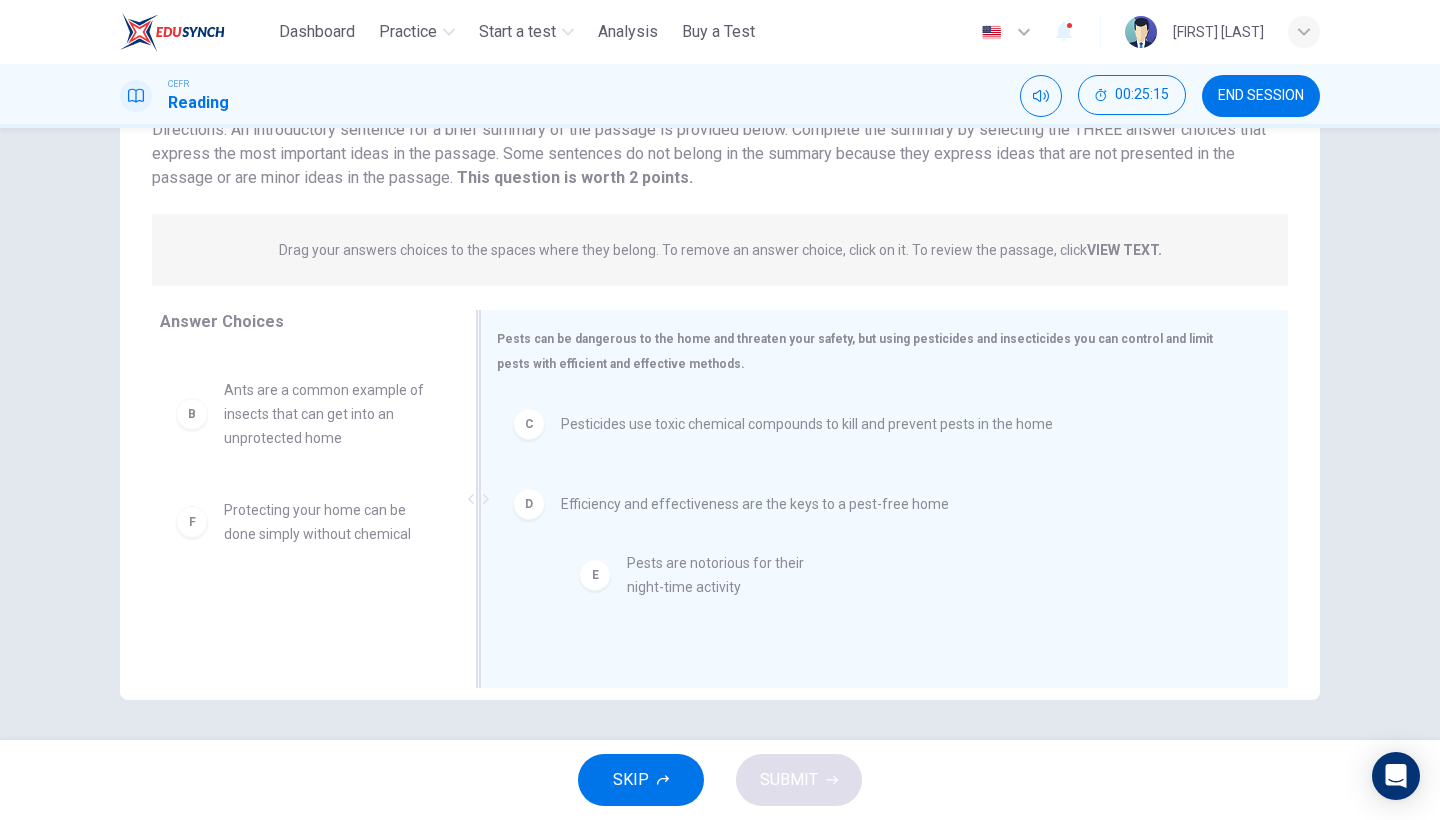 drag, startPoint x: 286, startPoint y: 533, endPoint x: 697, endPoint y: 587, distance: 414.53226 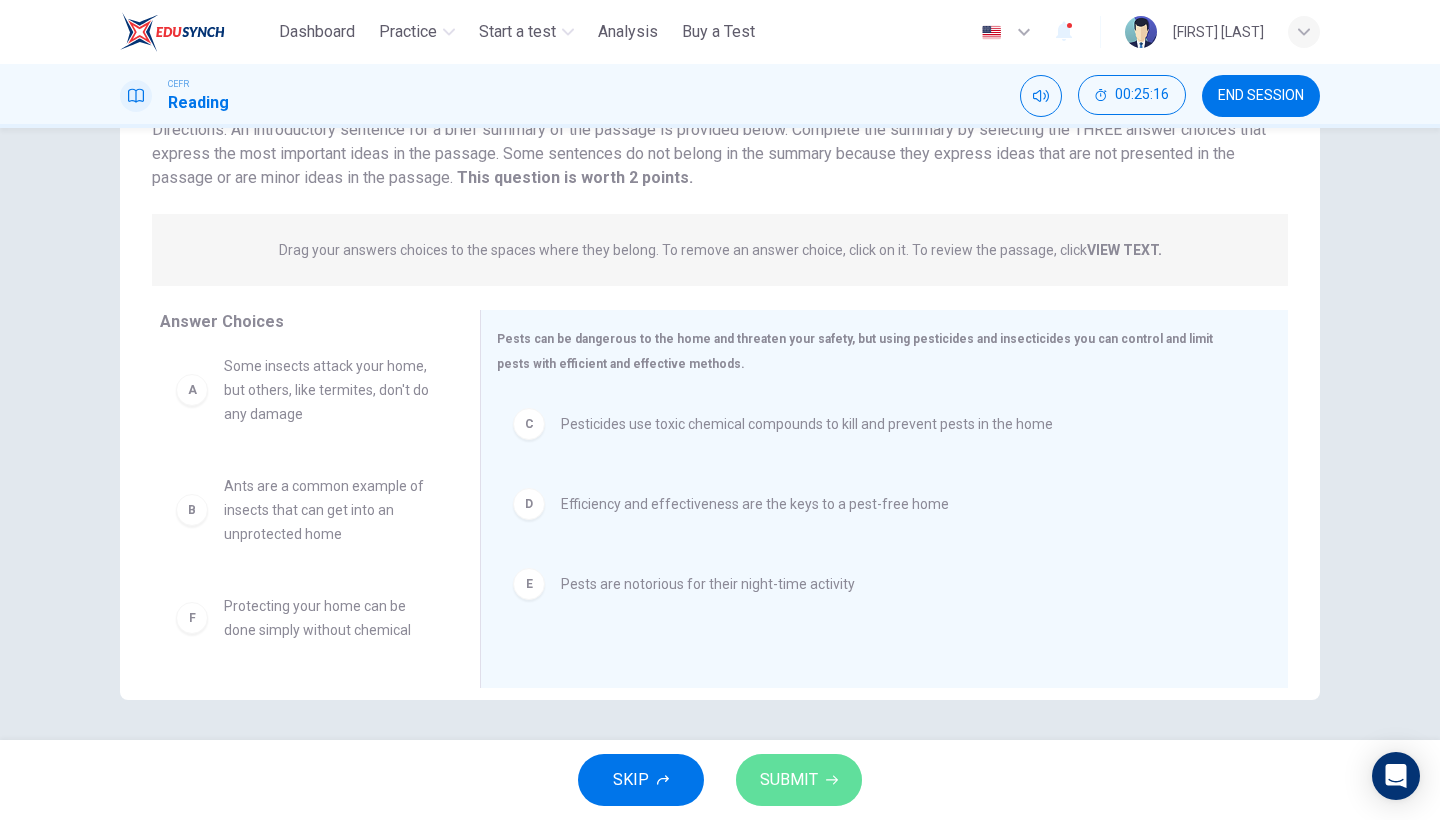 click on "SUBMIT" at bounding box center (789, 780) 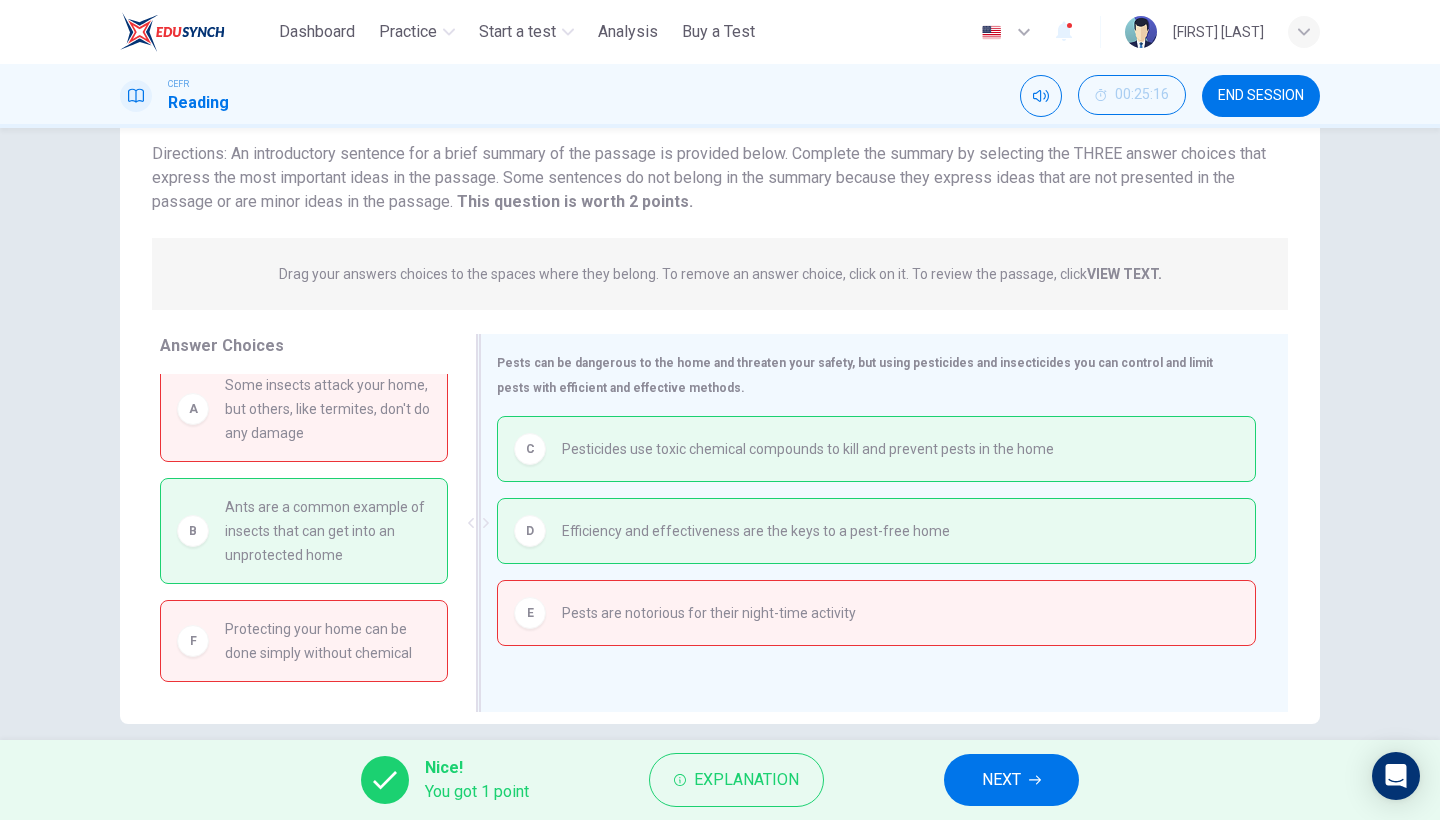 scroll, scrollTop: 157, scrollLeft: 0, axis: vertical 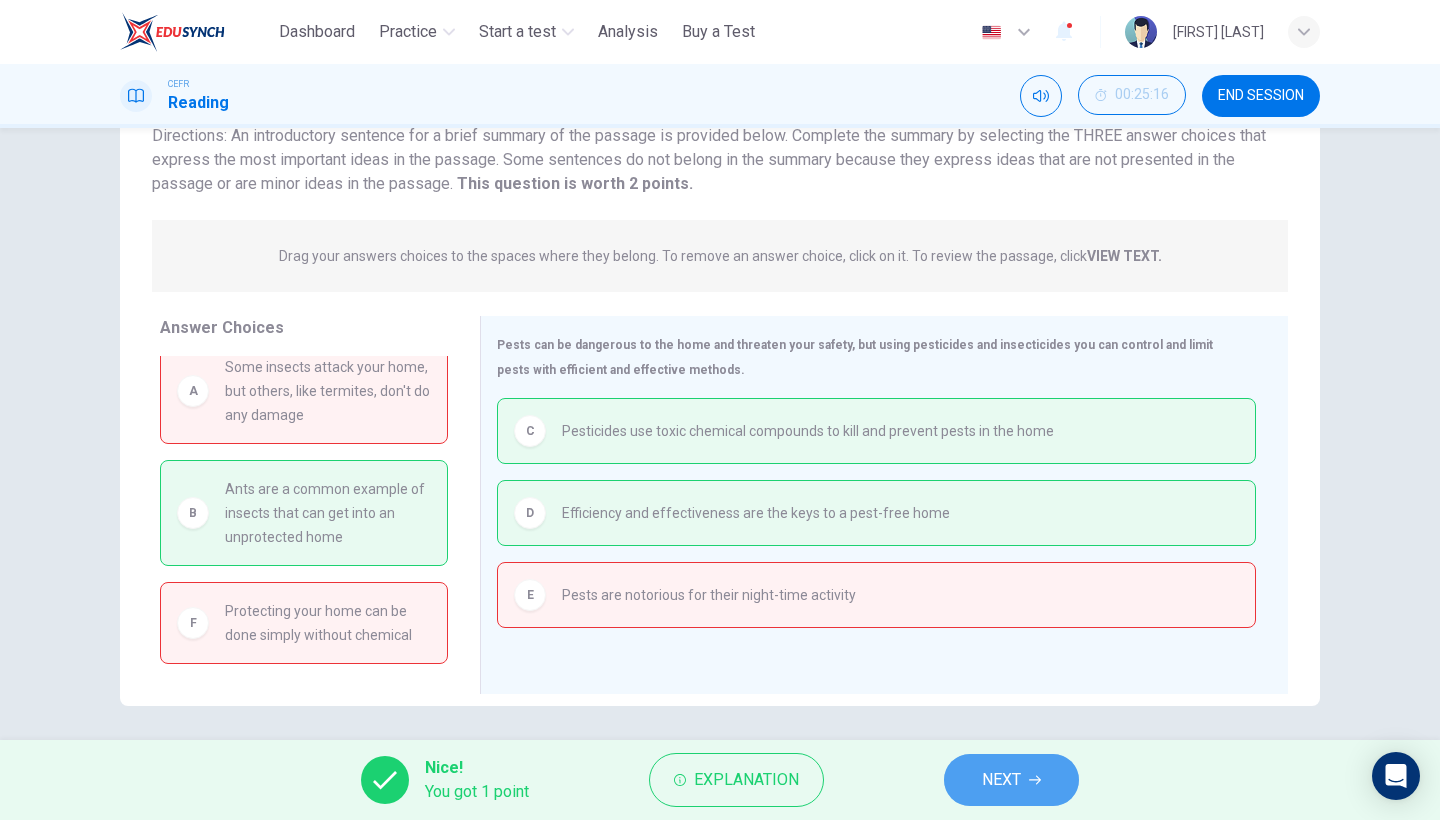 click on "NEXT" at bounding box center (1001, 780) 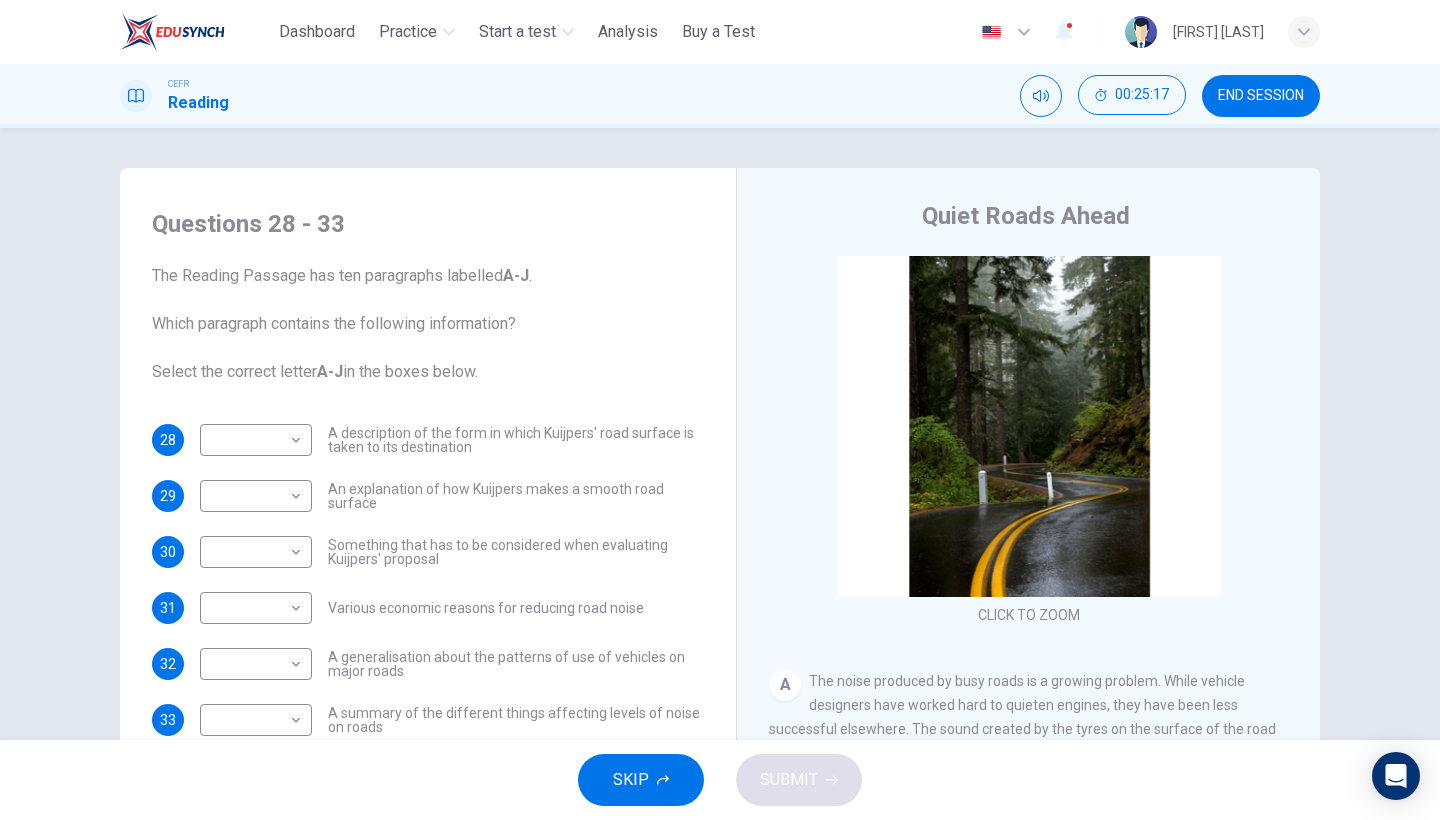 scroll, scrollTop: 0, scrollLeft: 0, axis: both 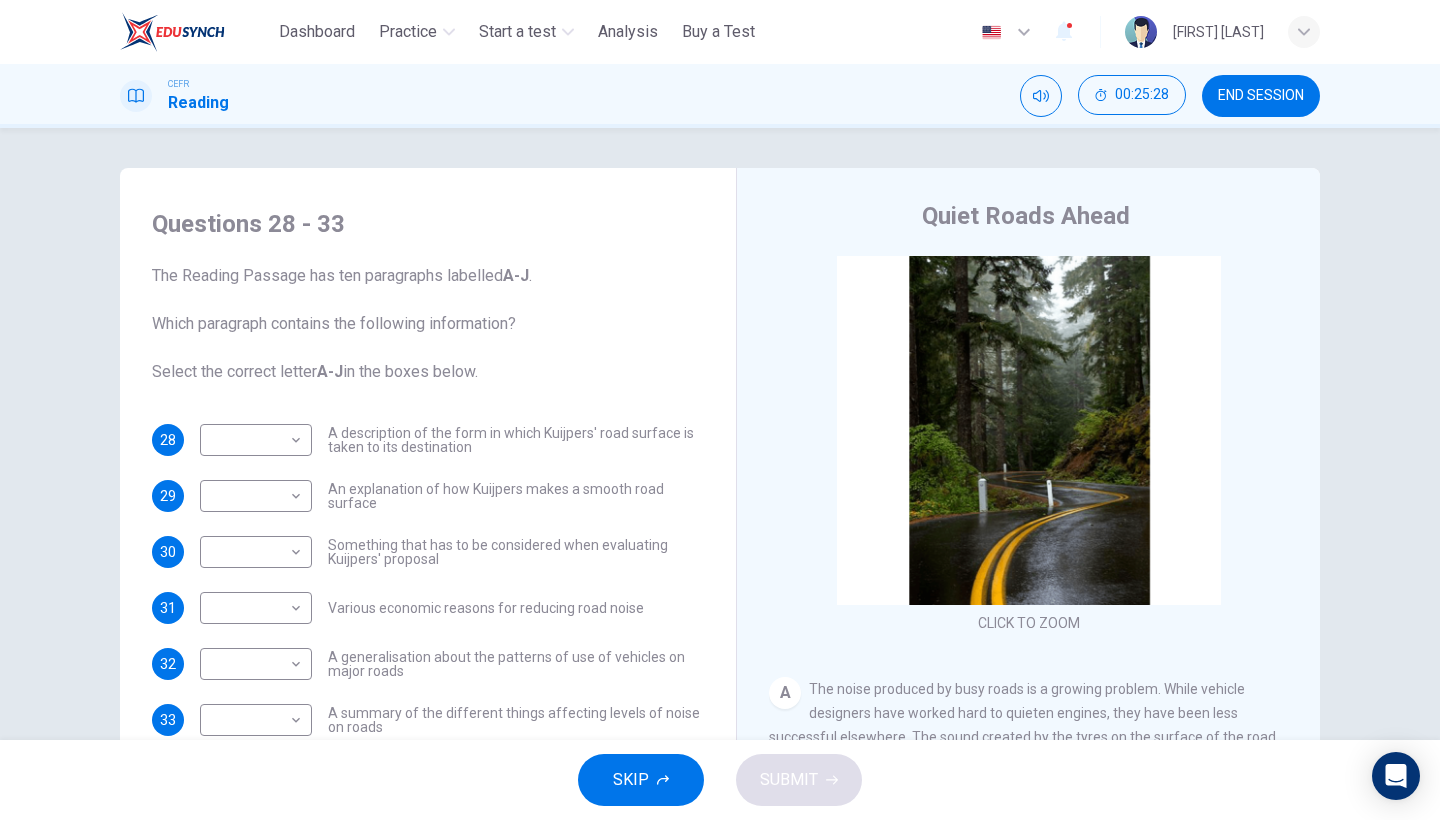click on "END SESSION" at bounding box center (1261, 96) 